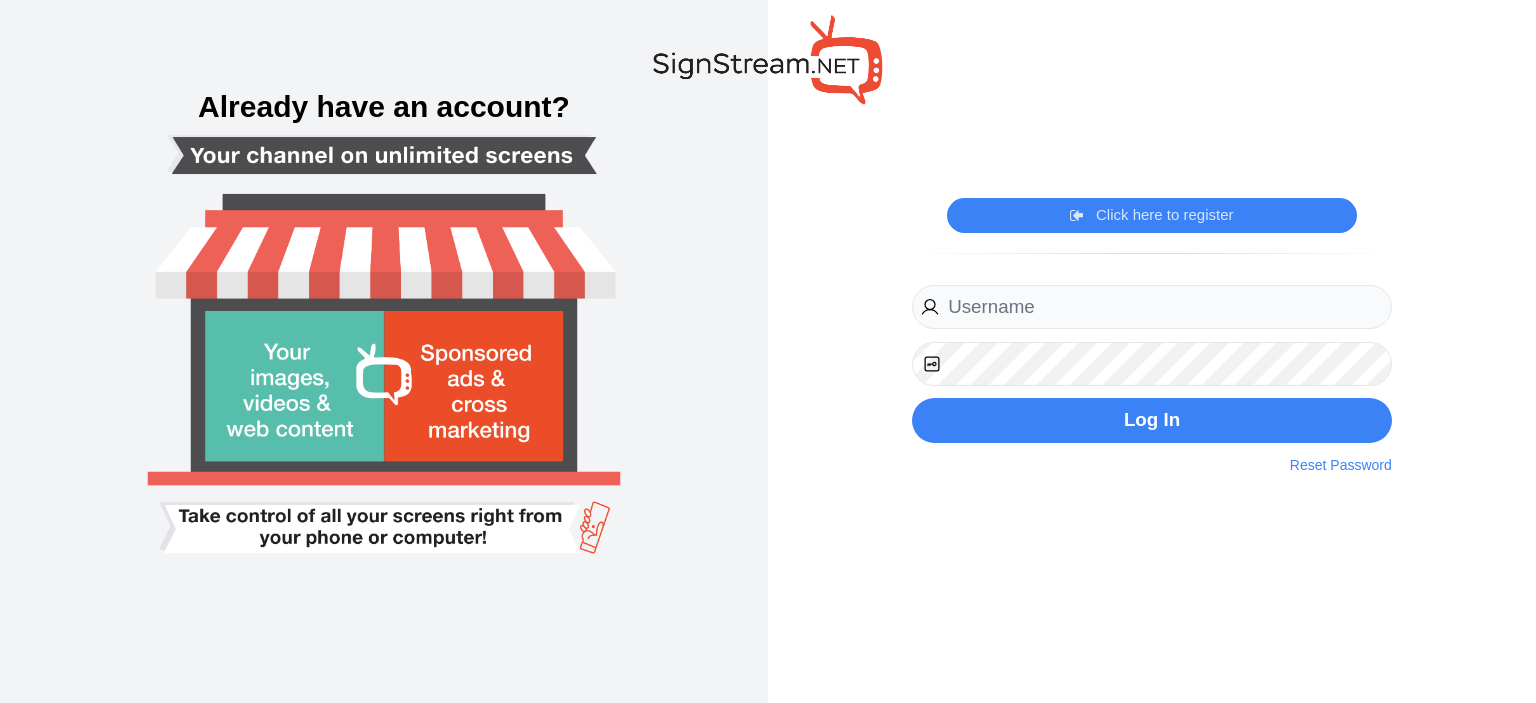 scroll, scrollTop: 0, scrollLeft: 0, axis: both 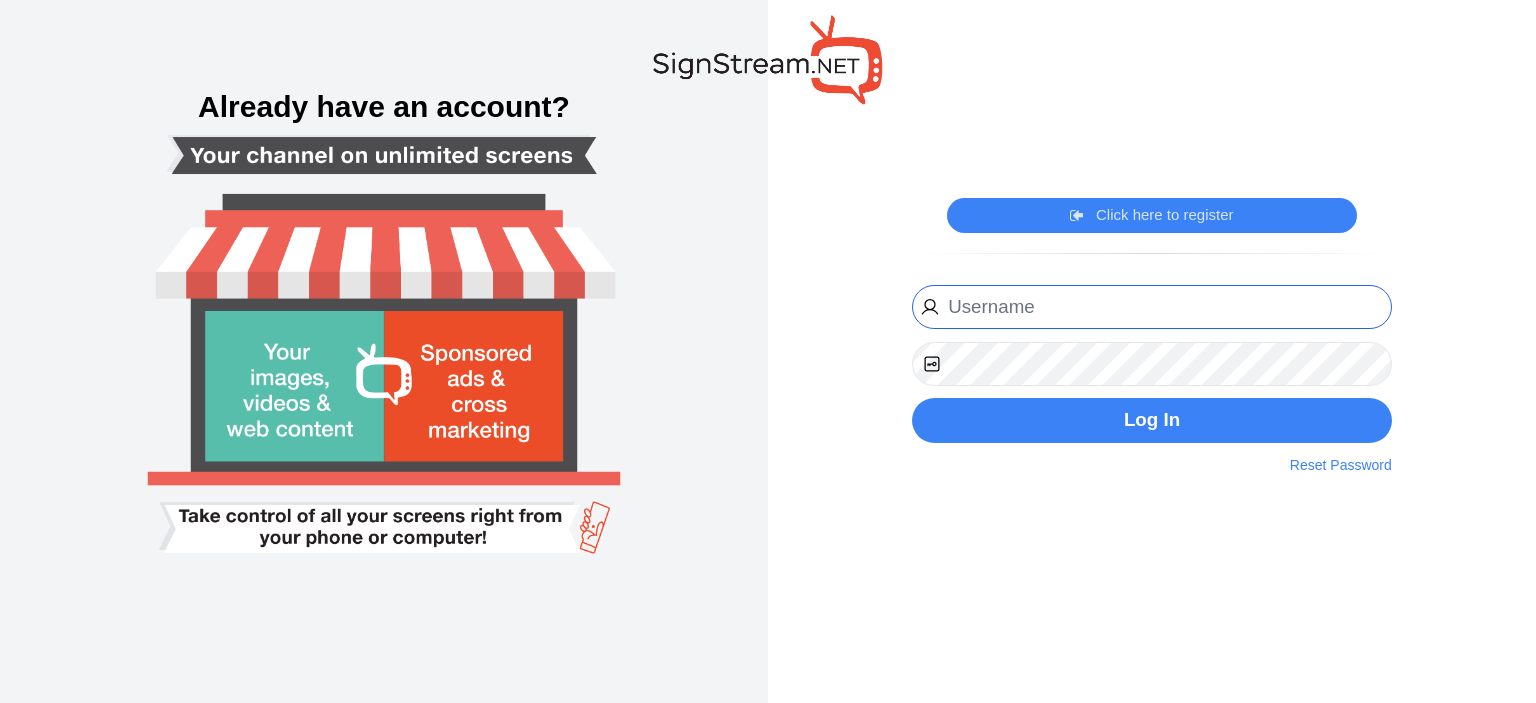 type on "ciao@americansonsofcolumbus.com" 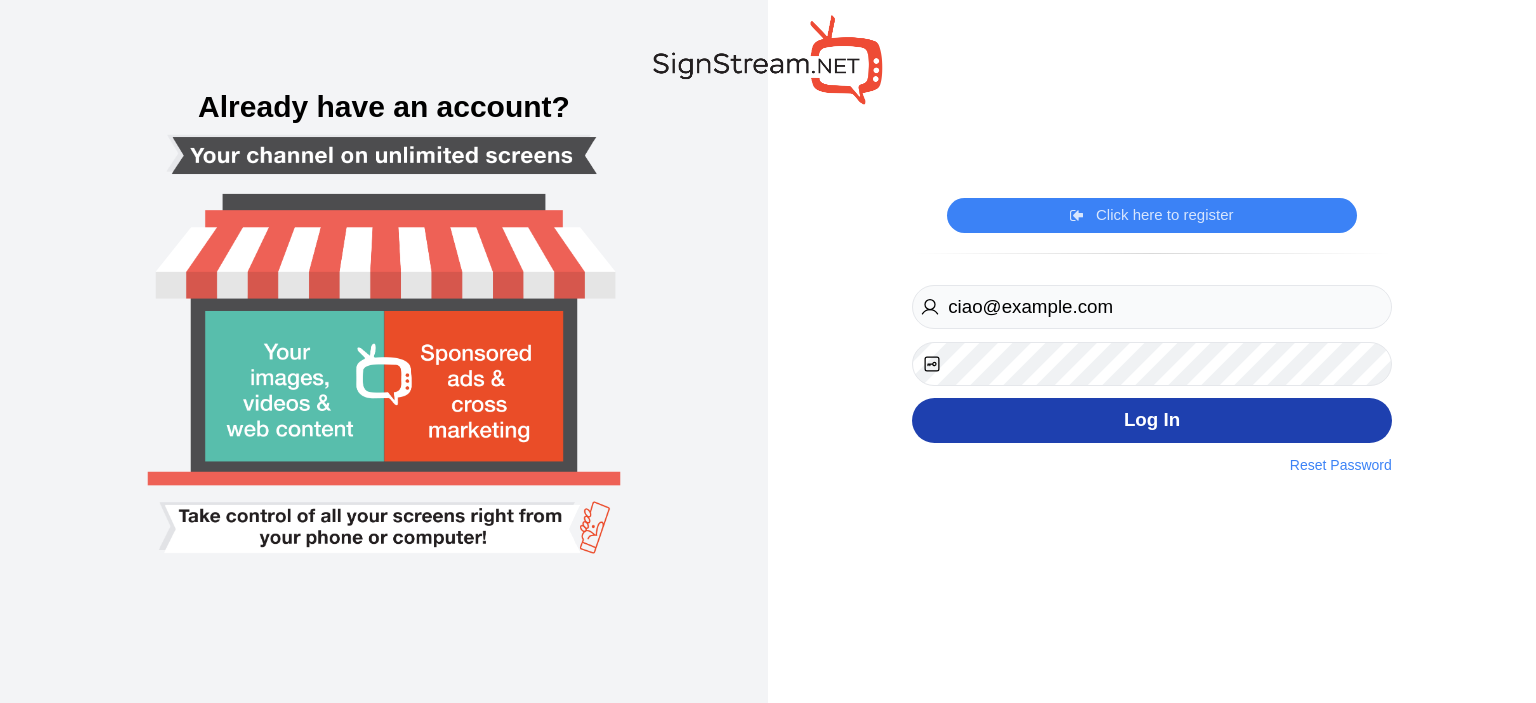 click on "Log In" at bounding box center (1152, 420) 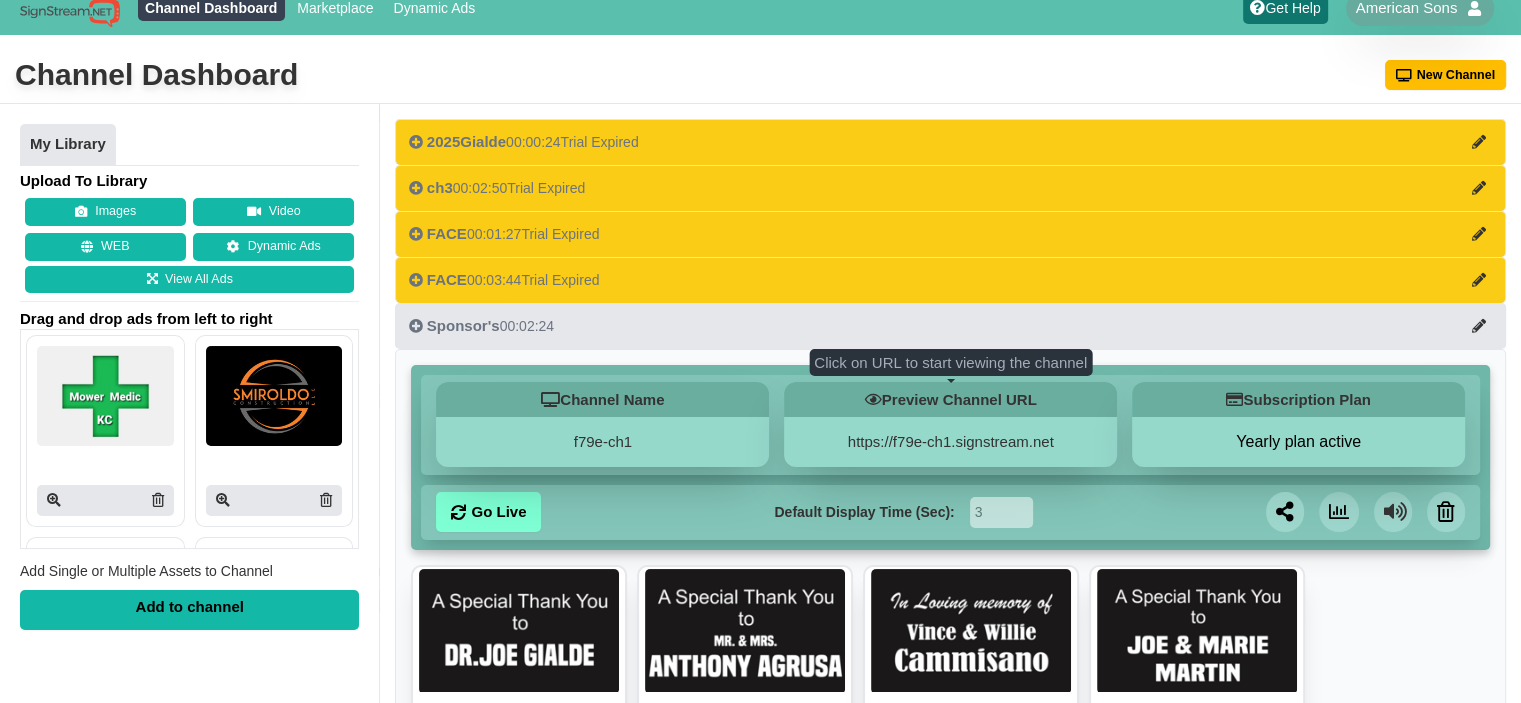 scroll, scrollTop: 0, scrollLeft: 0, axis: both 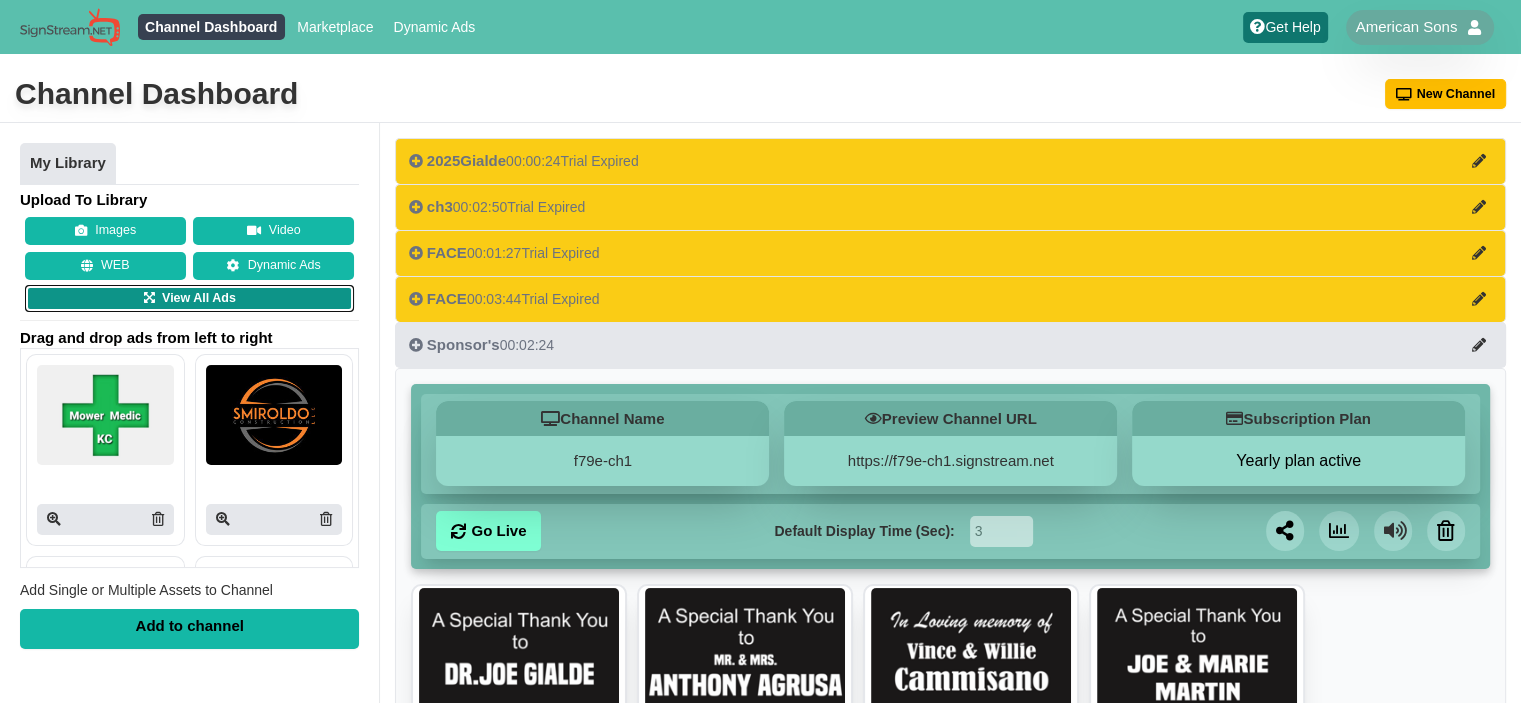 click on "View All Ads" at bounding box center (189, 299) 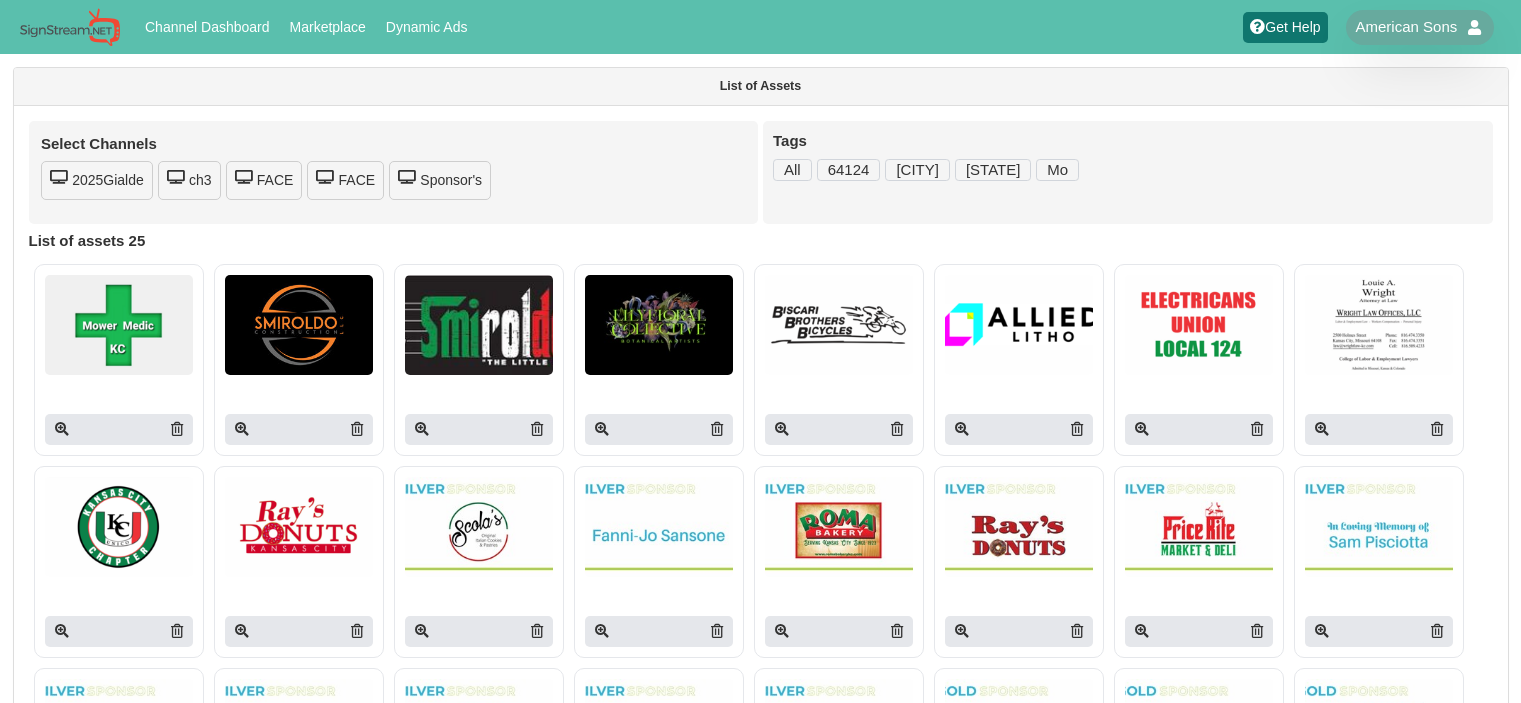 scroll, scrollTop: 0, scrollLeft: 0, axis: both 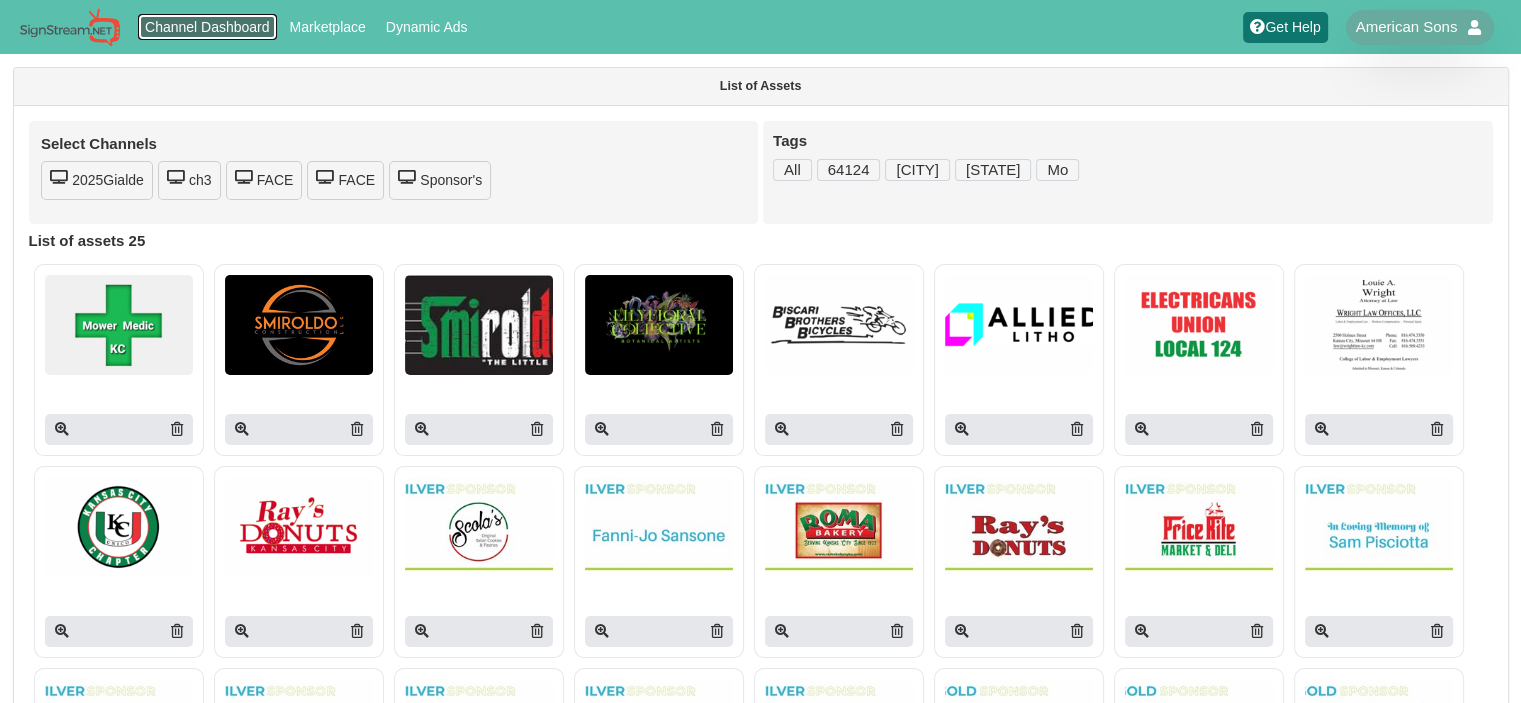 click on "Channel Dashboard" at bounding box center [208, 27] 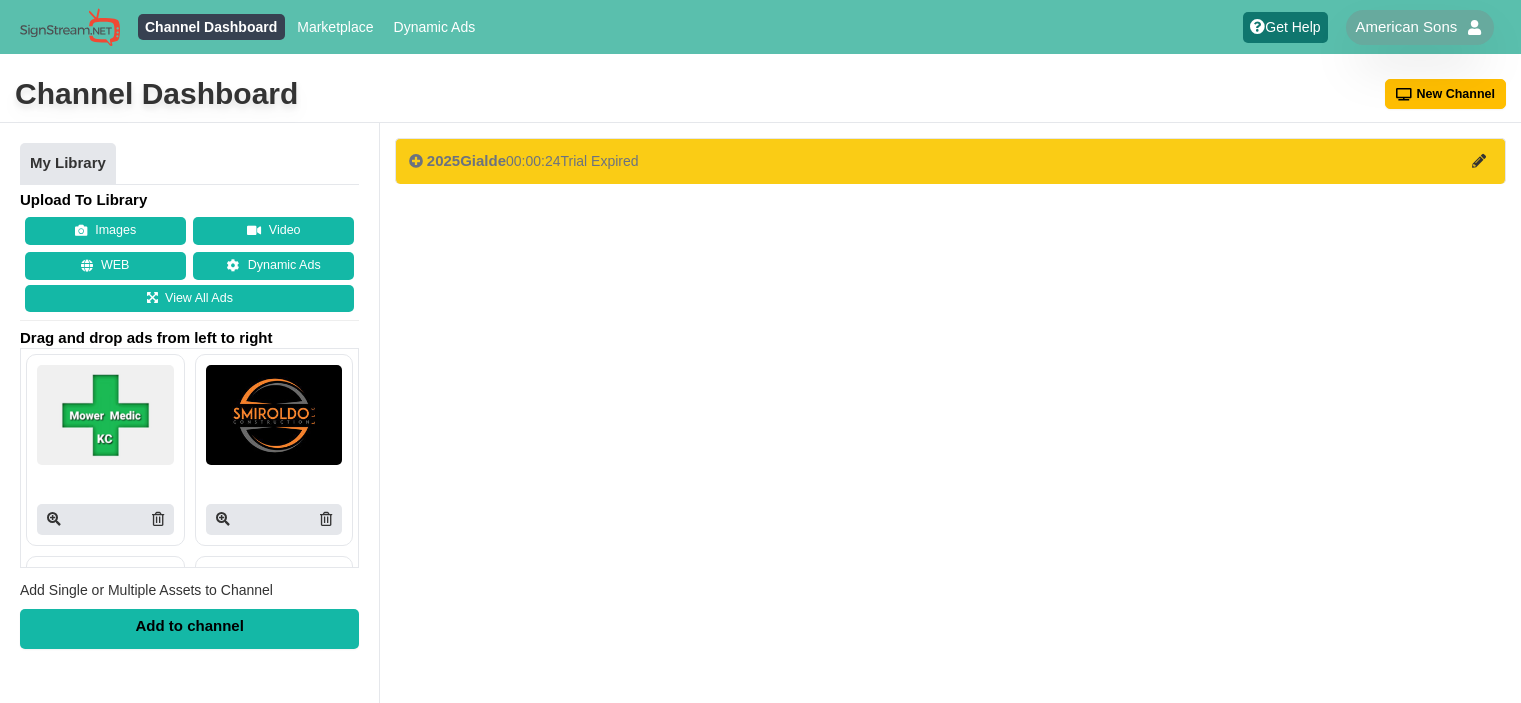 scroll, scrollTop: 0, scrollLeft: 0, axis: both 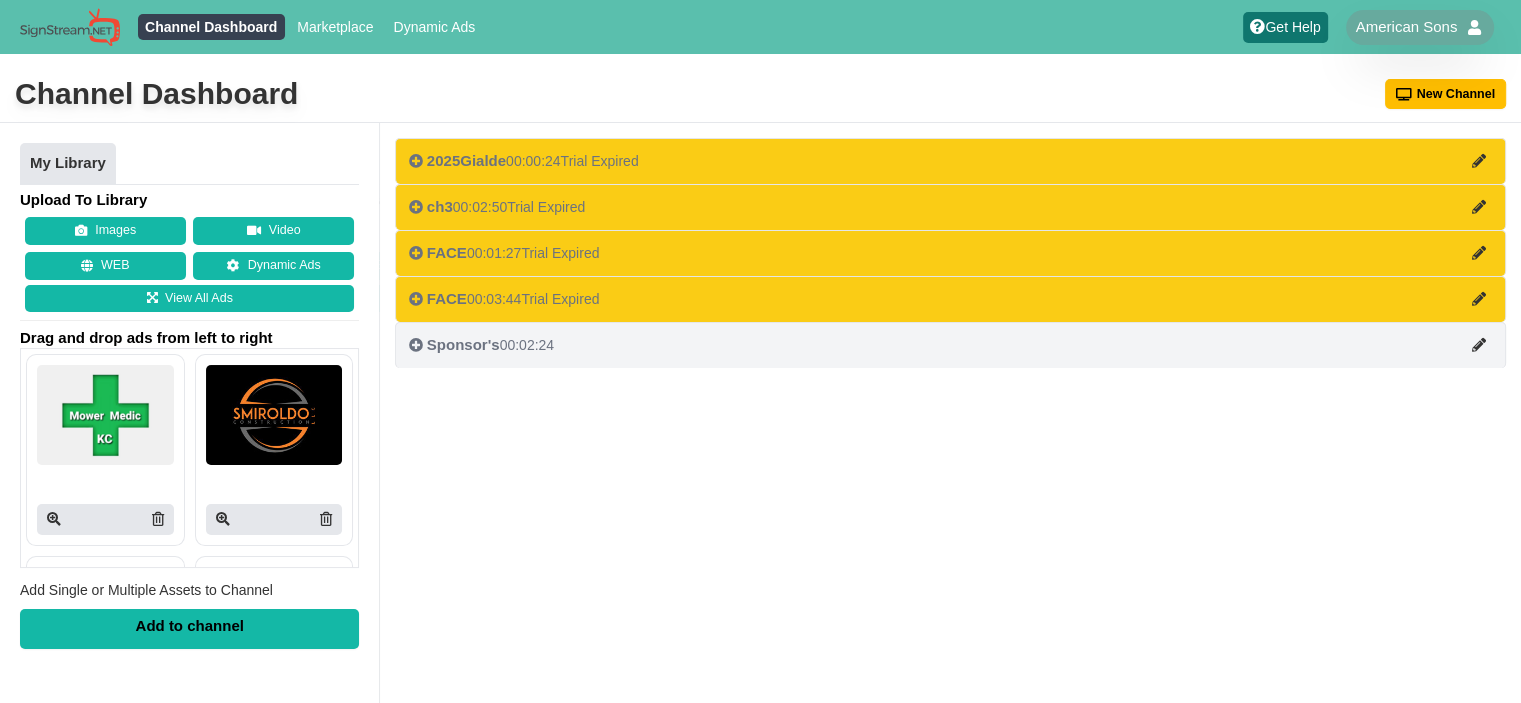 click on "Sponsor's
00:02:24" at bounding box center (481, 345) 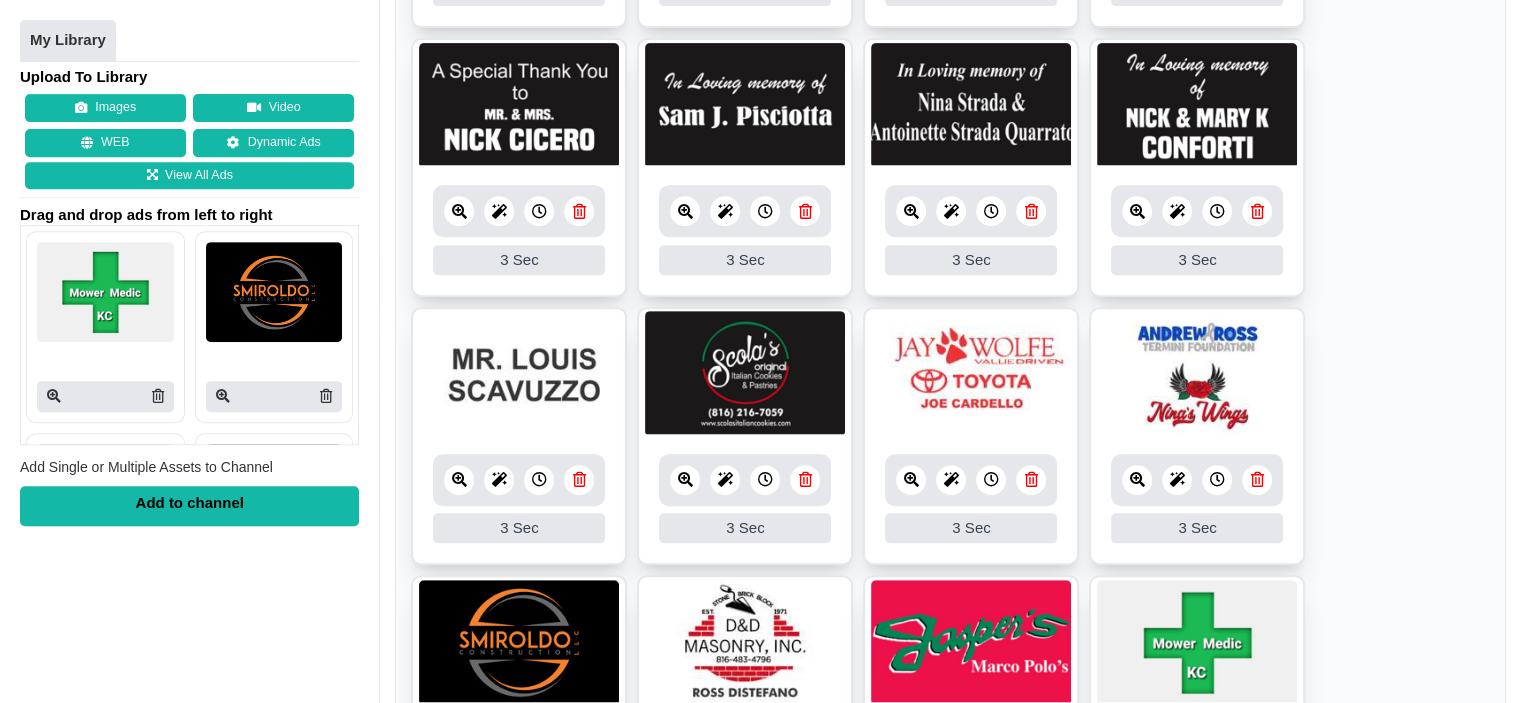 scroll, scrollTop: 900, scrollLeft: 0, axis: vertical 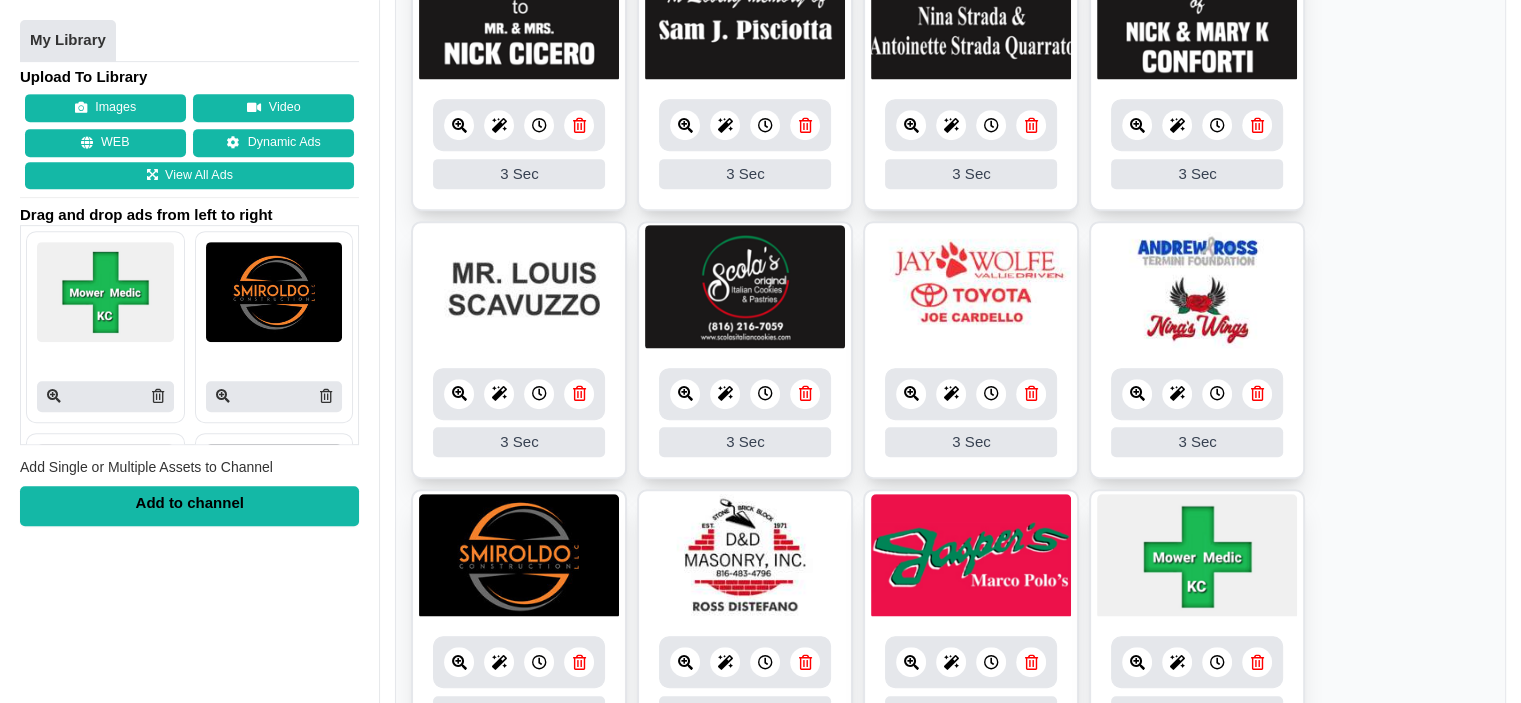 click at bounding box center [519, 287] 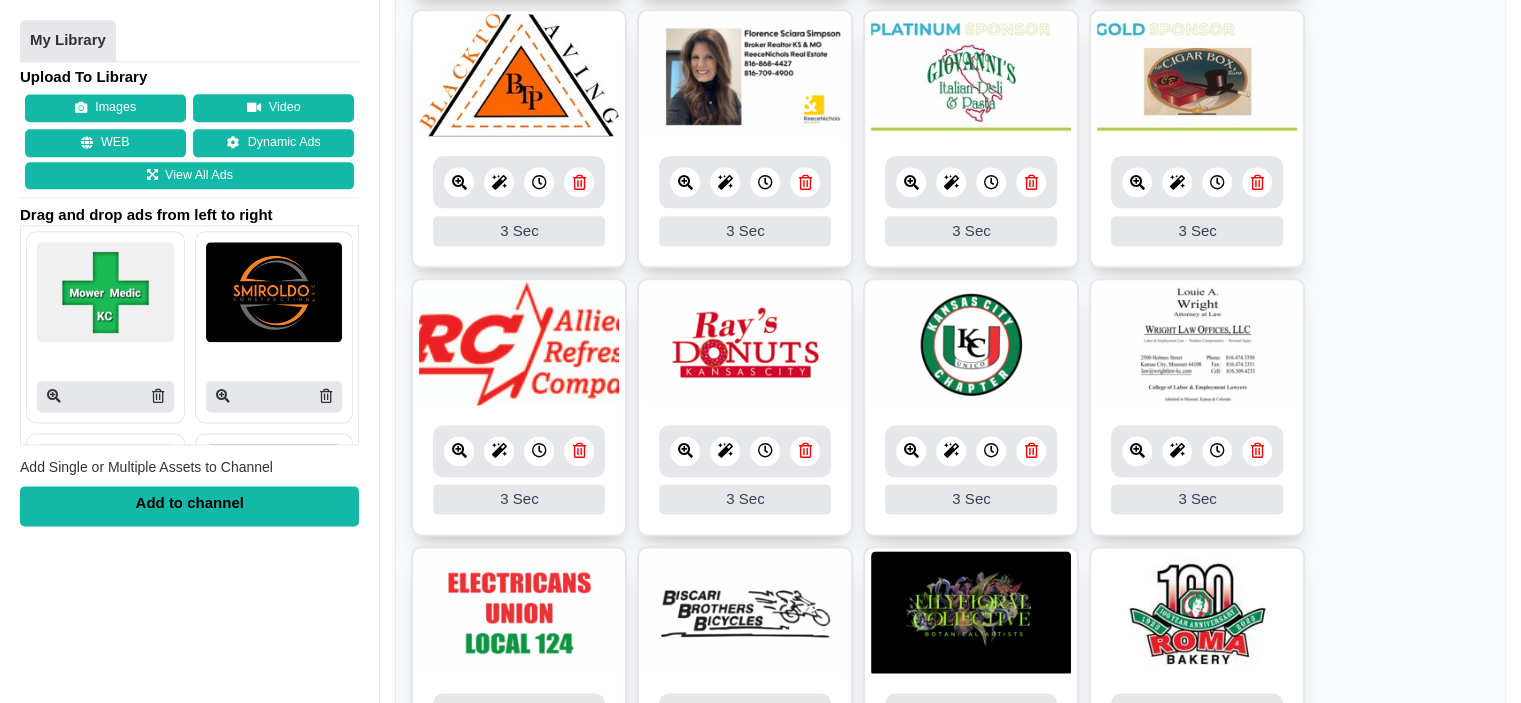scroll, scrollTop: 2500, scrollLeft: 0, axis: vertical 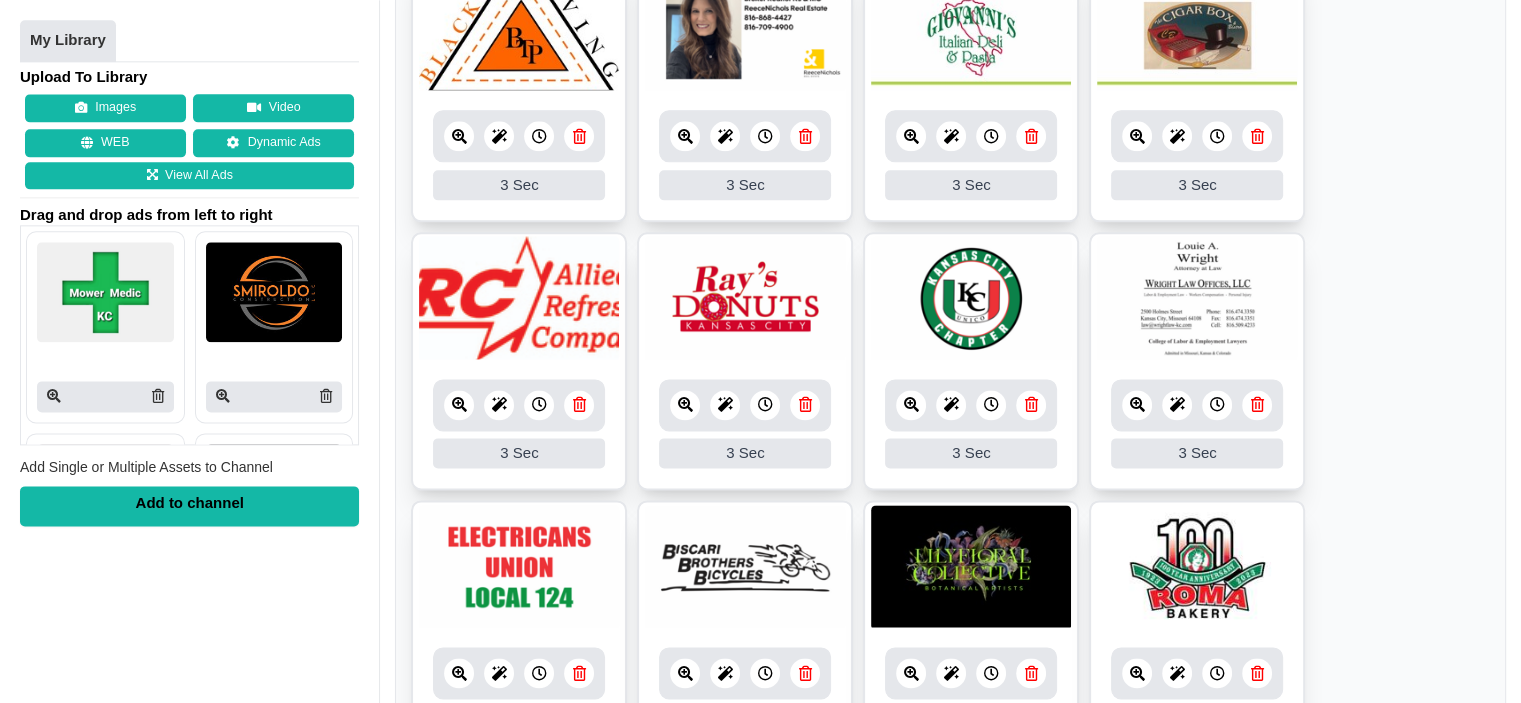 click at bounding box center [745, 567] 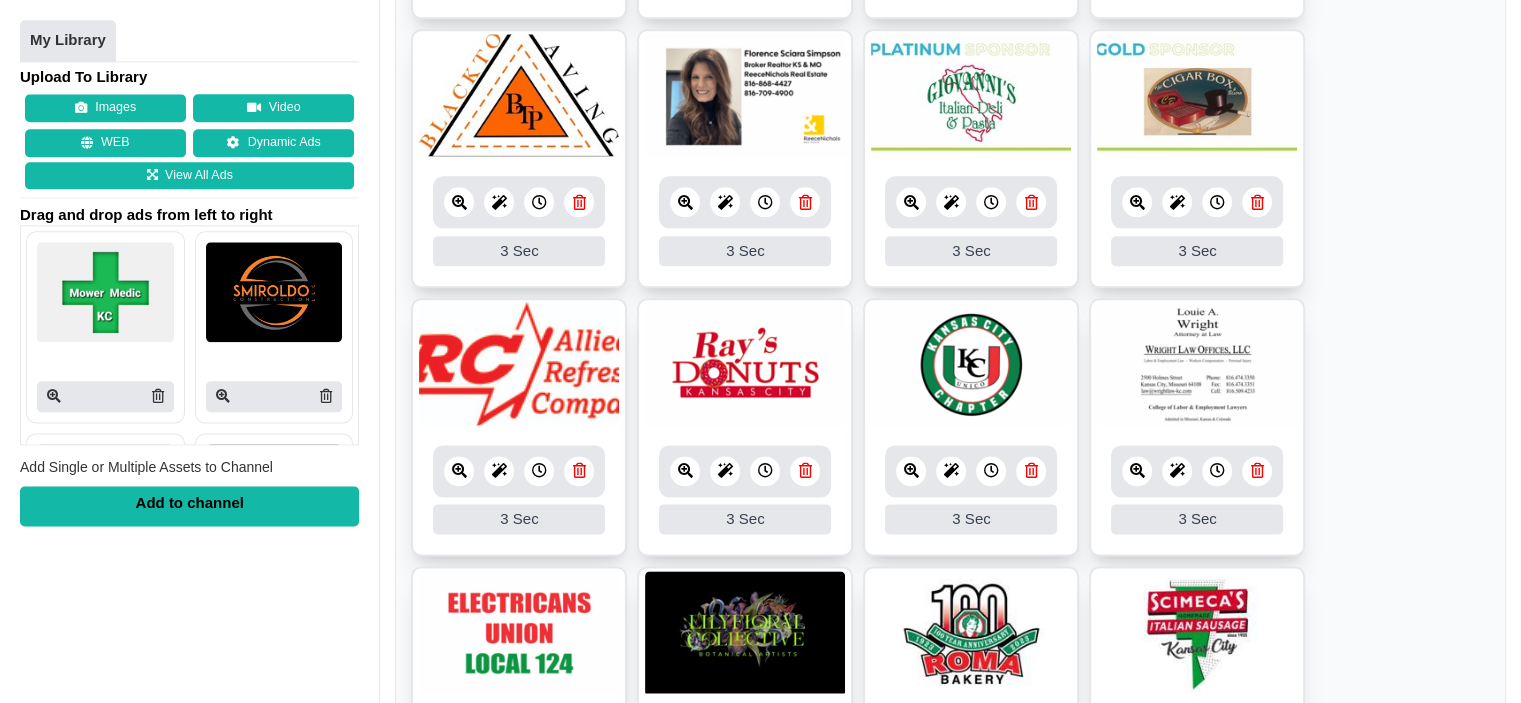 scroll, scrollTop: 2400, scrollLeft: 0, axis: vertical 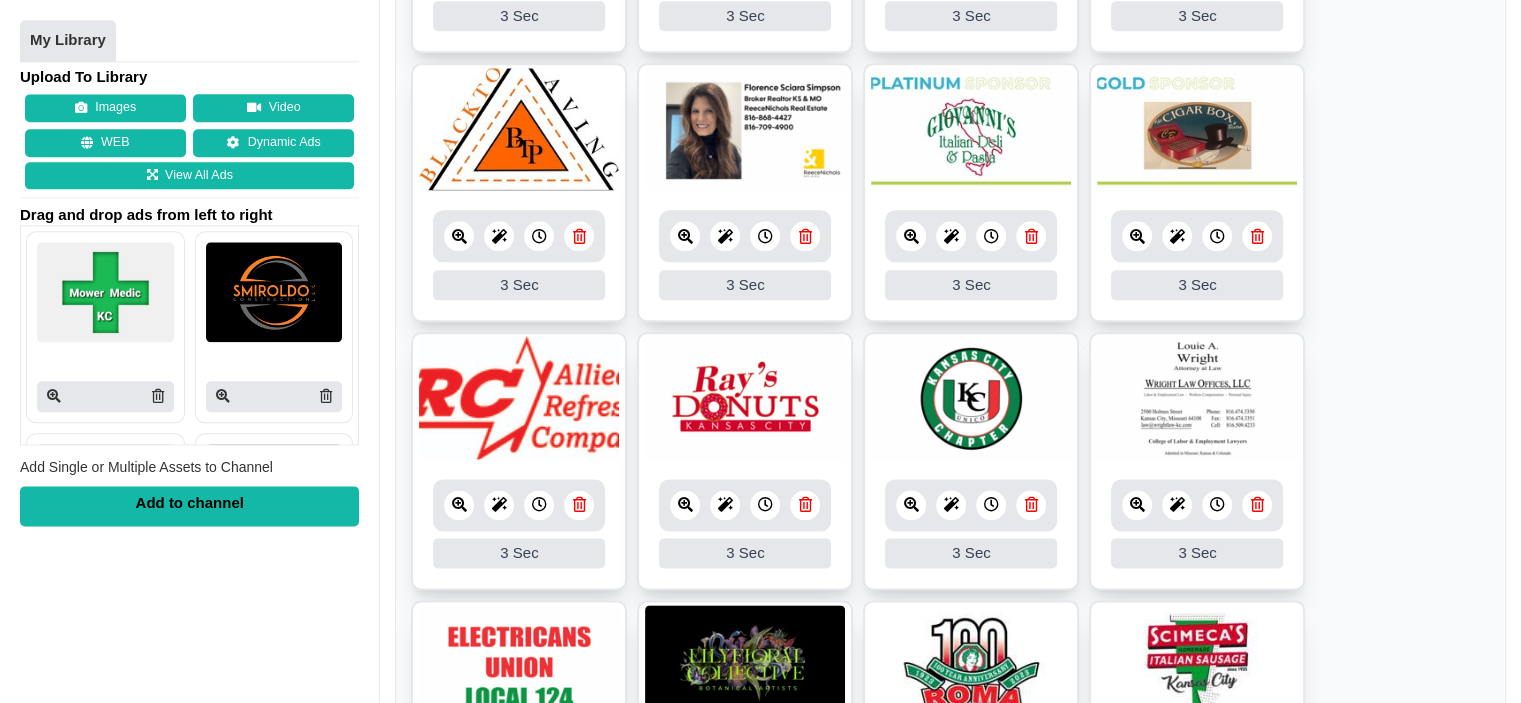click at bounding box center [1197, 130] 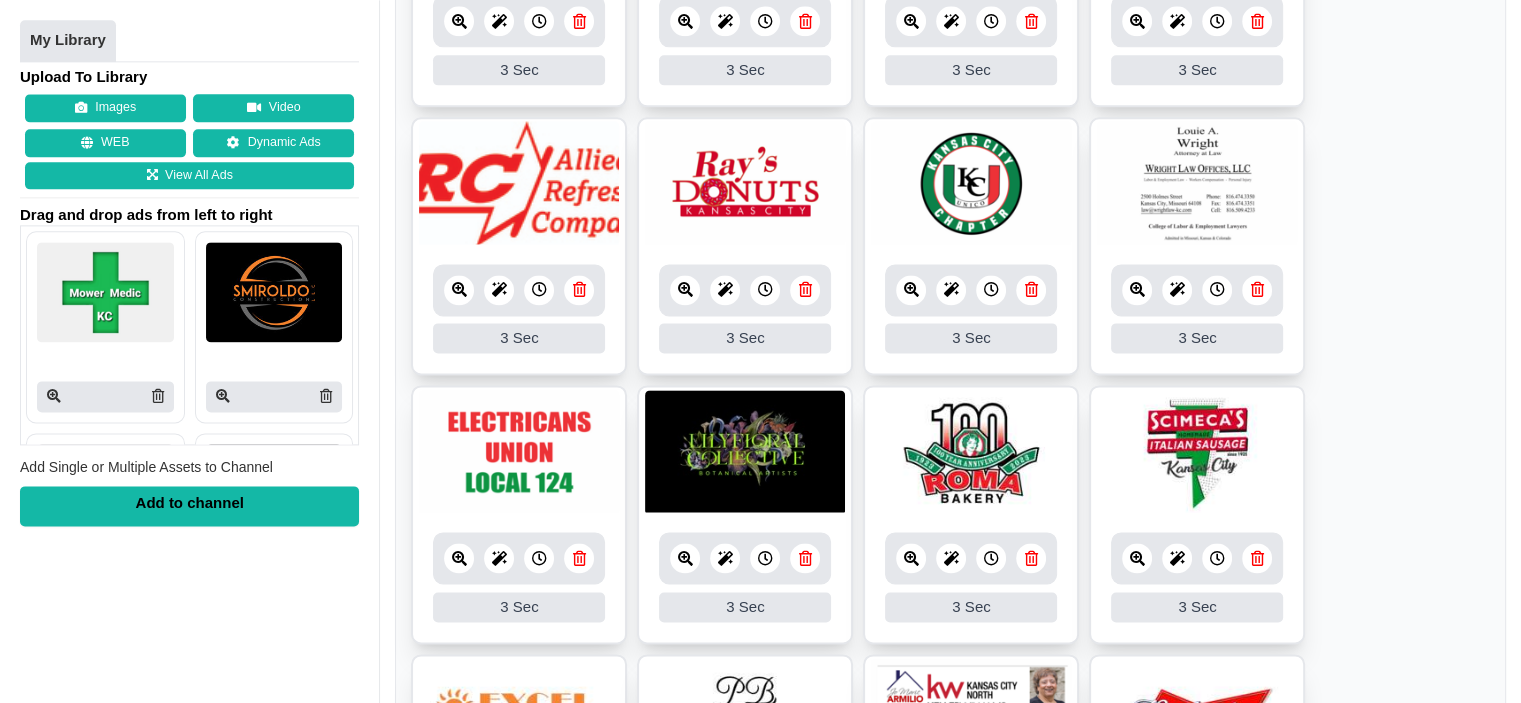 scroll, scrollTop: 2400, scrollLeft: 0, axis: vertical 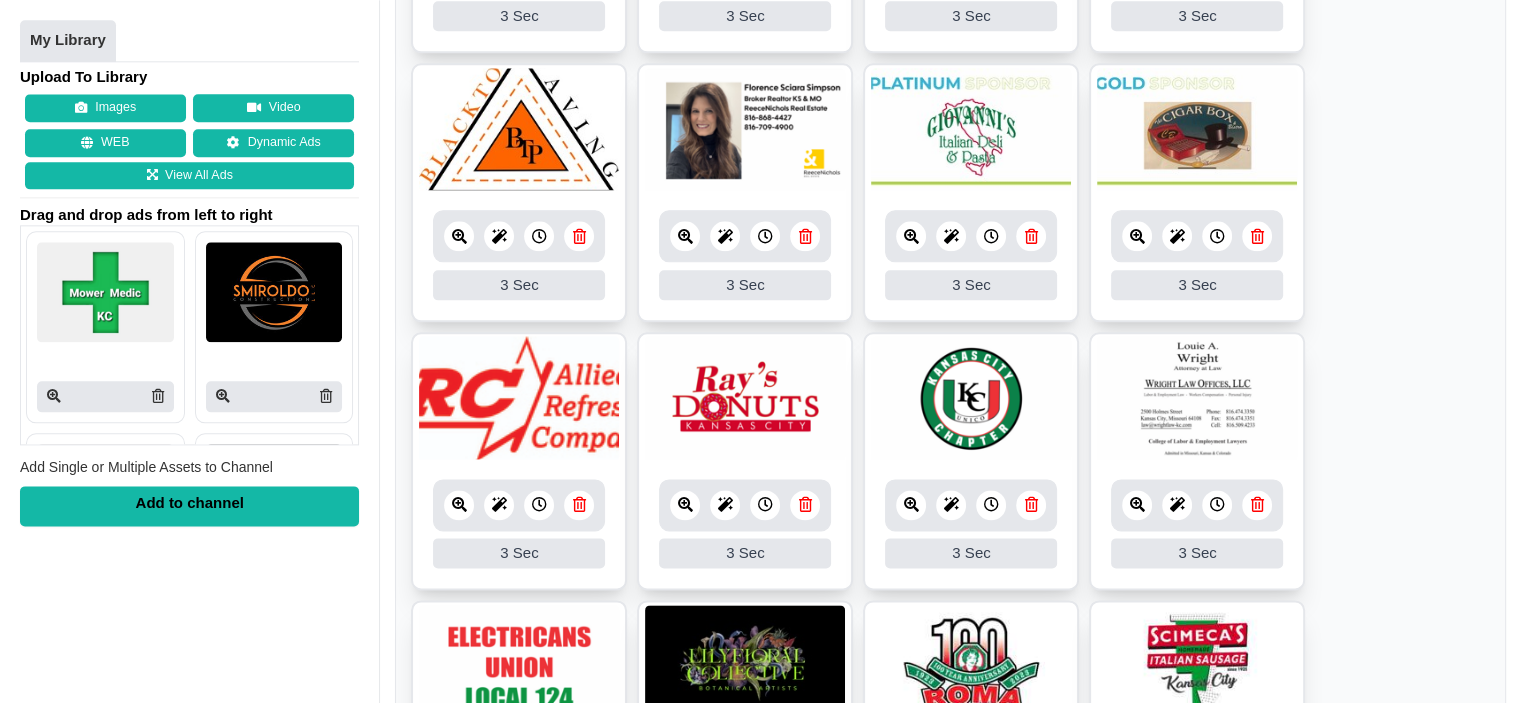 click at bounding box center [1197, 130] 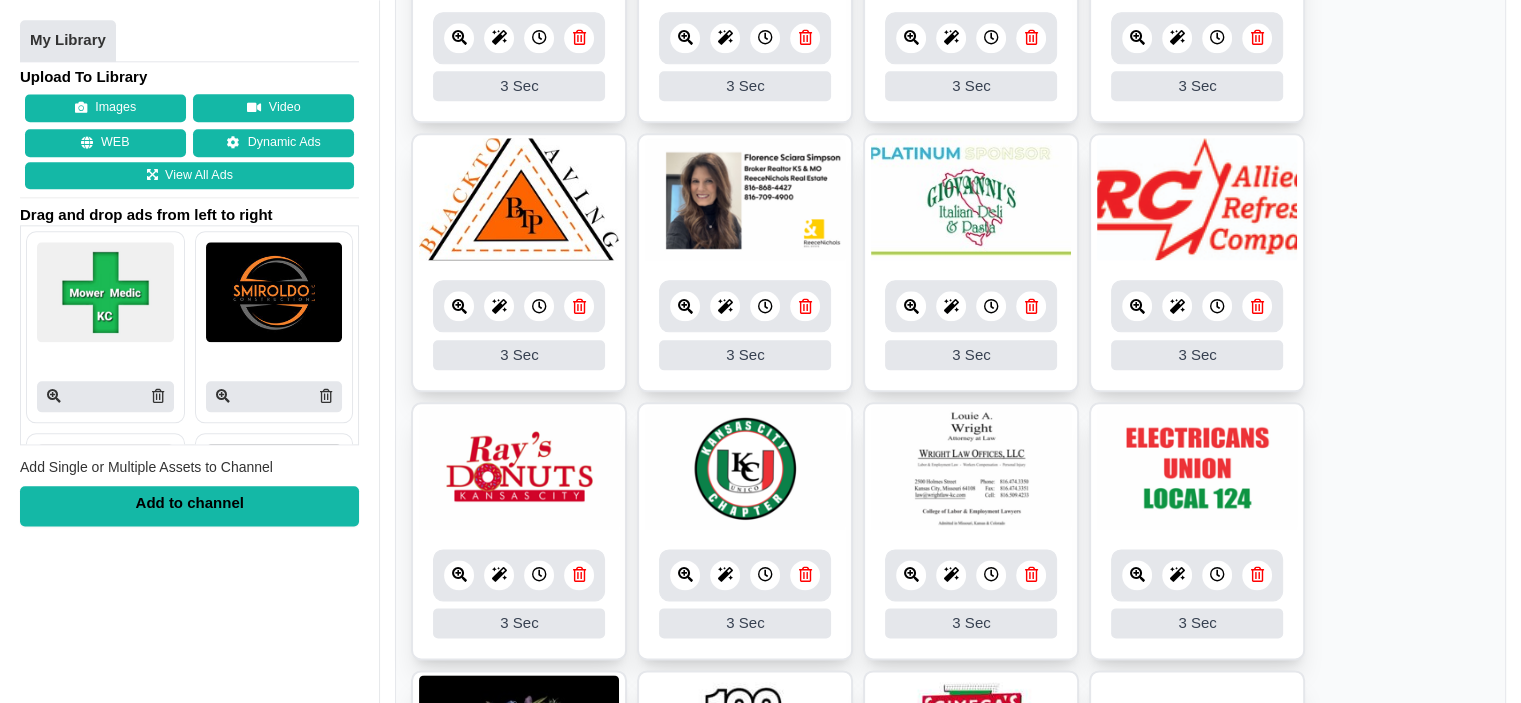 scroll, scrollTop: 2300, scrollLeft: 0, axis: vertical 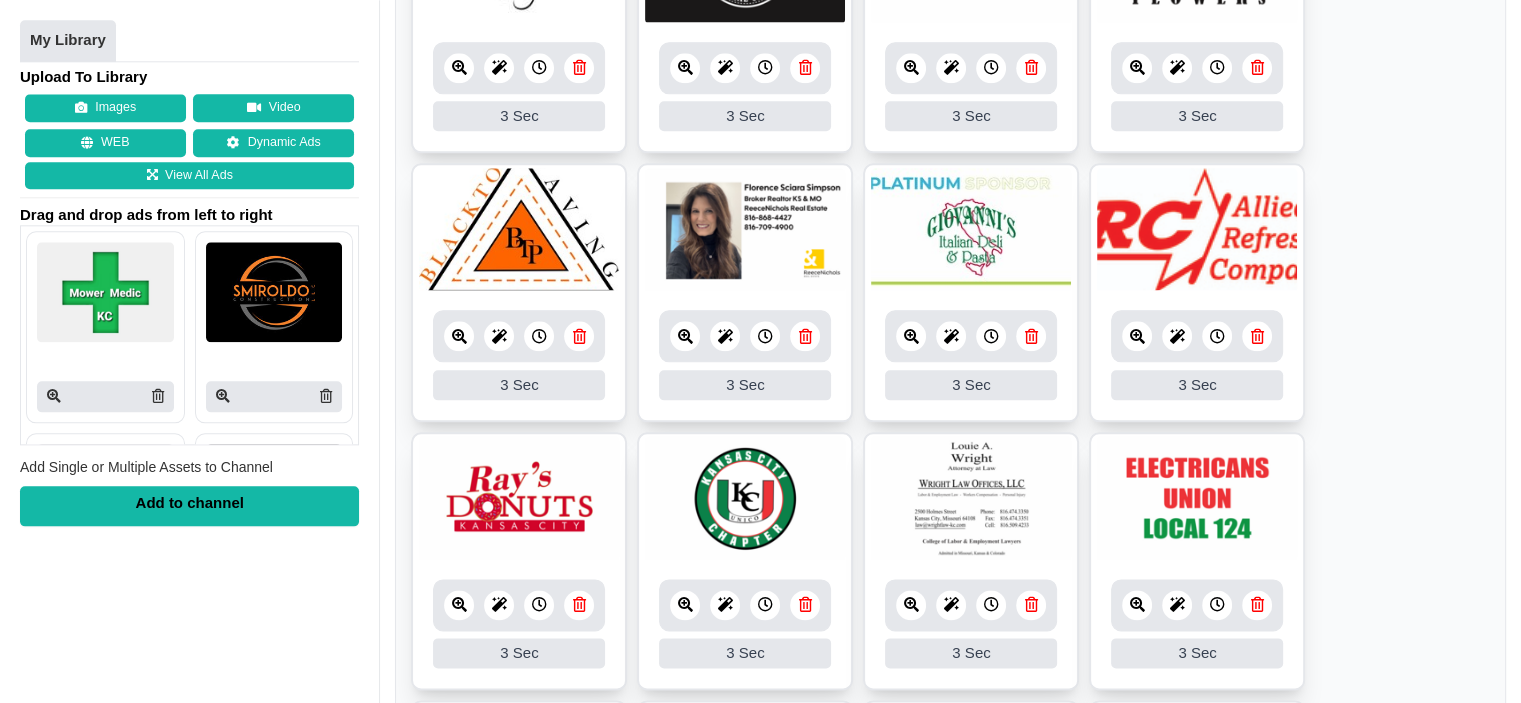 click at bounding box center [971, 230] 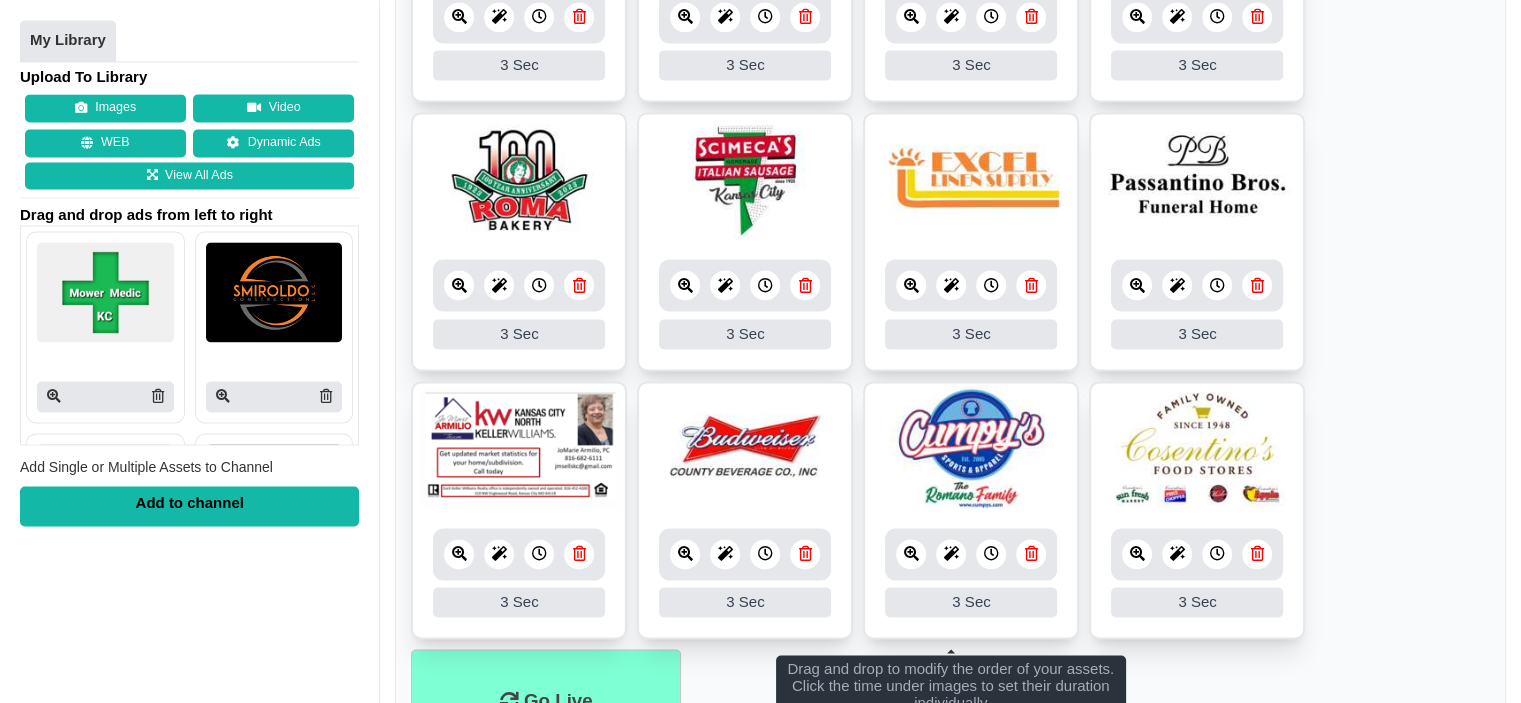 scroll, scrollTop: 2988, scrollLeft: 0, axis: vertical 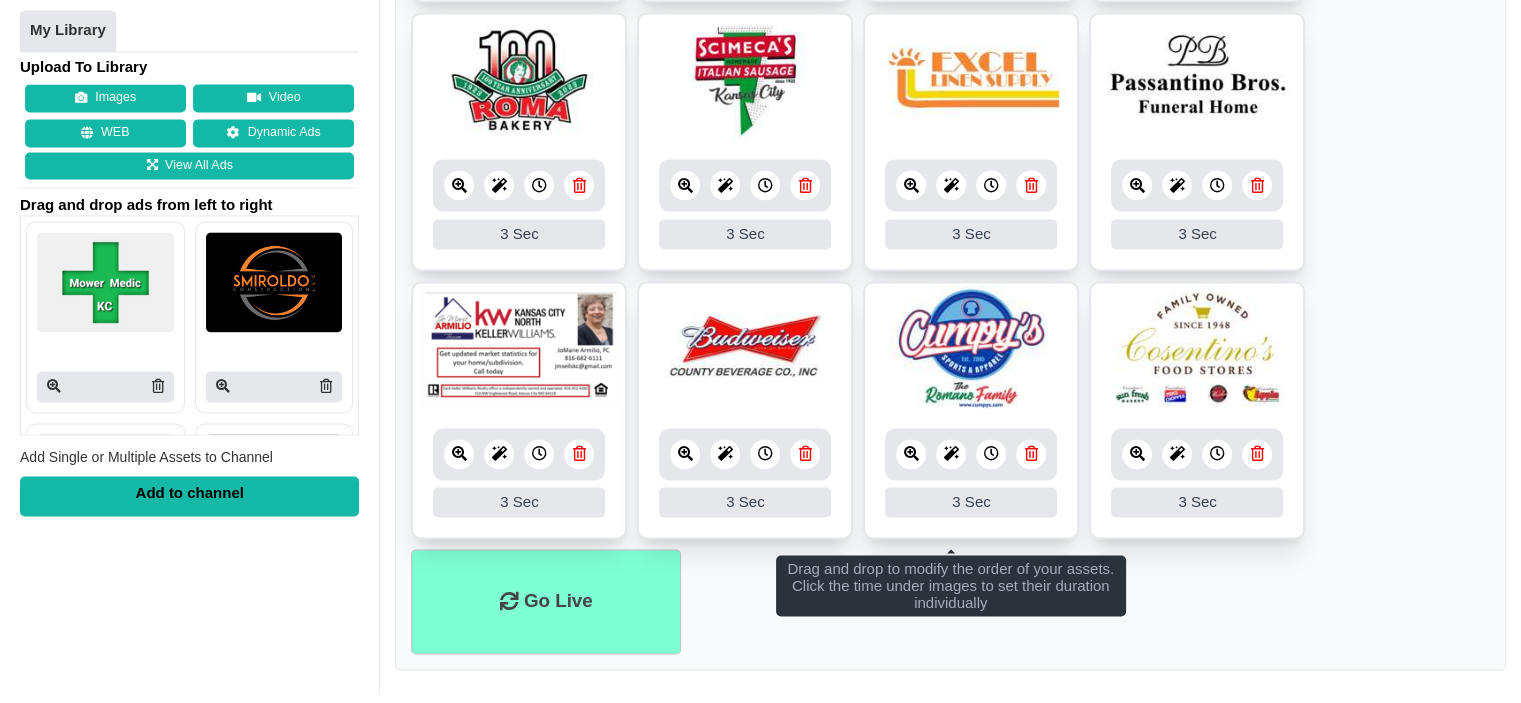 drag, startPoint x: 1060, startPoint y: 327, endPoint x: 1052, endPoint y: 317, distance: 12.806249 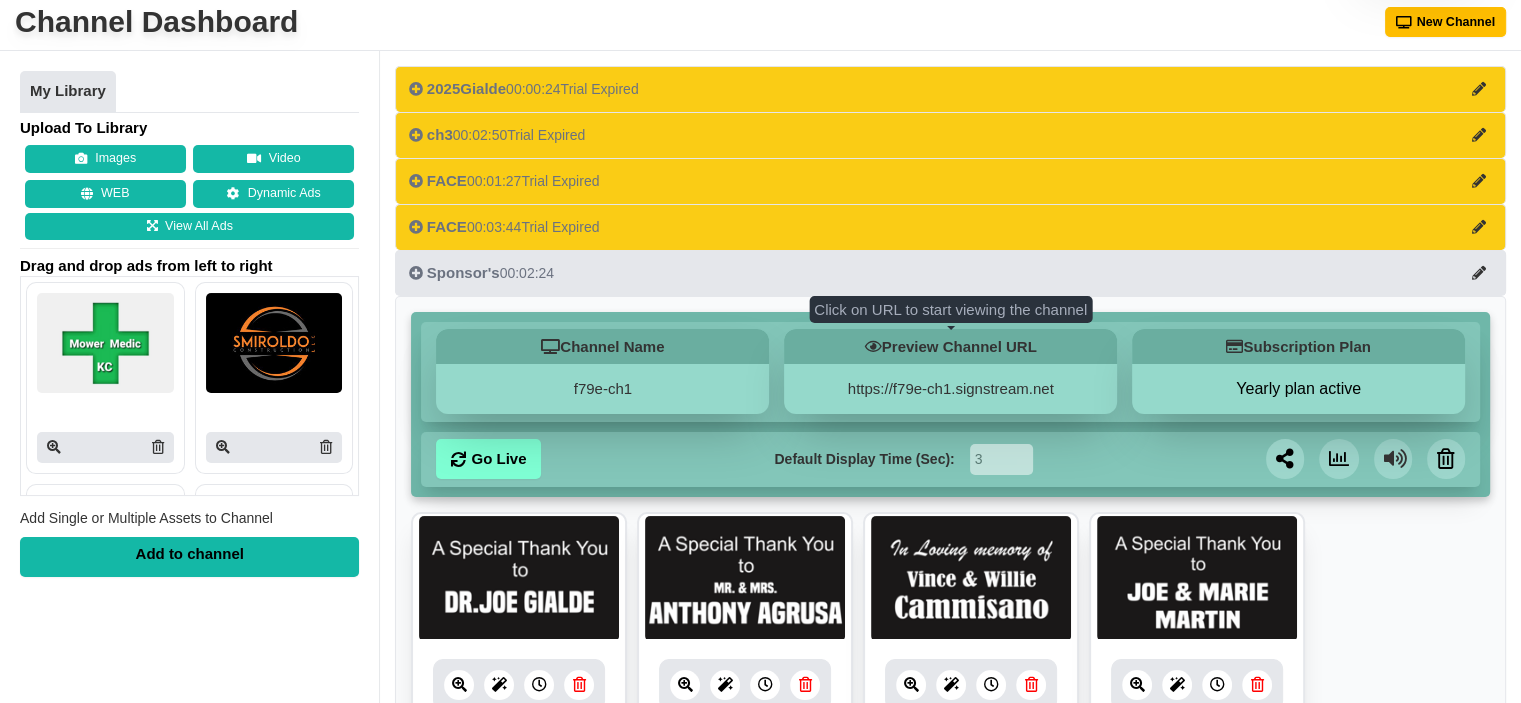 scroll, scrollTop: 0, scrollLeft: 0, axis: both 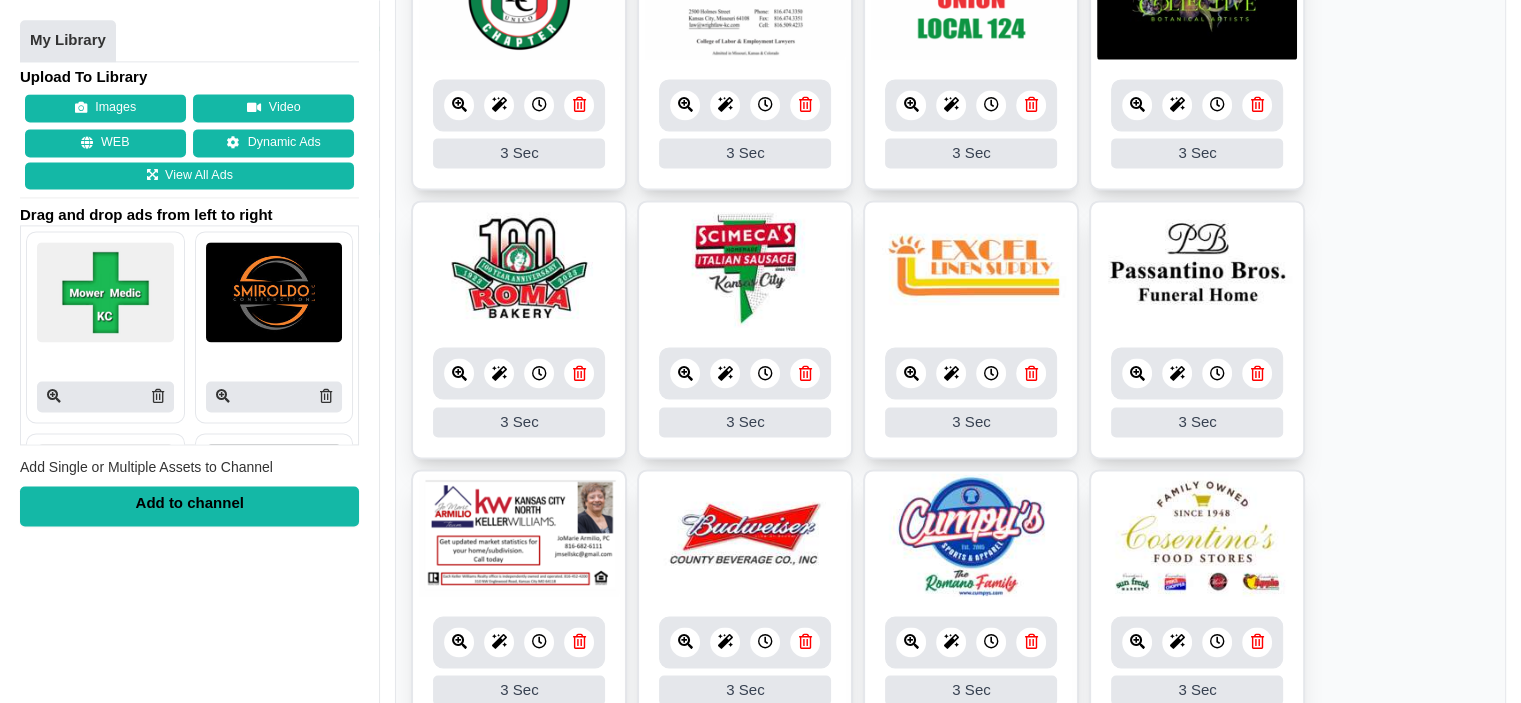 click at bounding box center [579, 641] 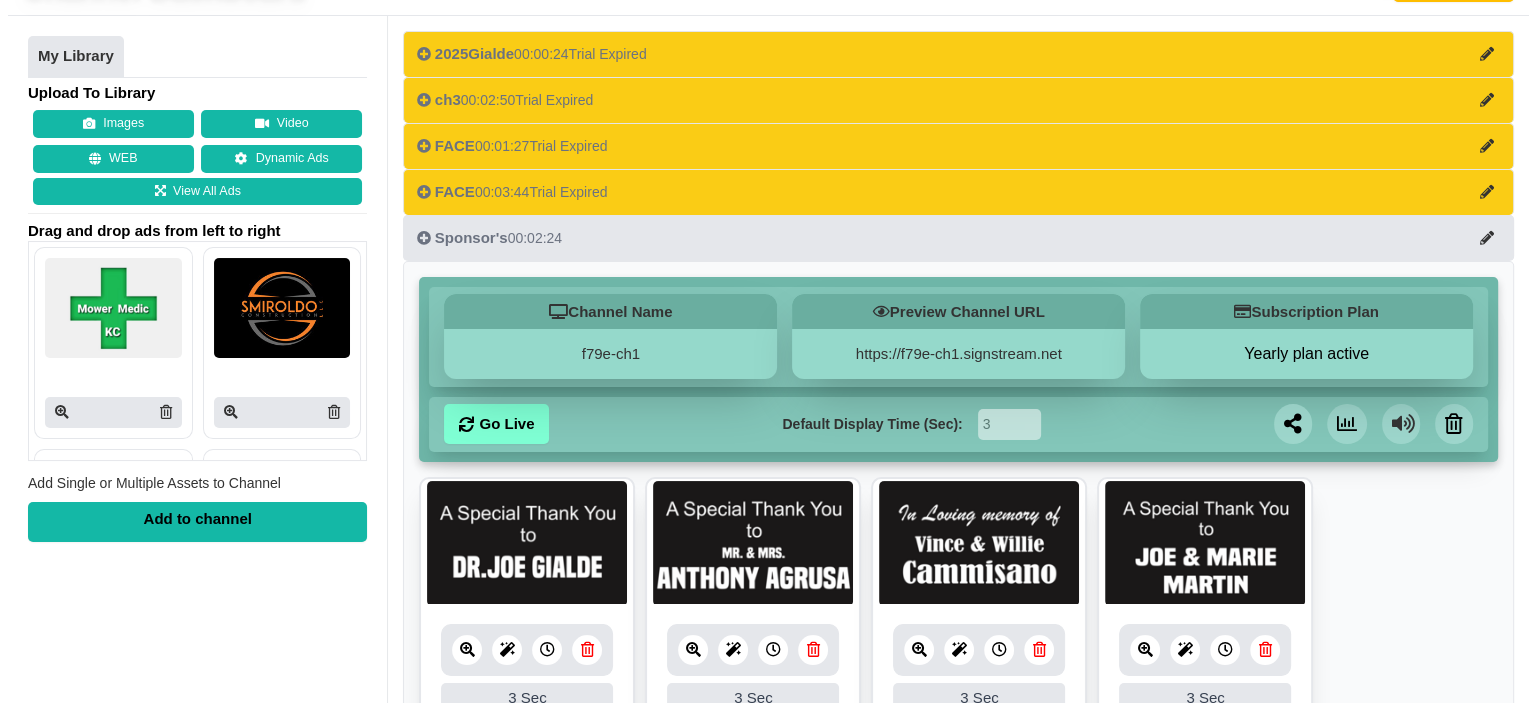 scroll, scrollTop: 0, scrollLeft: 0, axis: both 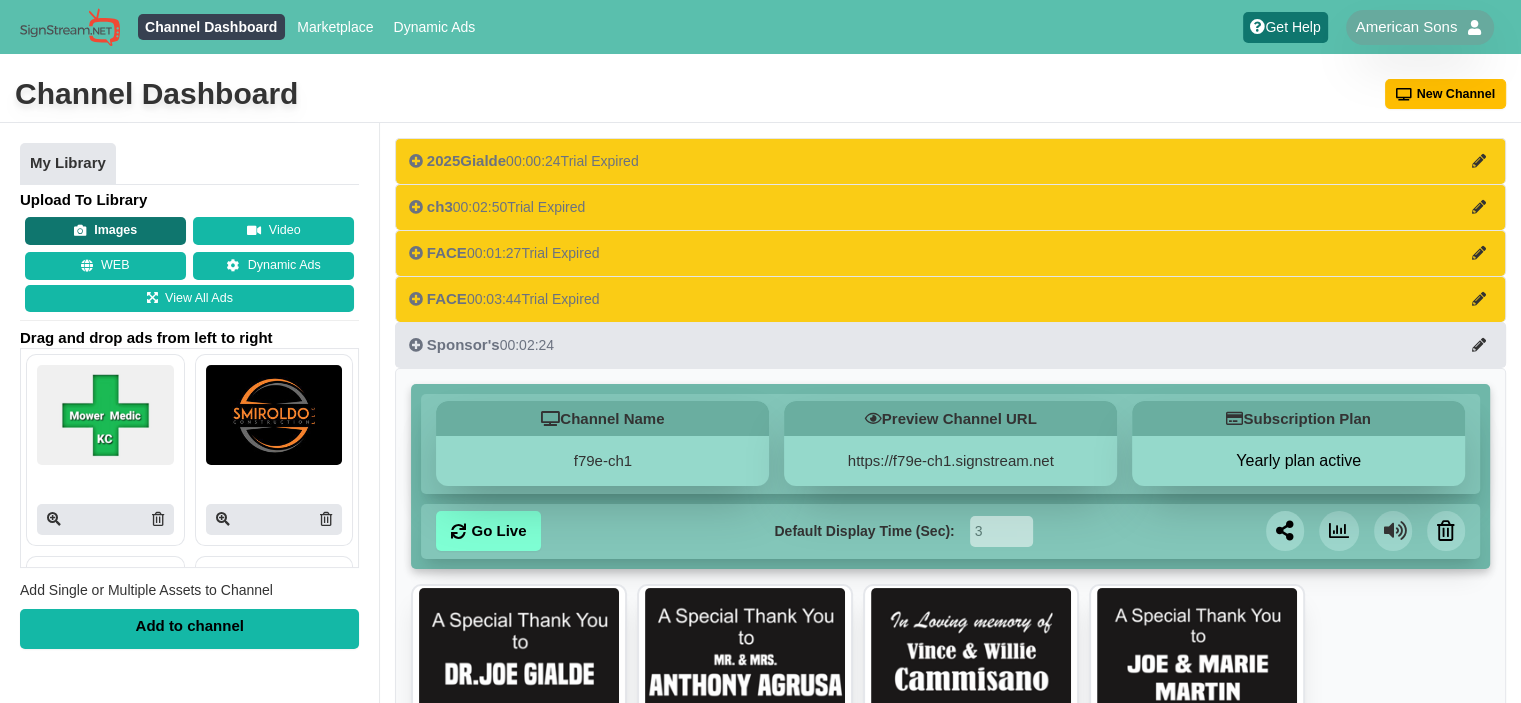 click on "Images" at bounding box center [105, 231] 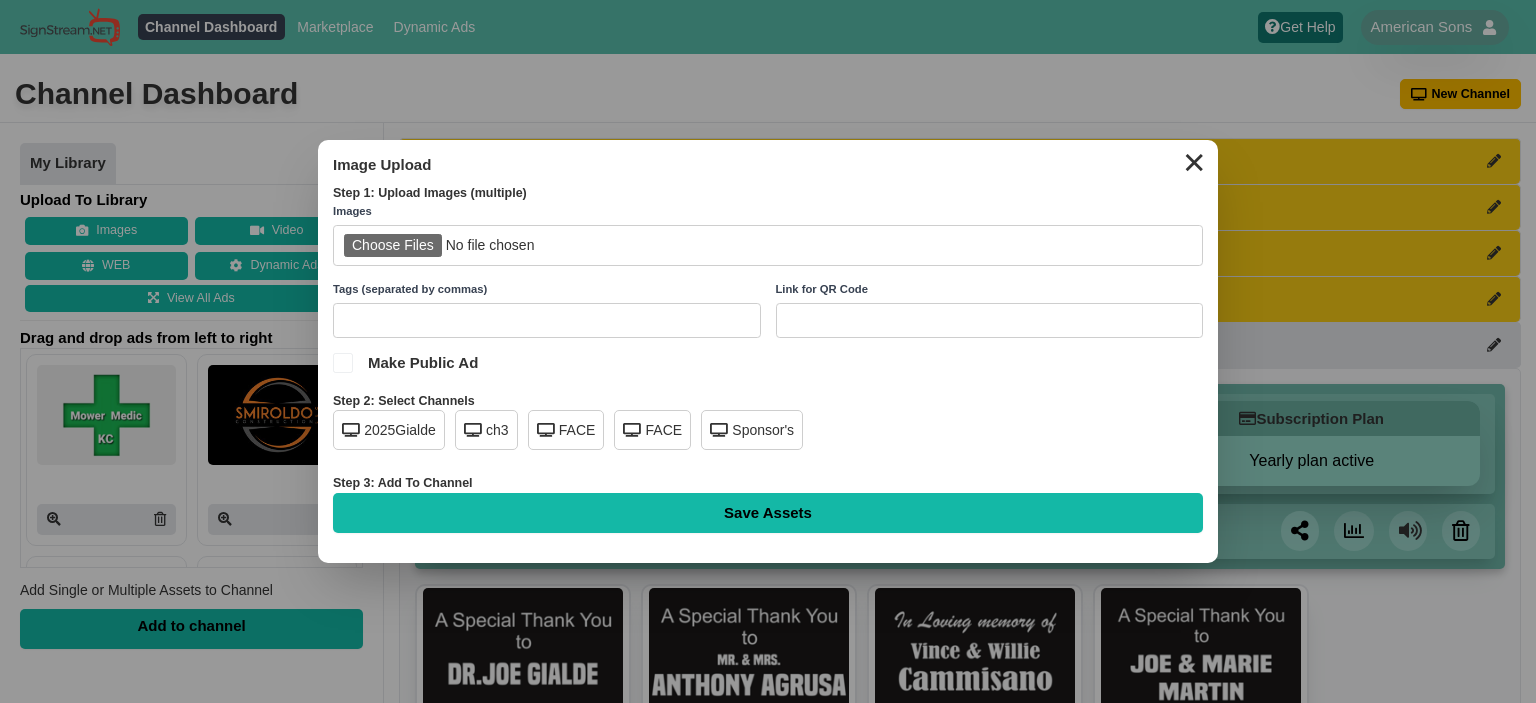 click at bounding box center [768, 245] 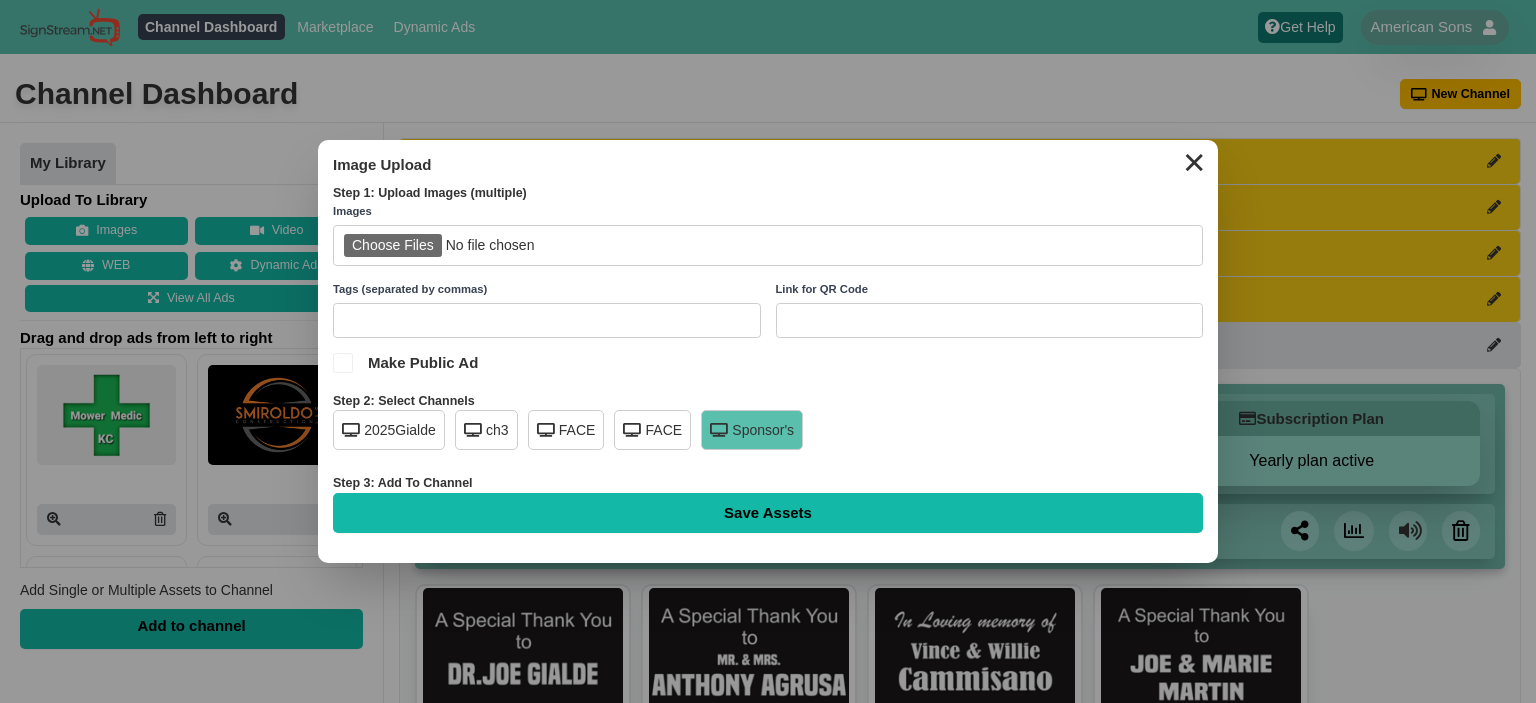 click at bounding box center [768, 245] 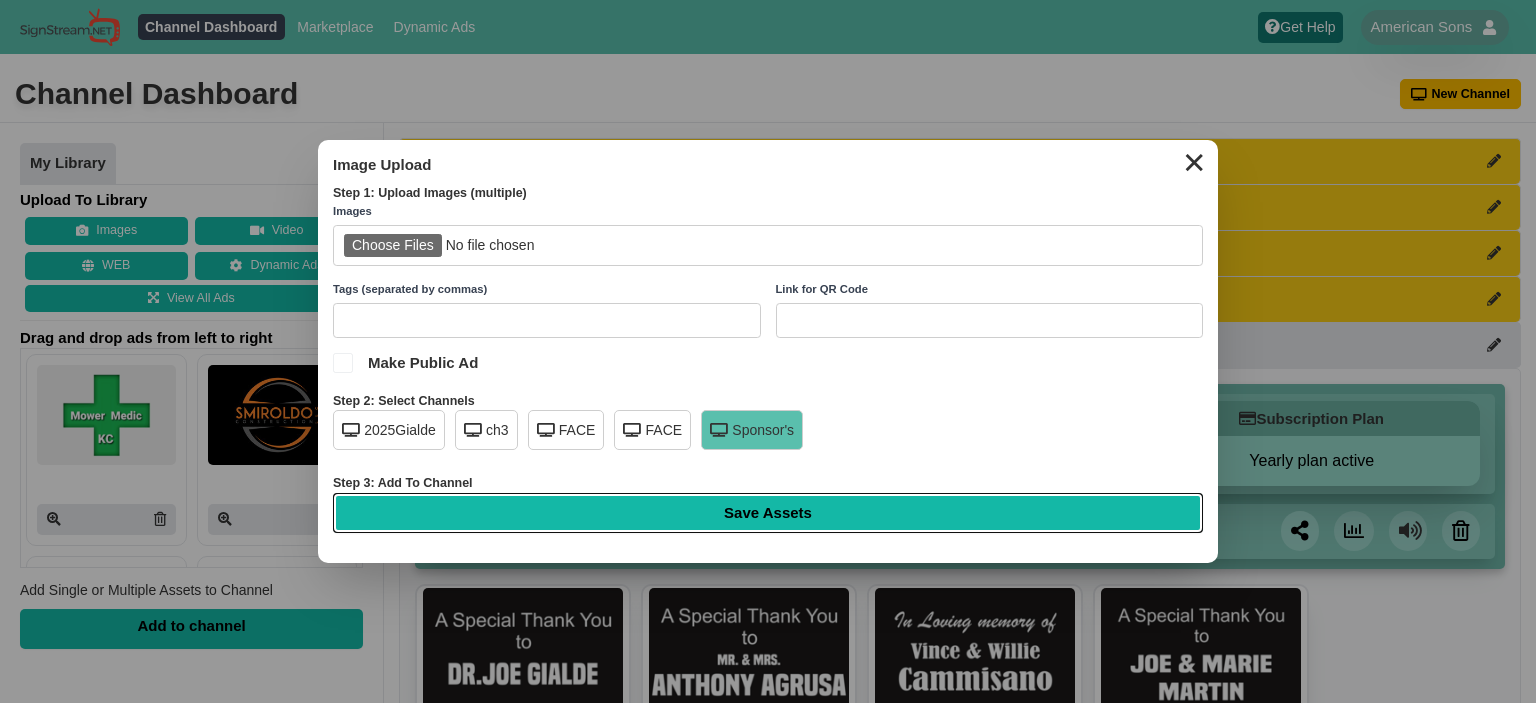click on "Save Assets" at bounding box center (768, 513) 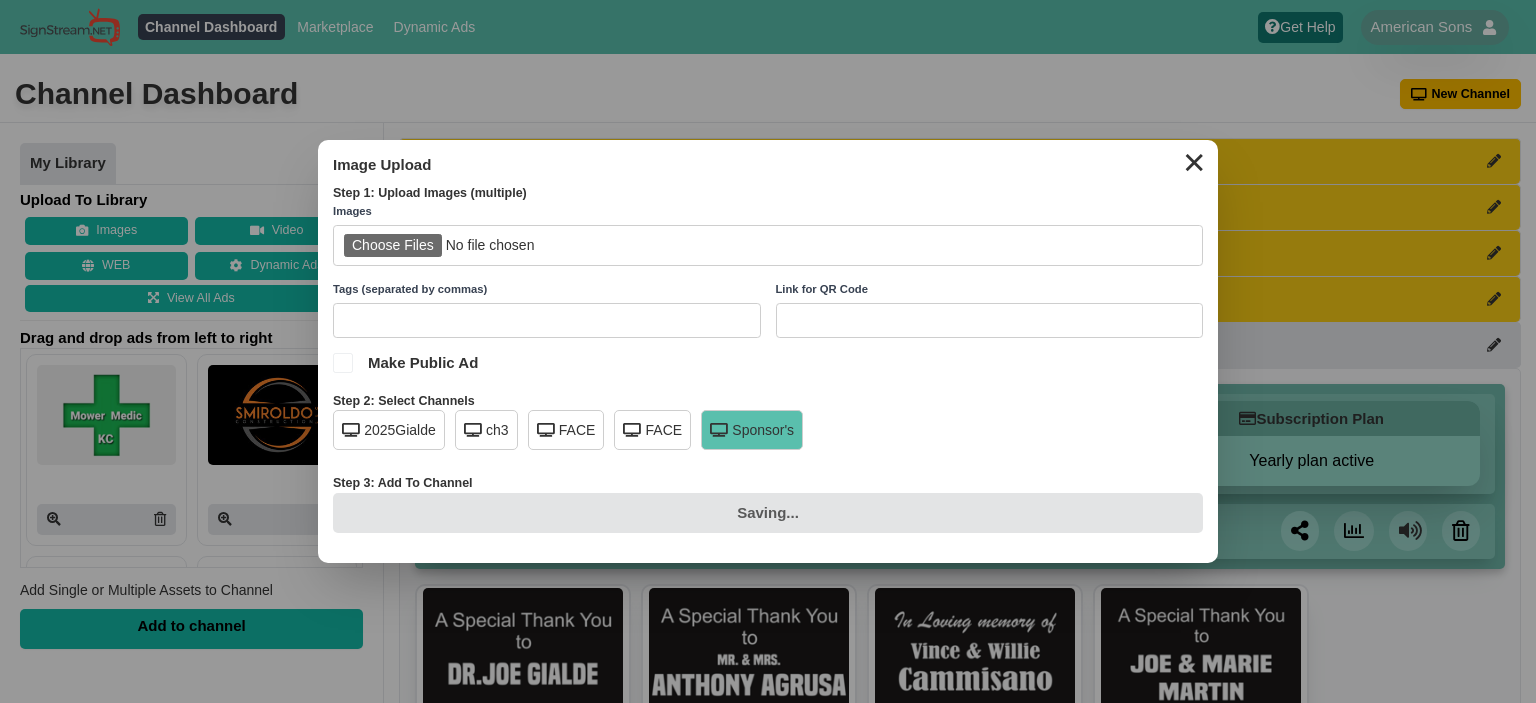 type on "Saving..." 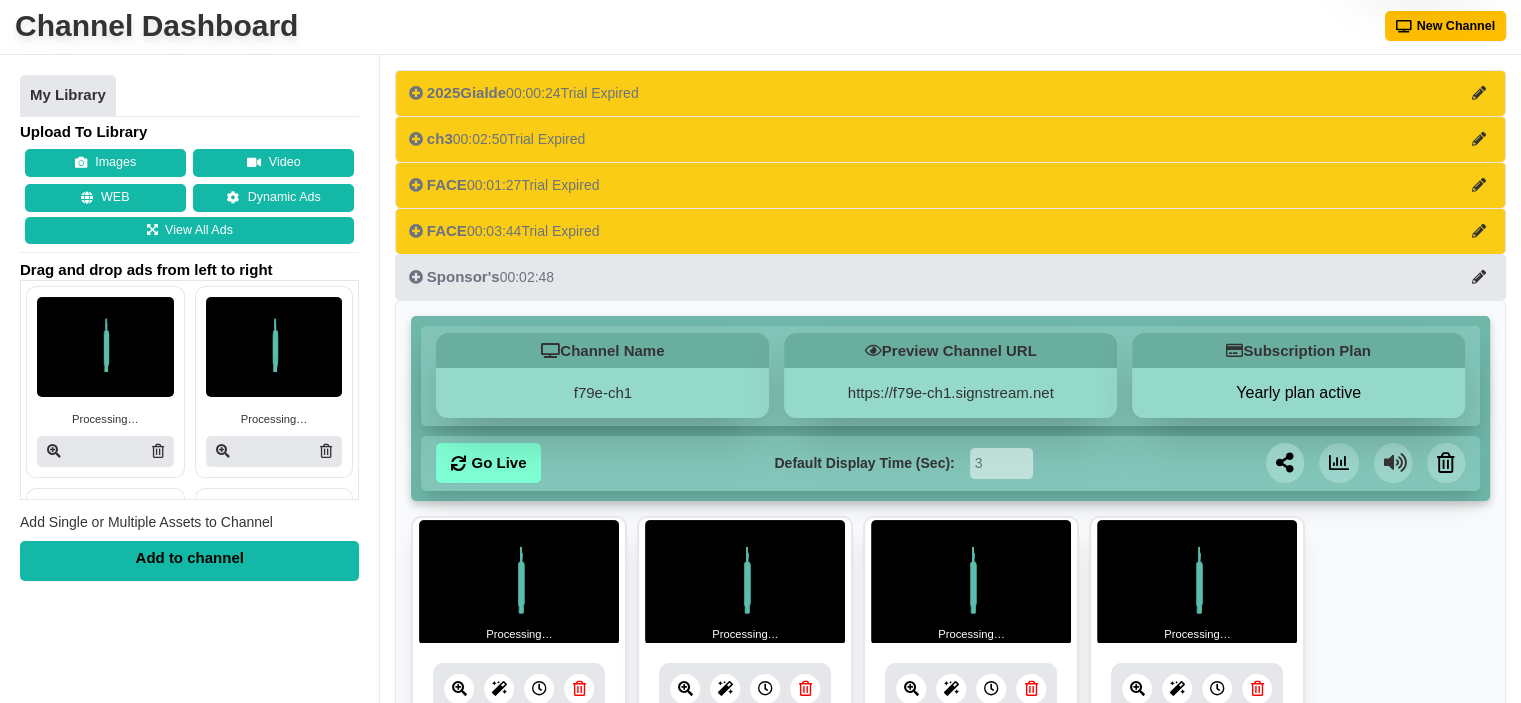 scroll, scrollTop: 100, scrollLeft: 0, axis: vertical 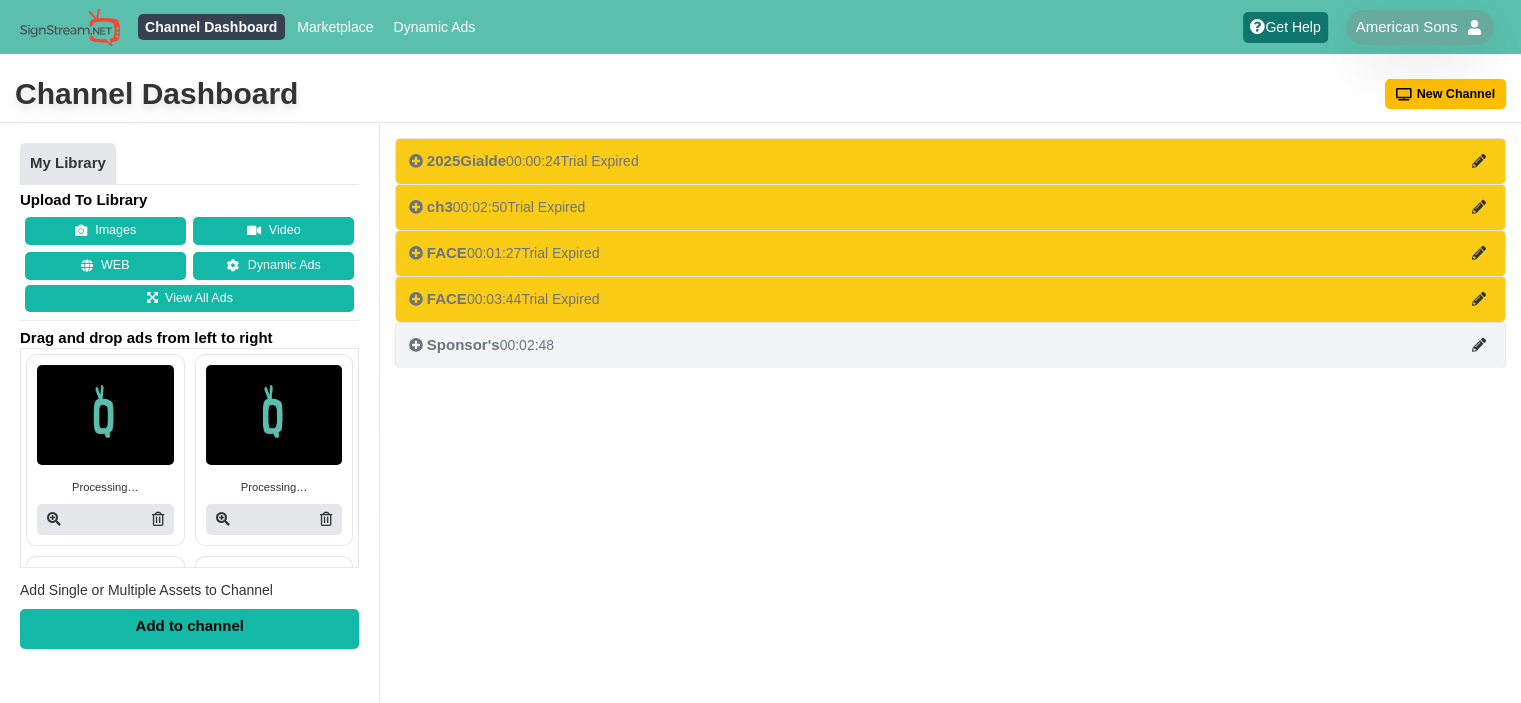 click on "Sponsor's
00:02:48" at bounding box center [481, 345] 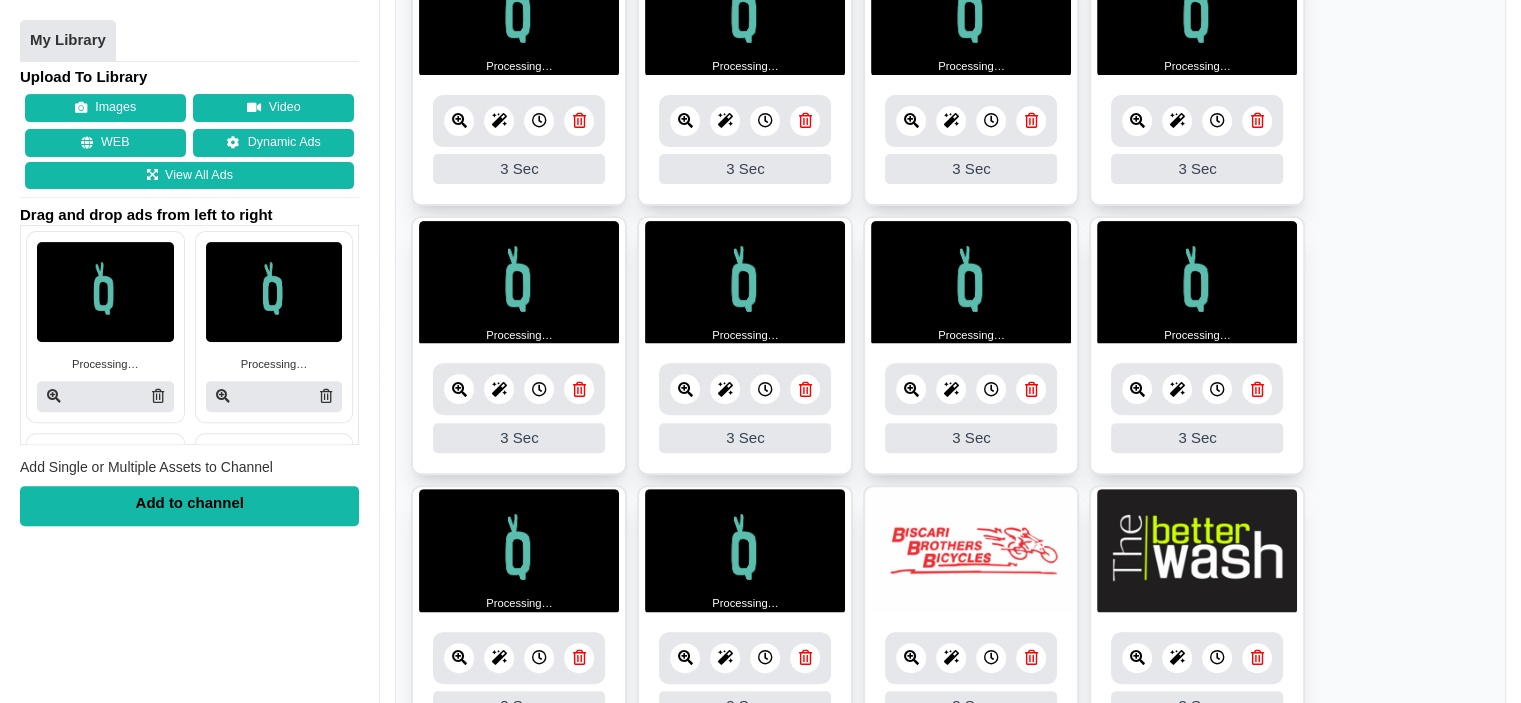 scroll, scrollTop: 700, scrollLeft: 0, axis: vertical 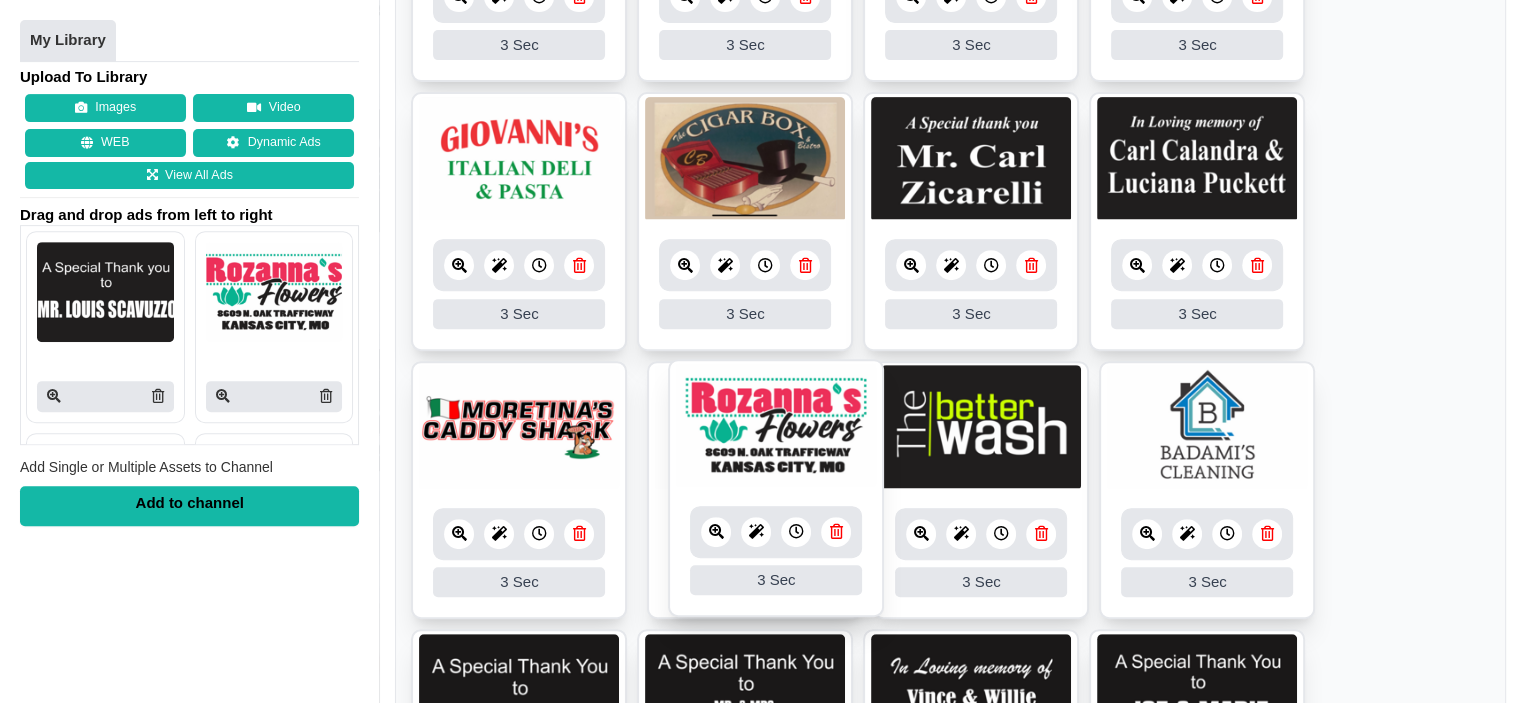 drag, startPoint x: 756, startPoint y: 259, endPoint x: 777, endPoint y: 409, distance: 151.46286 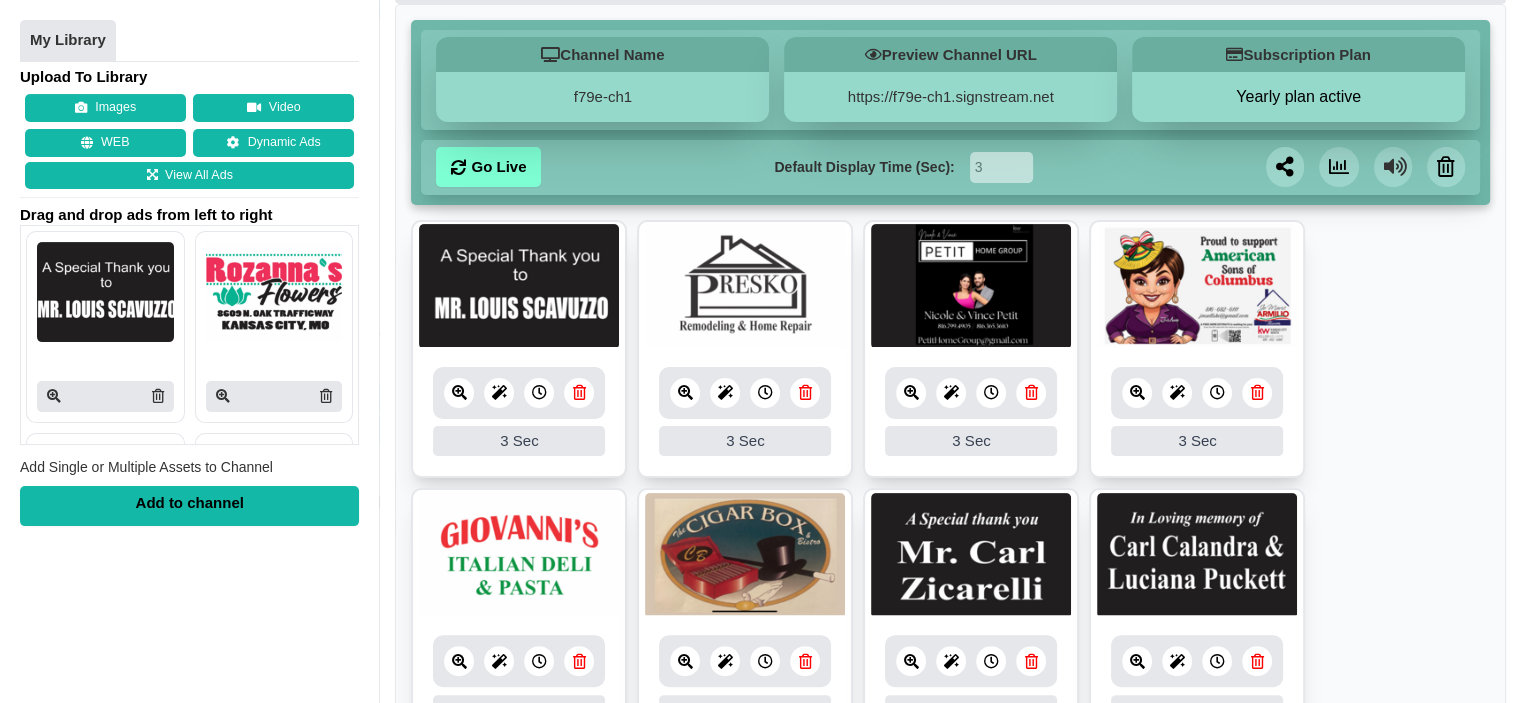 scroll, scrollTop: 360, scrollLeft: 0, axis: vertical 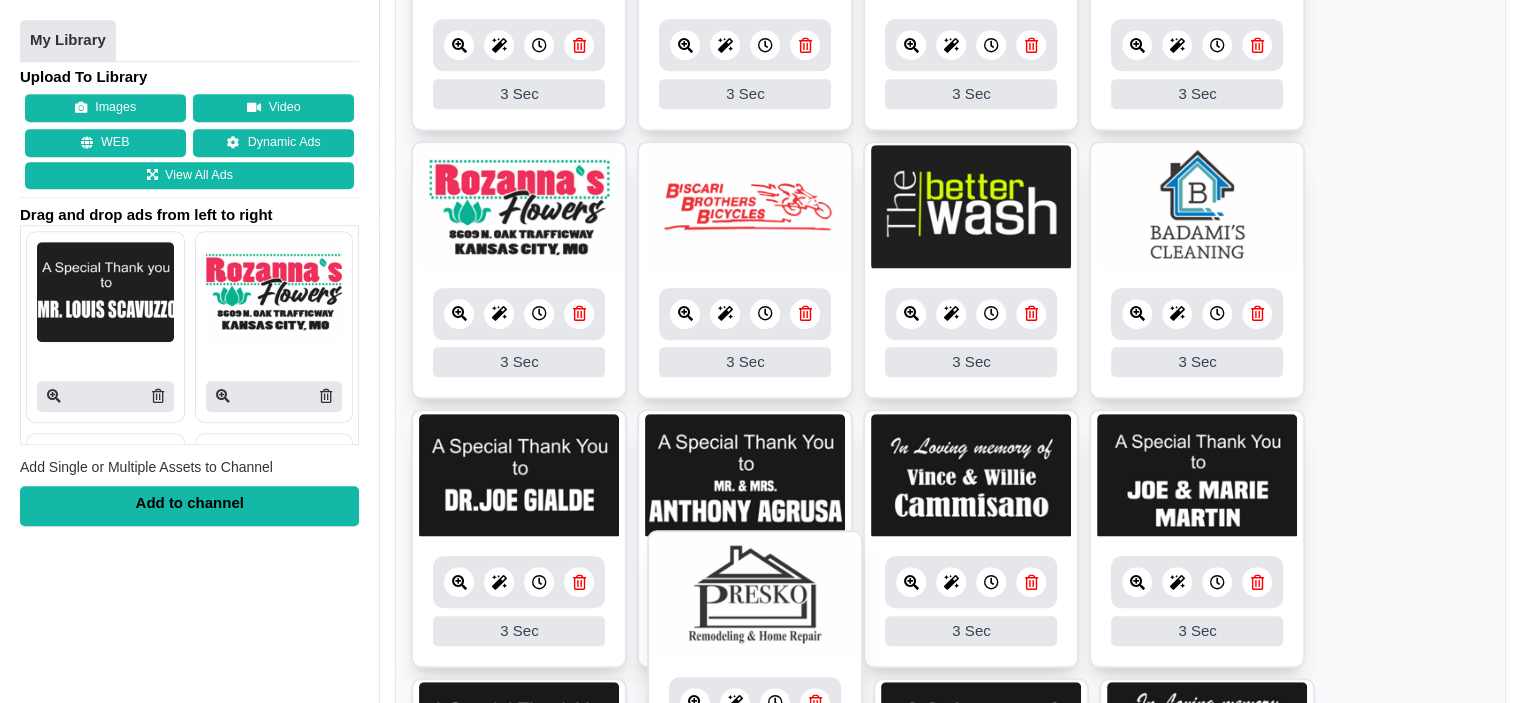 drag, startPoint x: 764, startPoint y: 285, endPoint x: 765, endPoint y: 576, distance: 291.0017 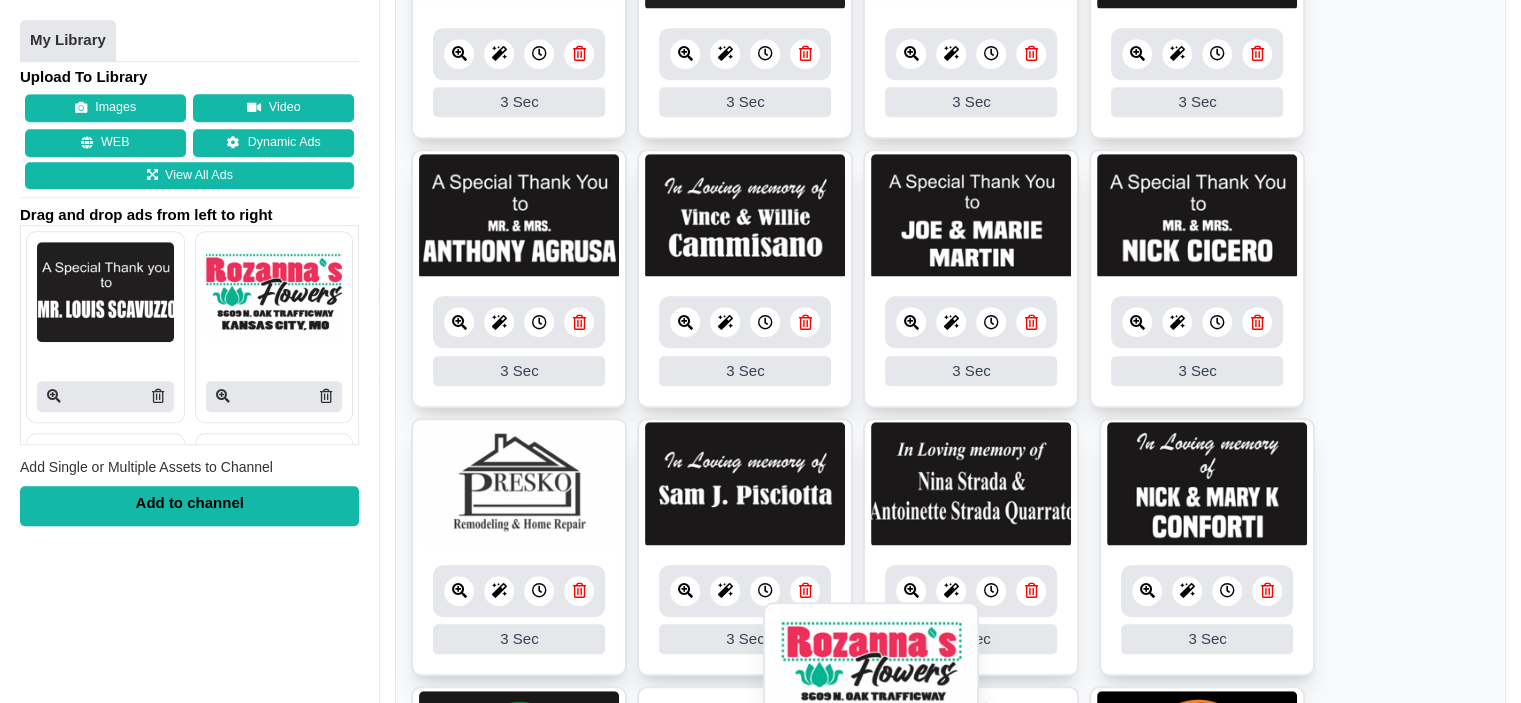 drag, startPoint x: 541, startPoint y: 231, endPoint x: 836, endPoint y: 591, distance: 465.4299 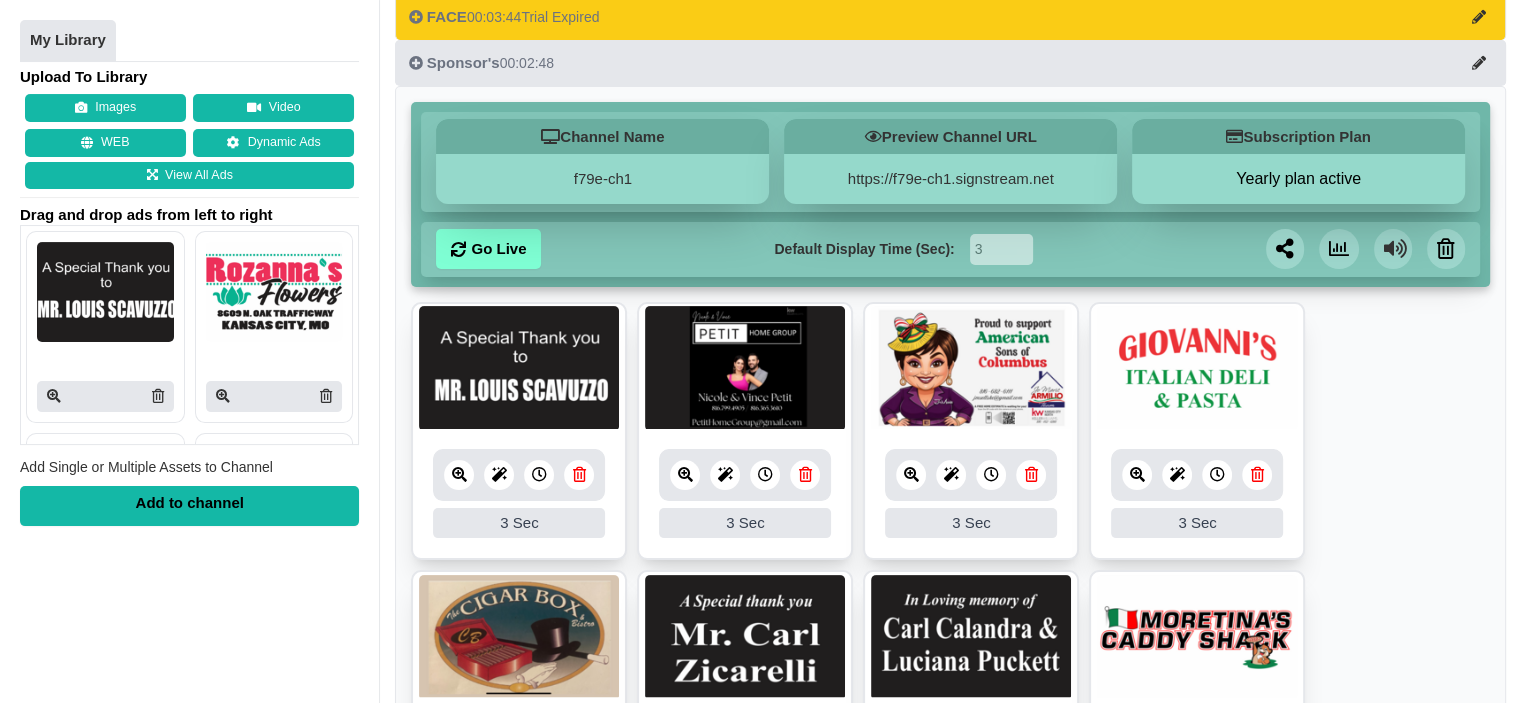 scroll, scrollTop: 260, scrollLeft: 0, axis: vertical 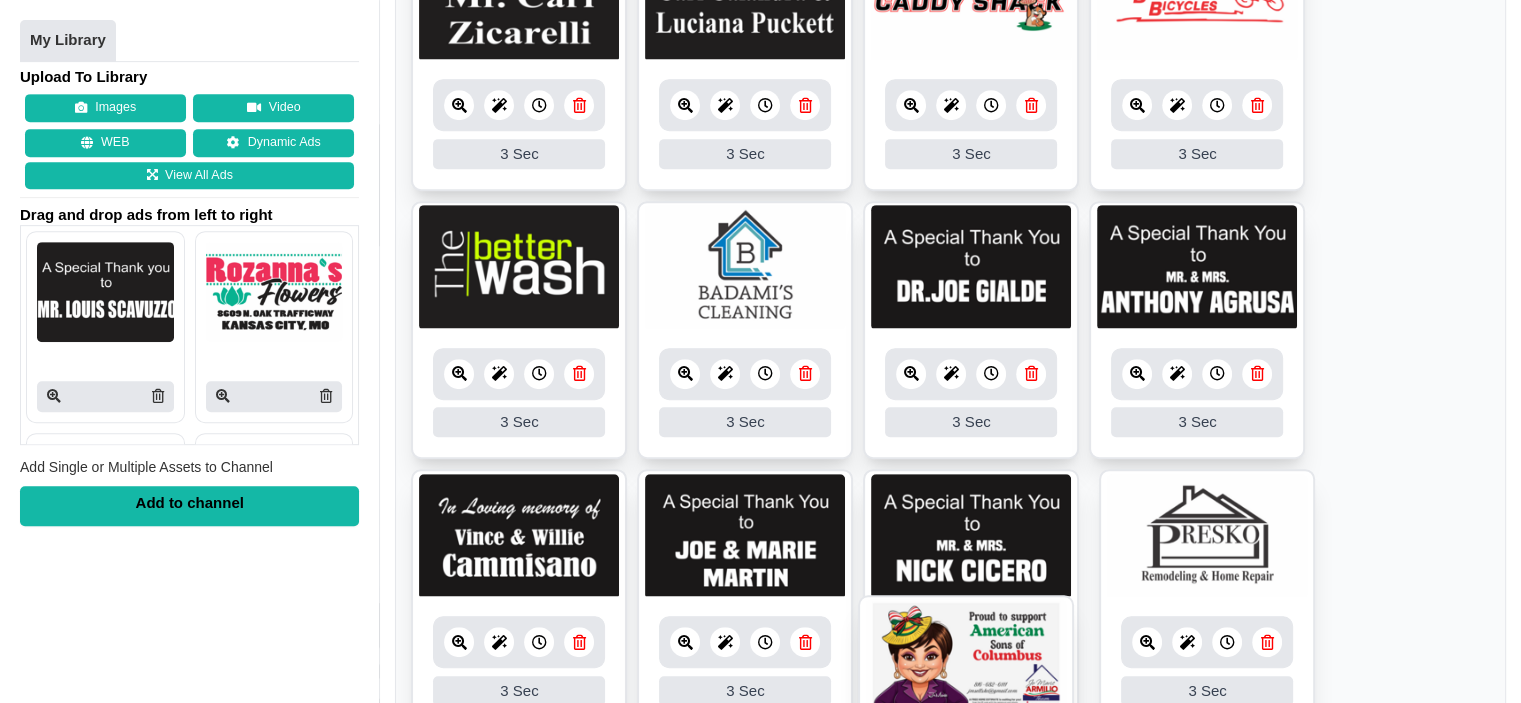 drag, startPoint x: 962, startPoint y: 391, endPoint x: 960, endPoint y: 663, distance: 272.00735 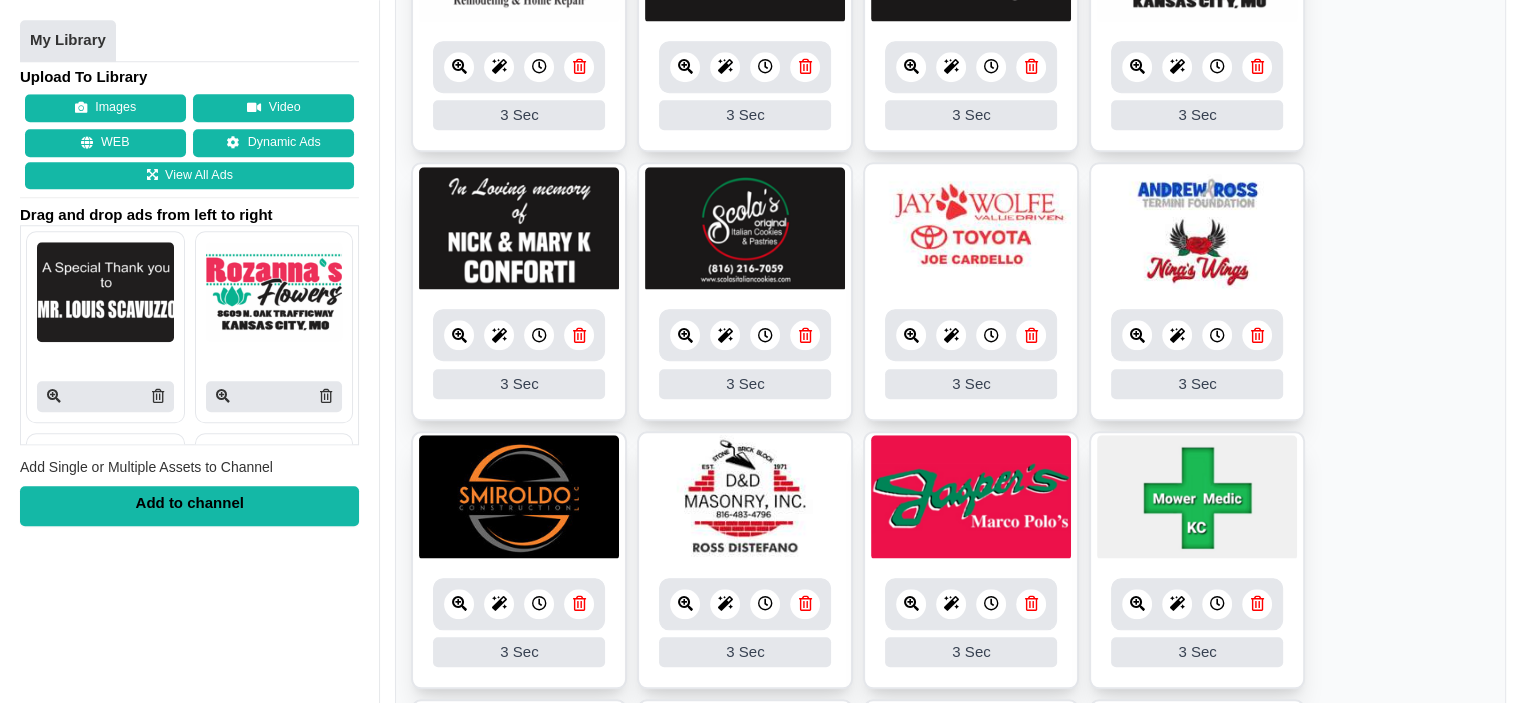 scroll, scrollTop: 2247, scrollLeft: 0, axis: vertical 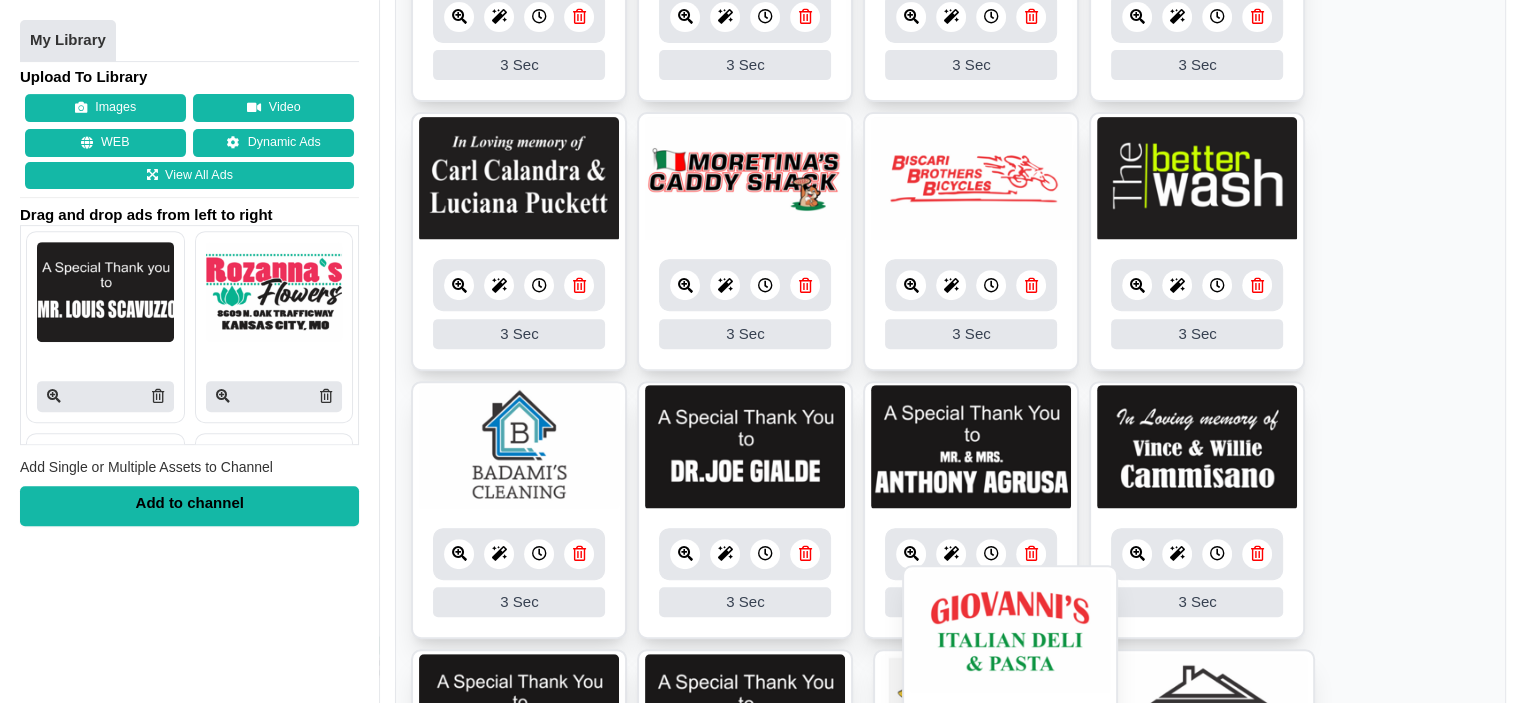 drag, startPoint x: 984, startPoint y: 352, endPoint x: 1025, endPoint y: 630, distance: 281.0071 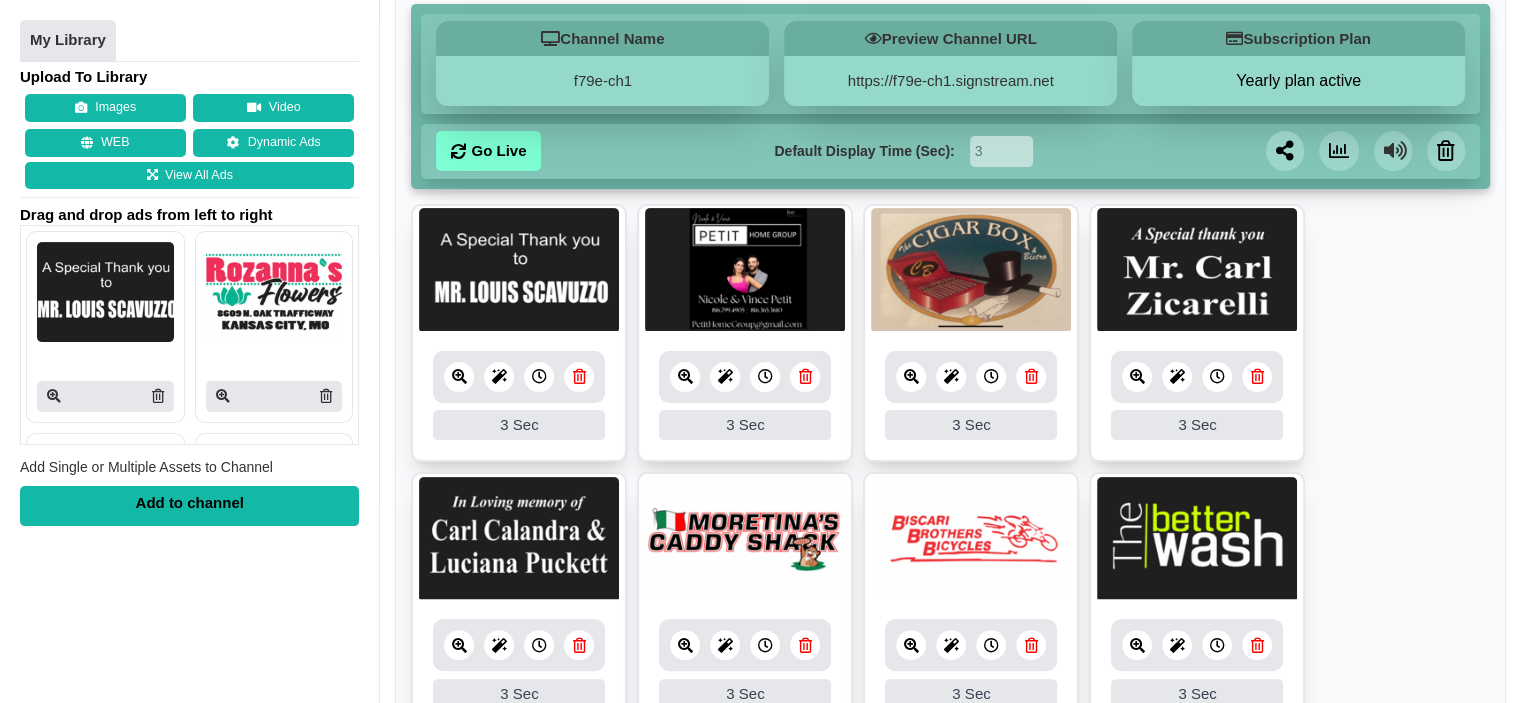 scroll, scrollTop: 340, scrollLeft: 0, axis: vertical 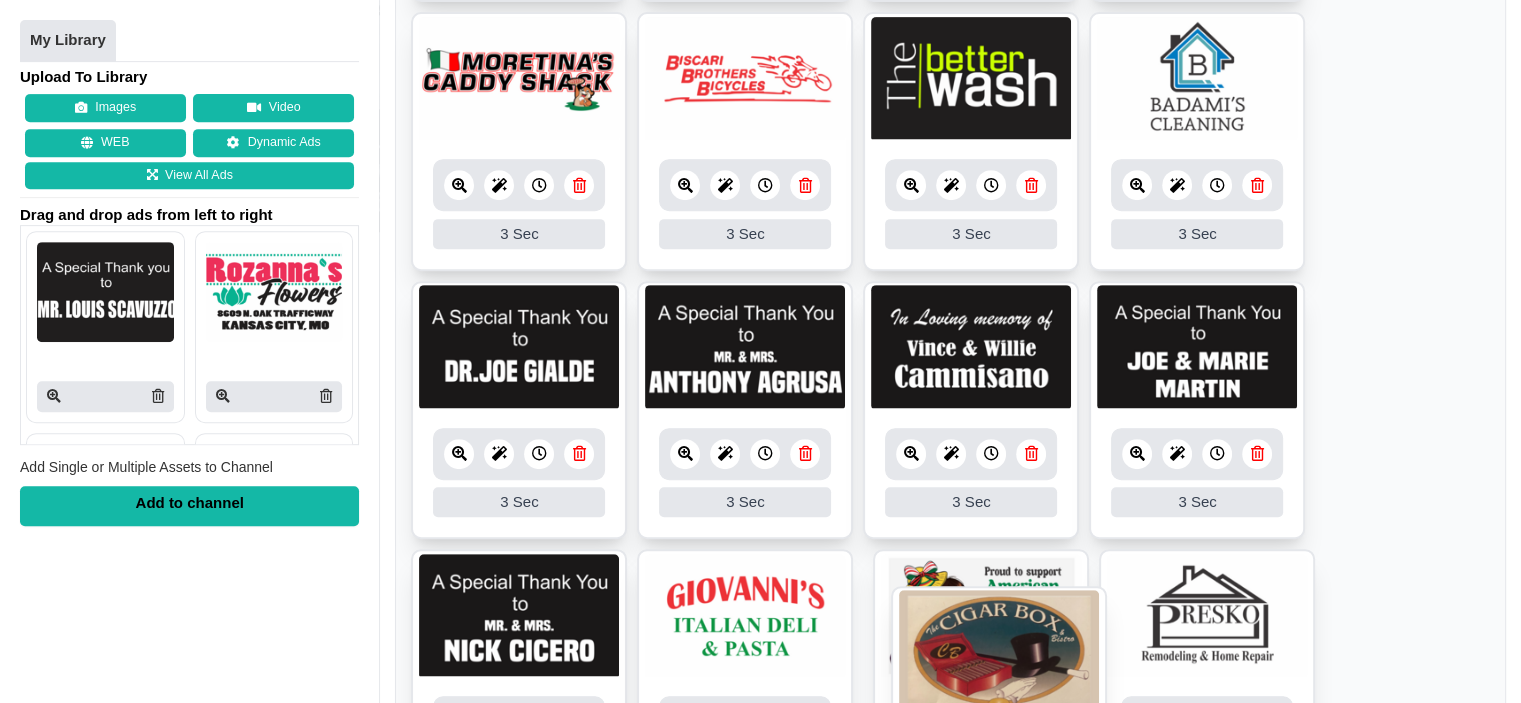 drag, startPoint x: 985, startPoint y: 313, endPoint x: 982, endPoint y: 626, distance: 313.01437 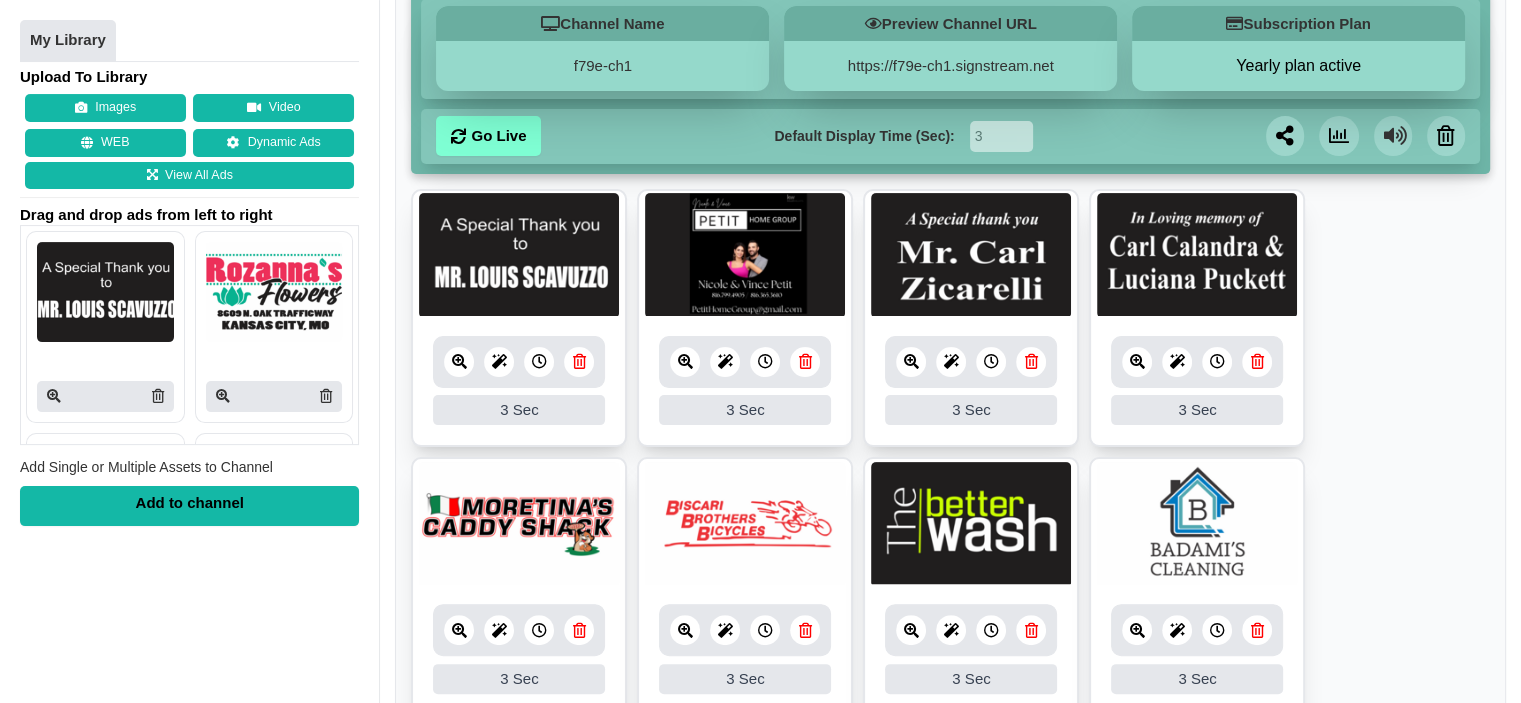 scroll, scrollTop: 400, scrollLeft: 0, axis: vertical 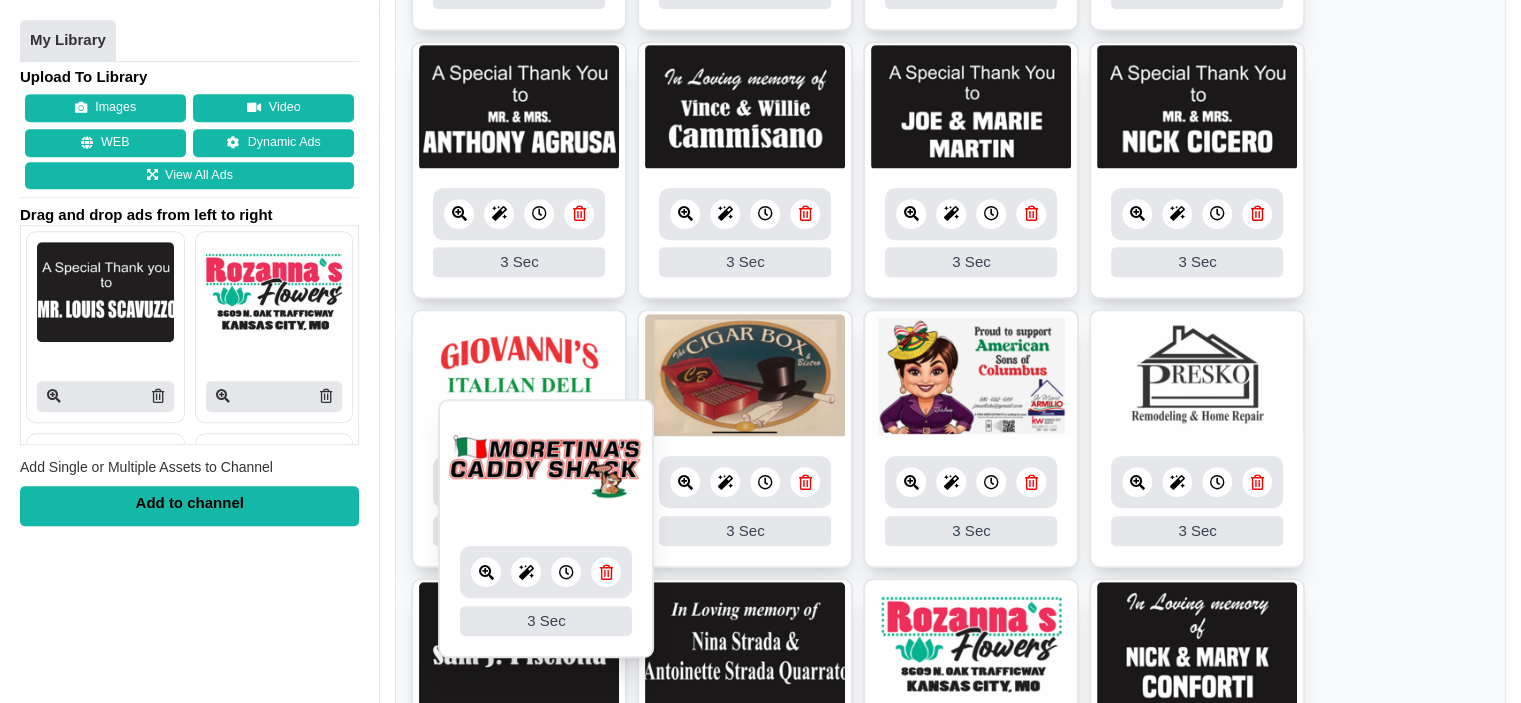 drag, startPoint x: 518, startPoint y: 511, endPoint x: 545, endPoint y: 423, distance: 92.0489 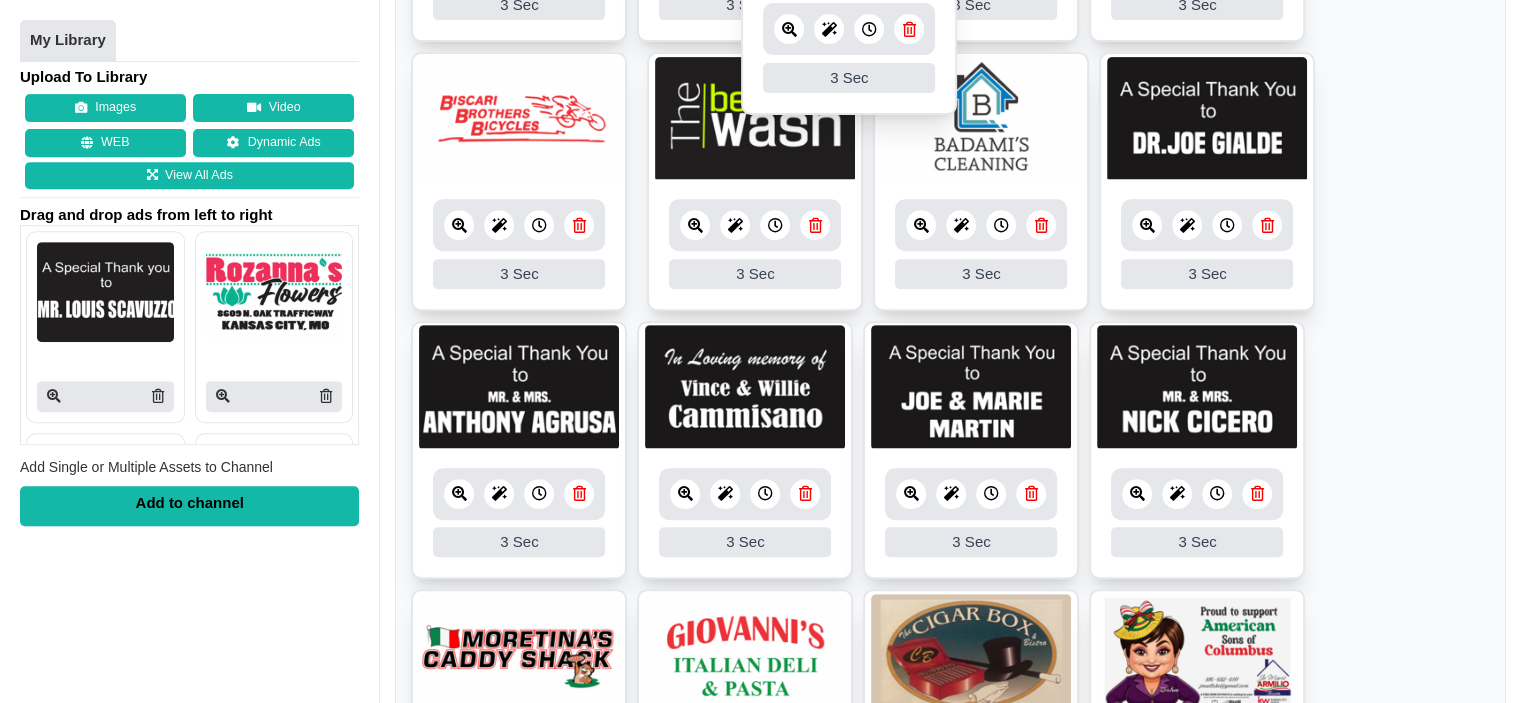 scroll, scrollTop: 640, scrollLeft: 0, axis: vertical 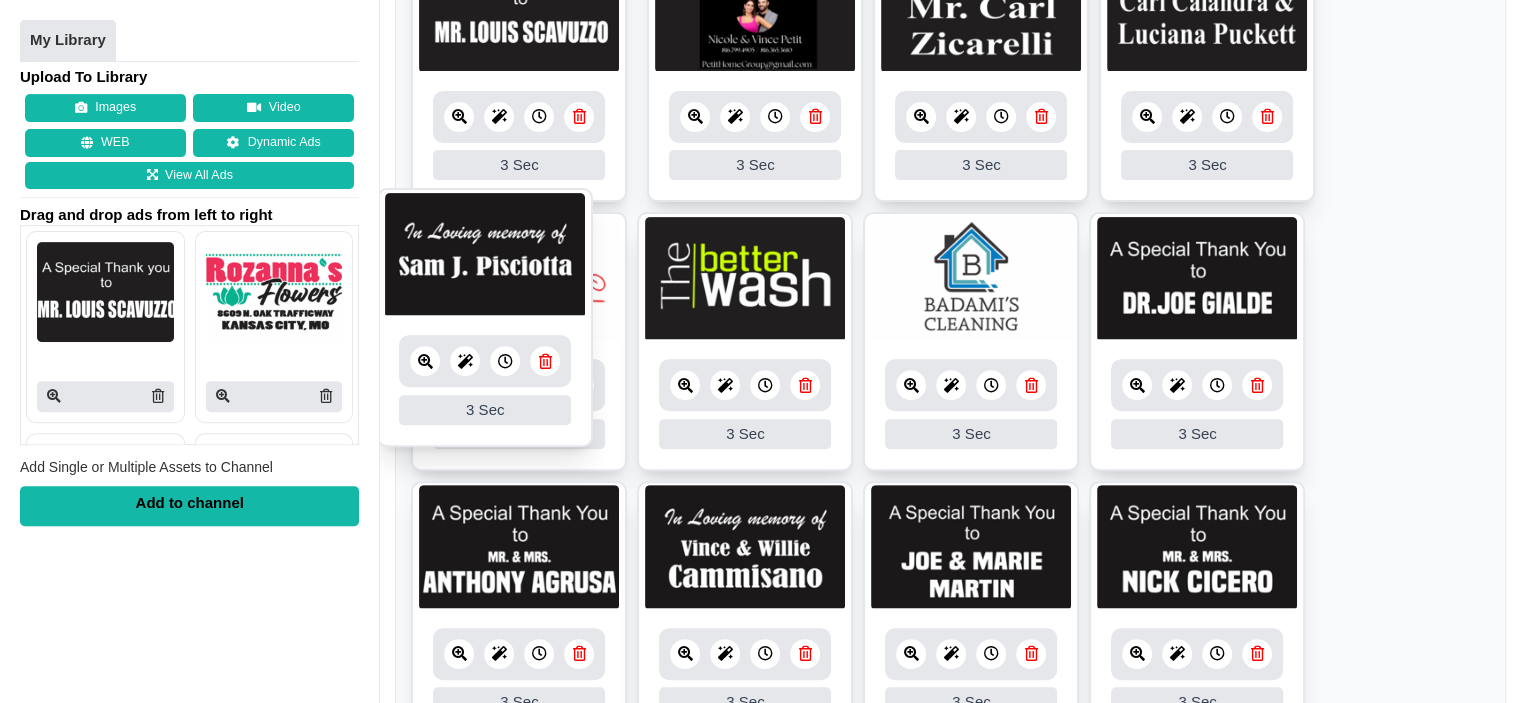 drag, startPoint x: 720, startPoint y: 641, endPoint x: 457, endPoint y: 235, distance: 483.74063 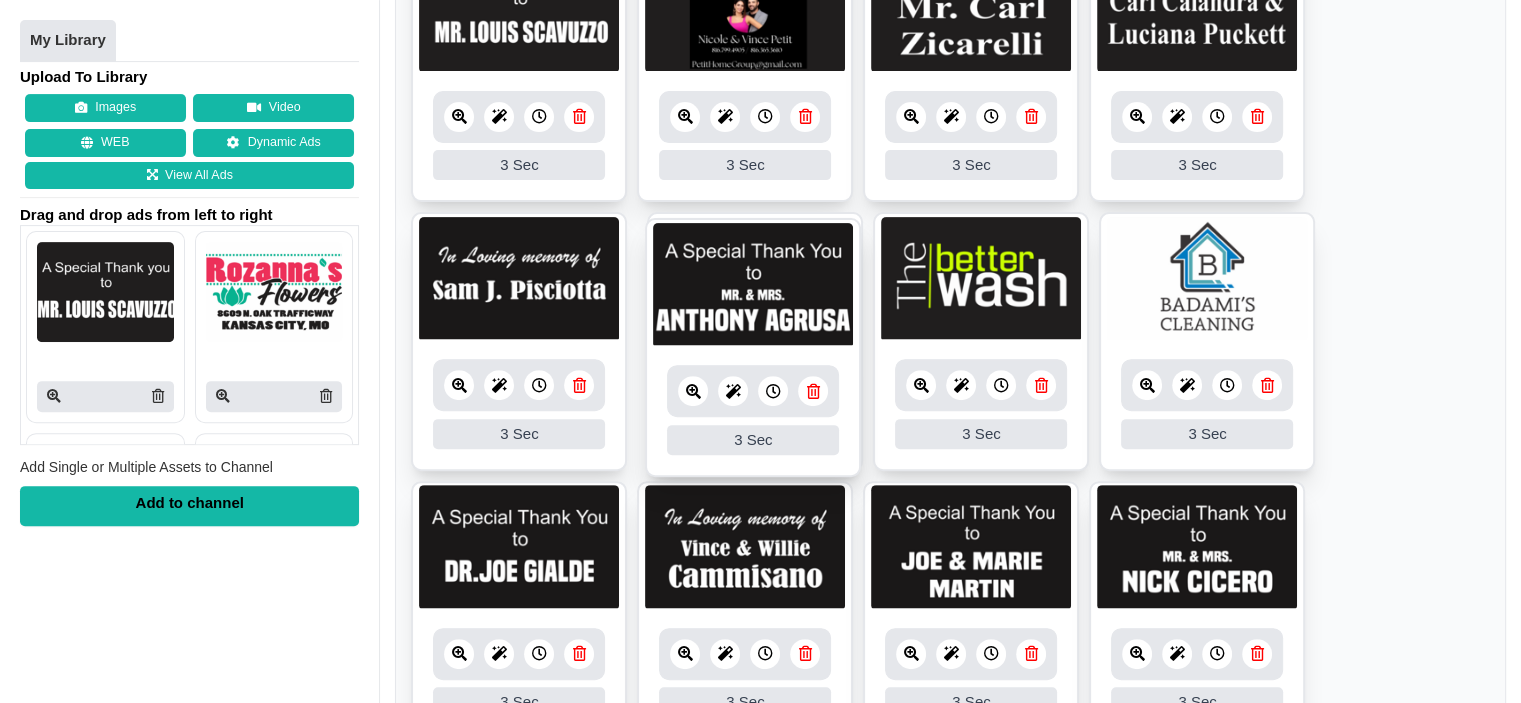 drag, startPoint x: 751, startPoint y: 537, endPoint x: 751, endPoint y: 250, distance: 287 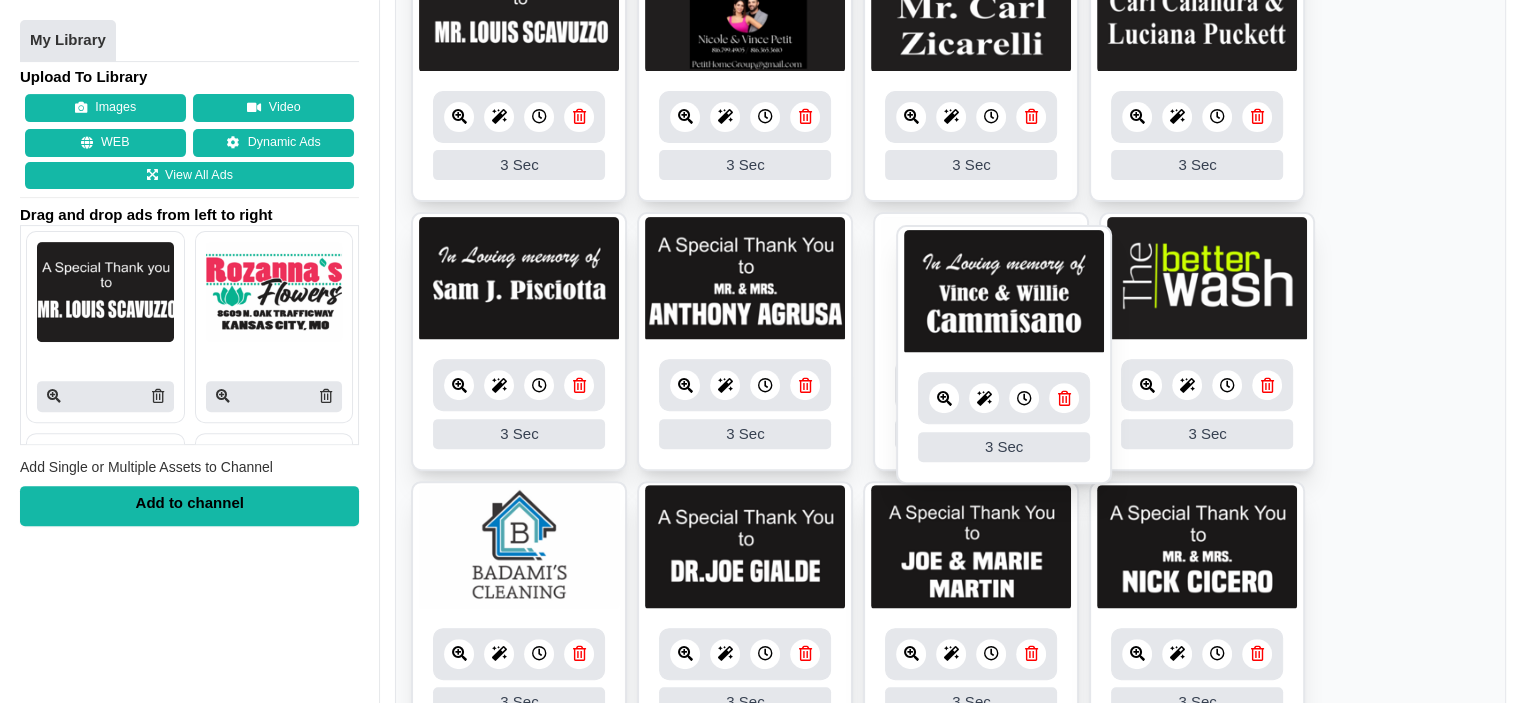 drag, startPoint x: 1006, startPoint y: 447, endPoint x: 1008, endPoint y: 236, distance: 211.00948 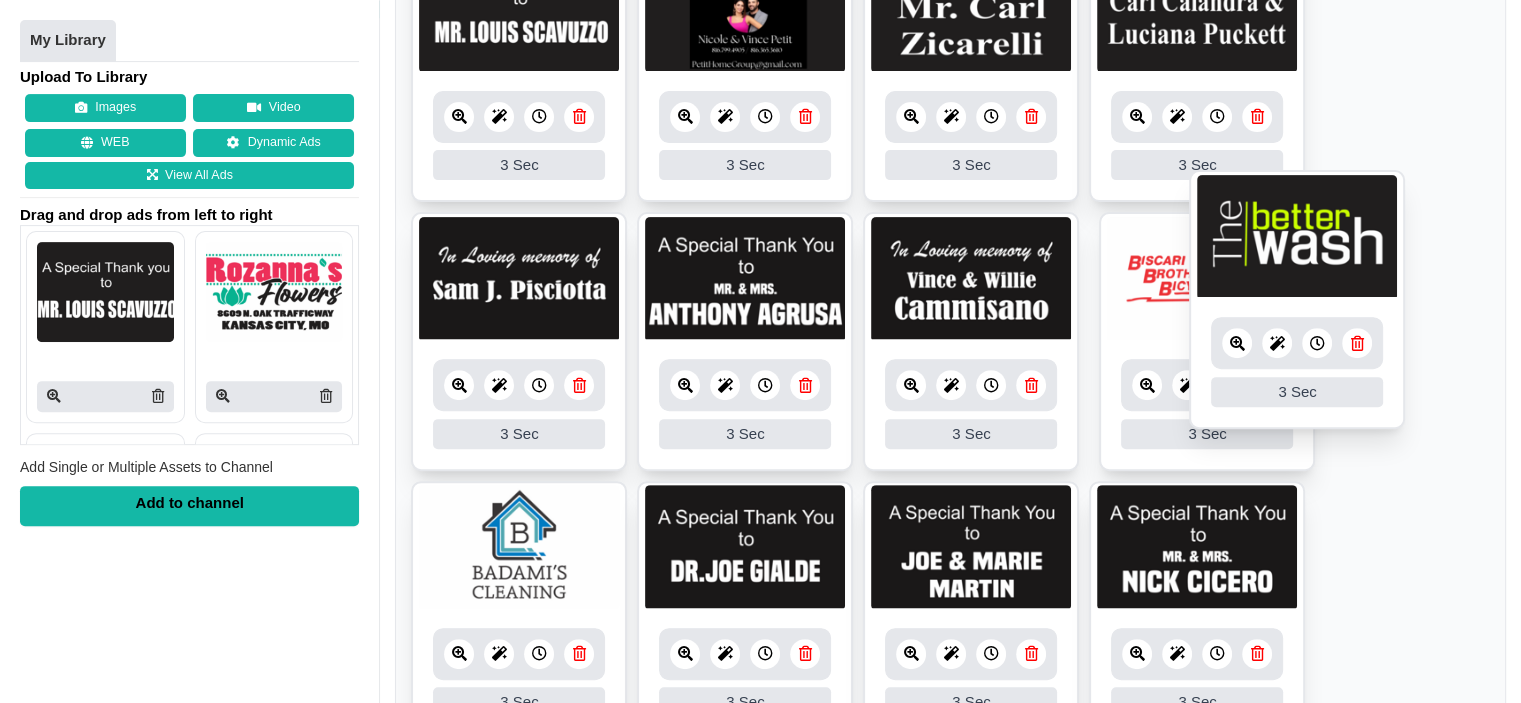 drag, startPoint x: 536, startPoint y: 535, endPoint x: 1272, endPoint y: 231, distance: 796.3115 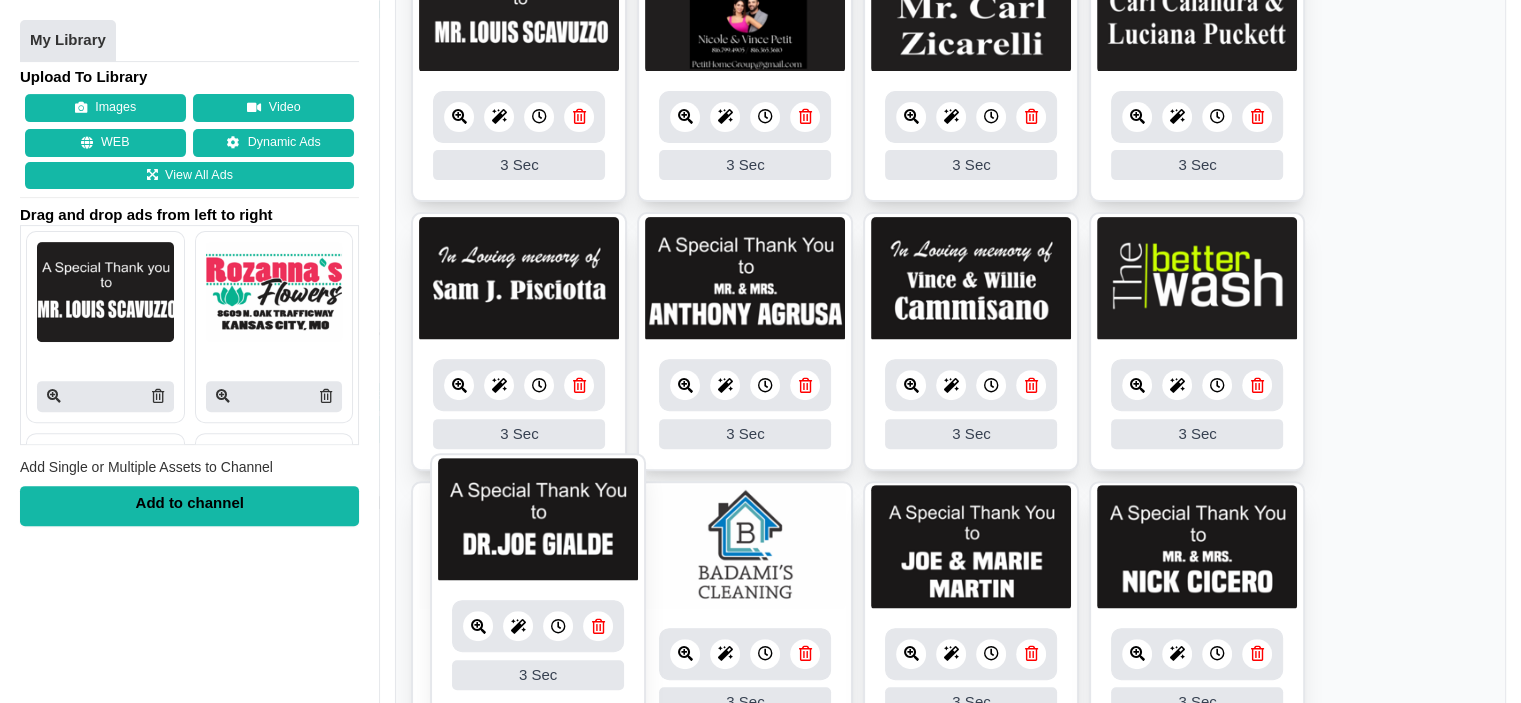 drag, startPoint x: 954, startPoint y: 575, endPoint x: 524, endPoint y: 547, distance: 430.91068 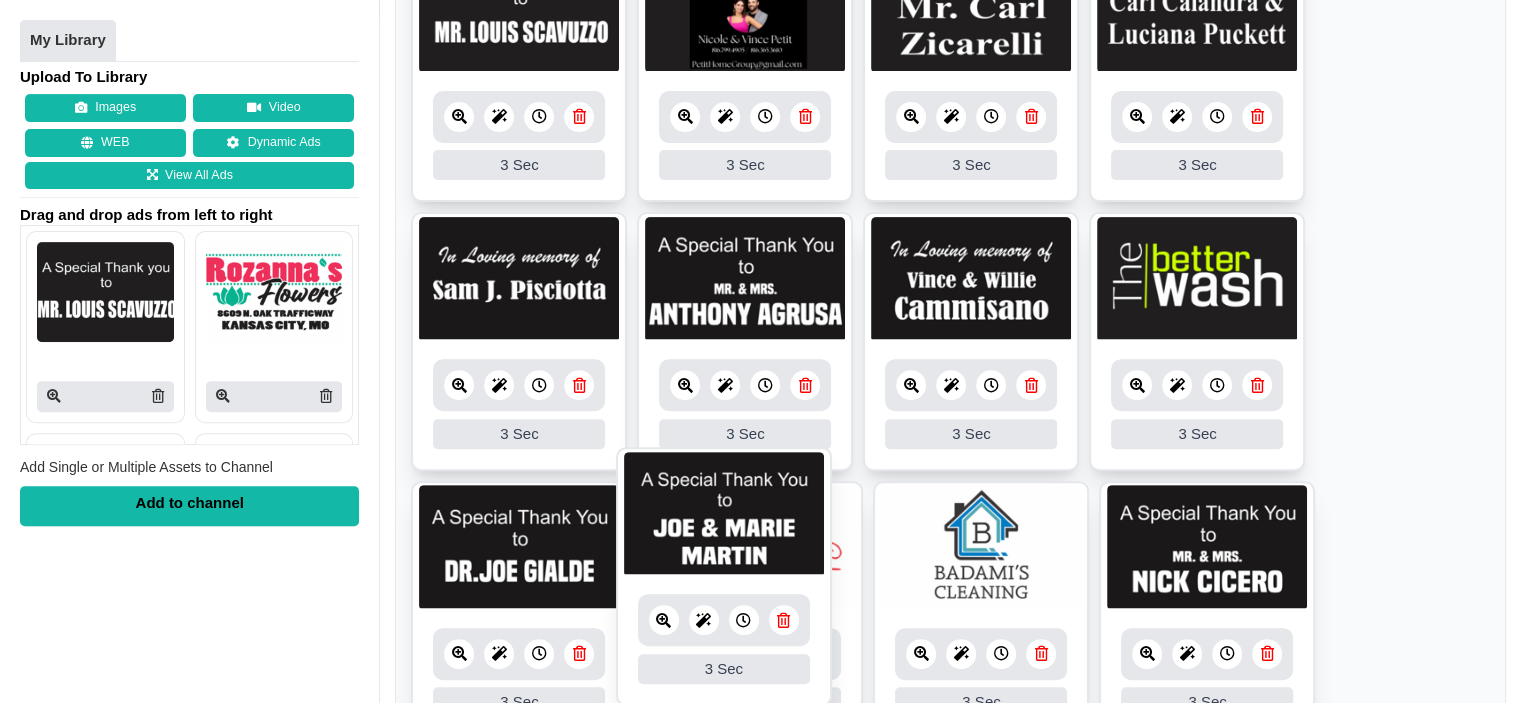 drag, startPoint x: 1173, startPoint y: 539, endPoint x: 712, endPoint y: 506, distance: 462.17963 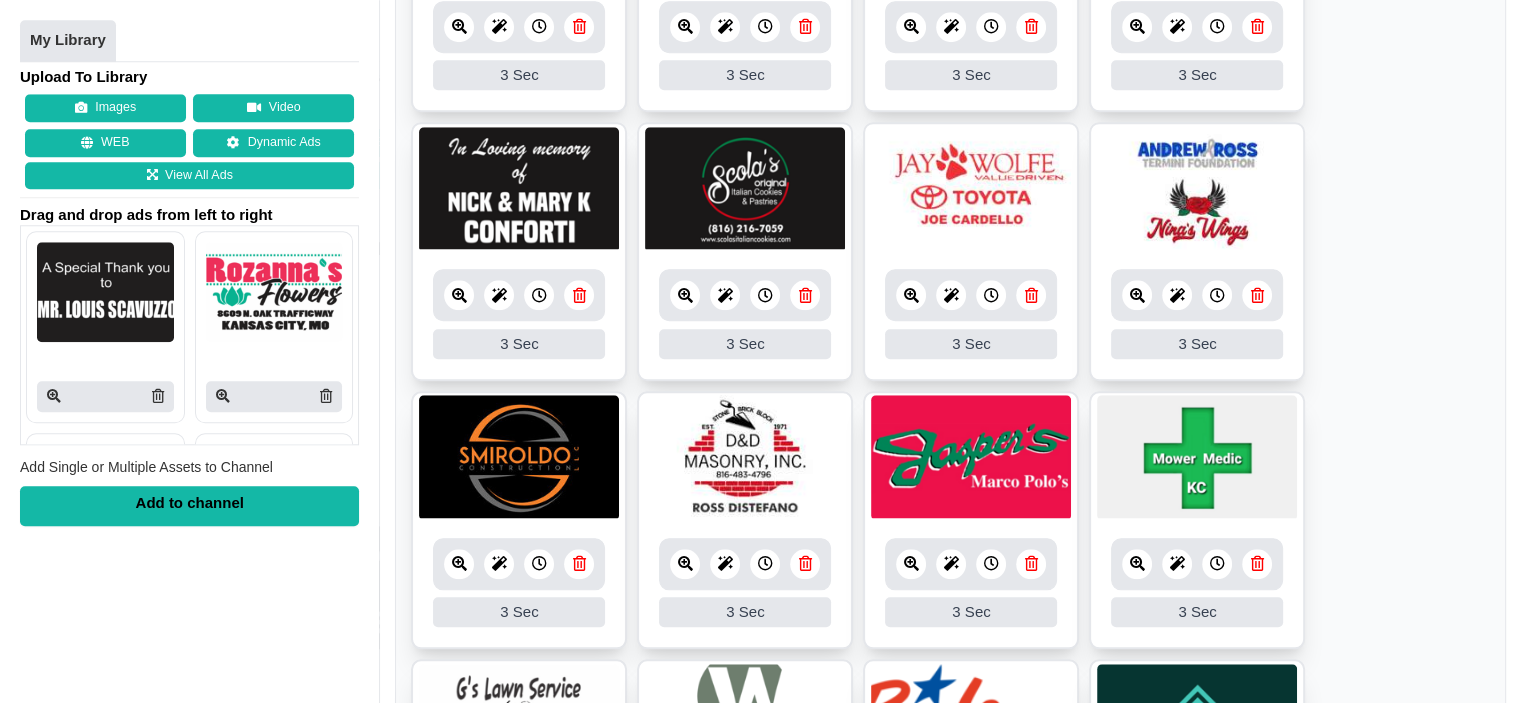 scroll, scrollTop: 2340, scrollLeft: 0, axis: vertical 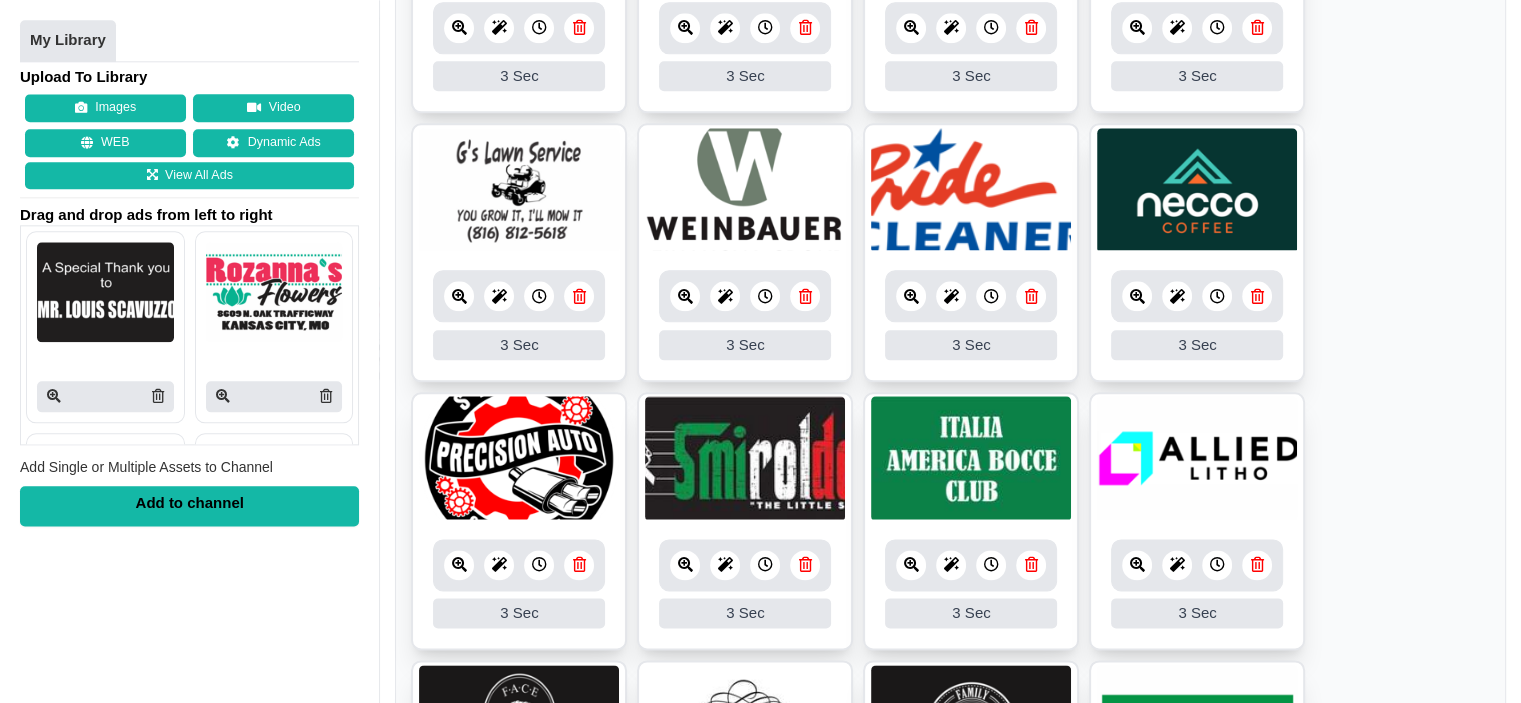 drag, startPoint x: 1160, startPoint y: 111, endPoint x: 1269, endPoint y: 69, distance: 116.81181 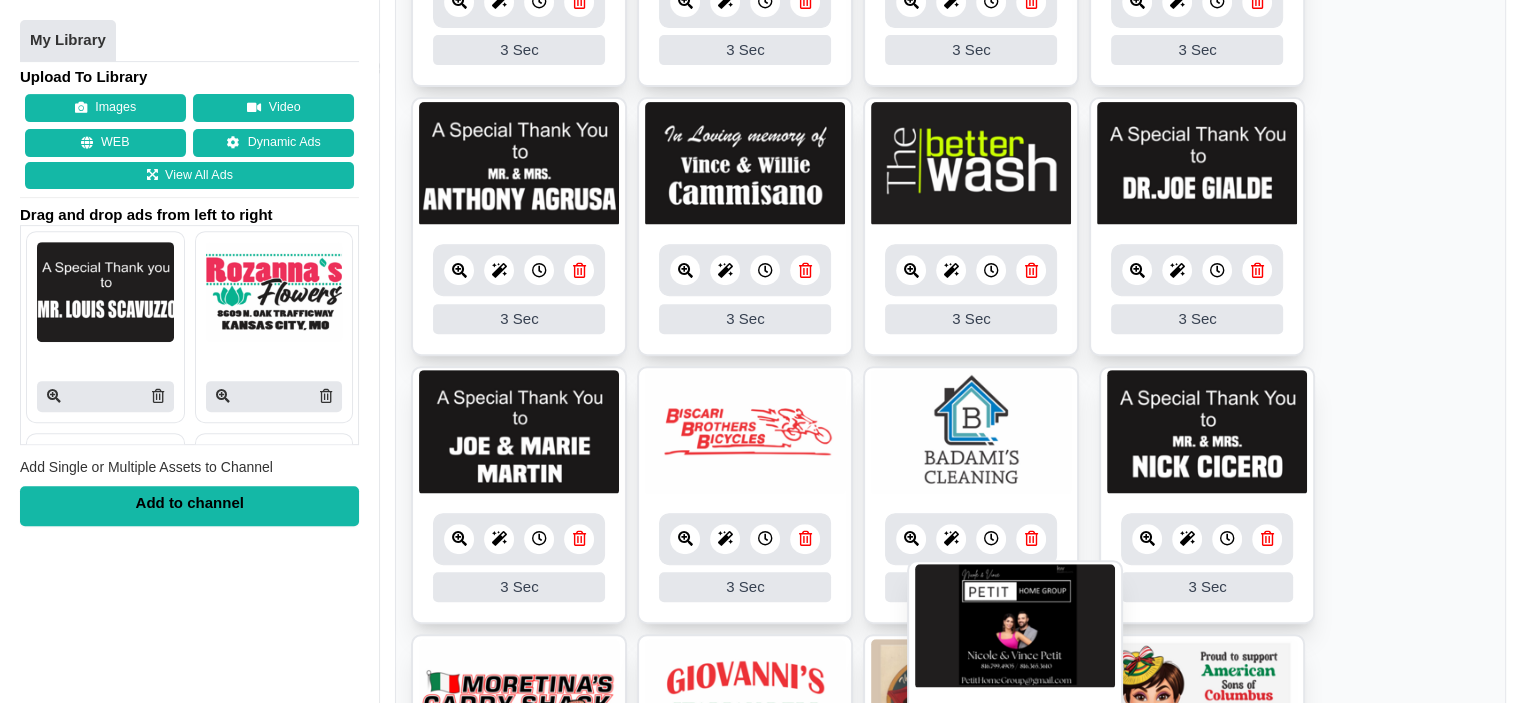 scroll, scrollTop: 895, scrollLeft: 0, axis: vertical 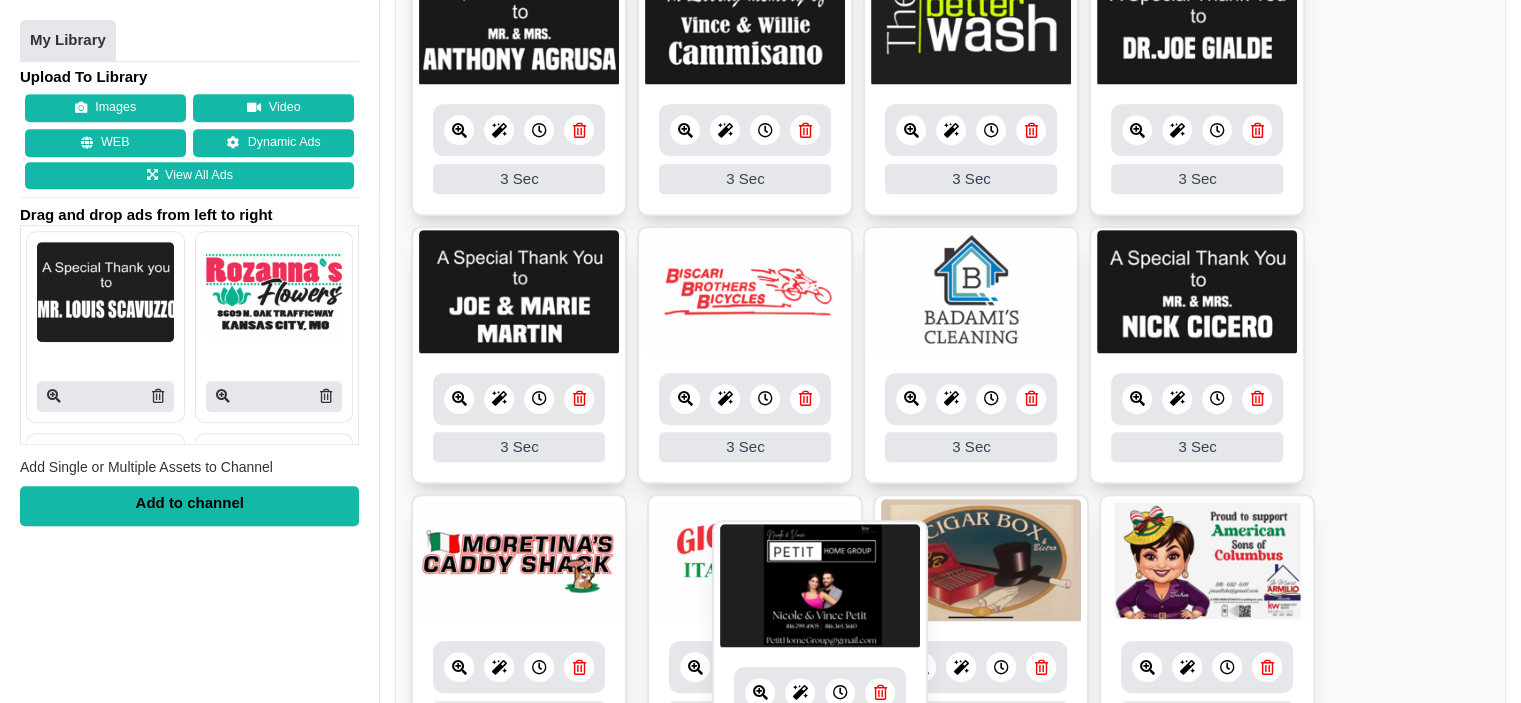 drag, startPoint x: 748, startPoint y: 225, endPoint x: 768, endPoint y: 566, distance: 341.586 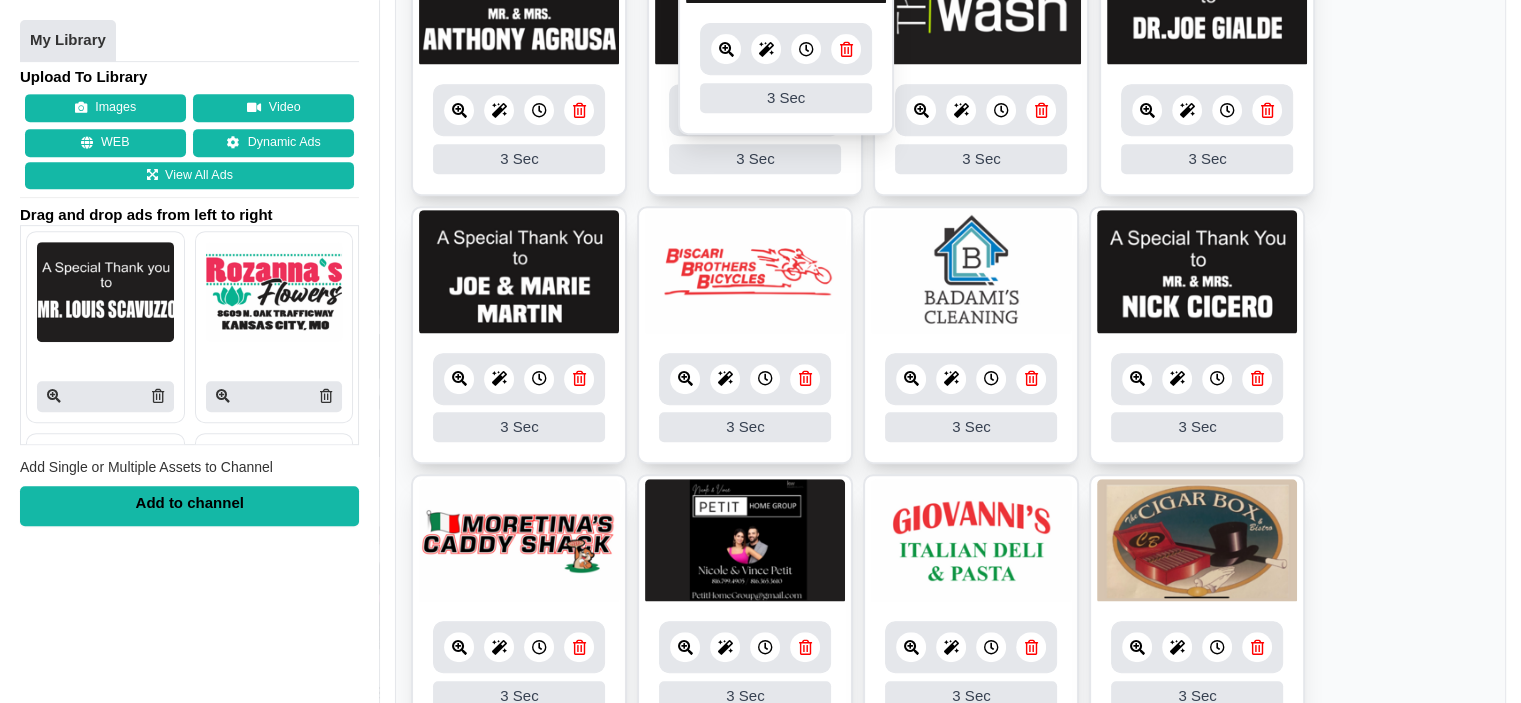 scroll, scrollTop: 835, scrollLeft: 0, axis: vertical 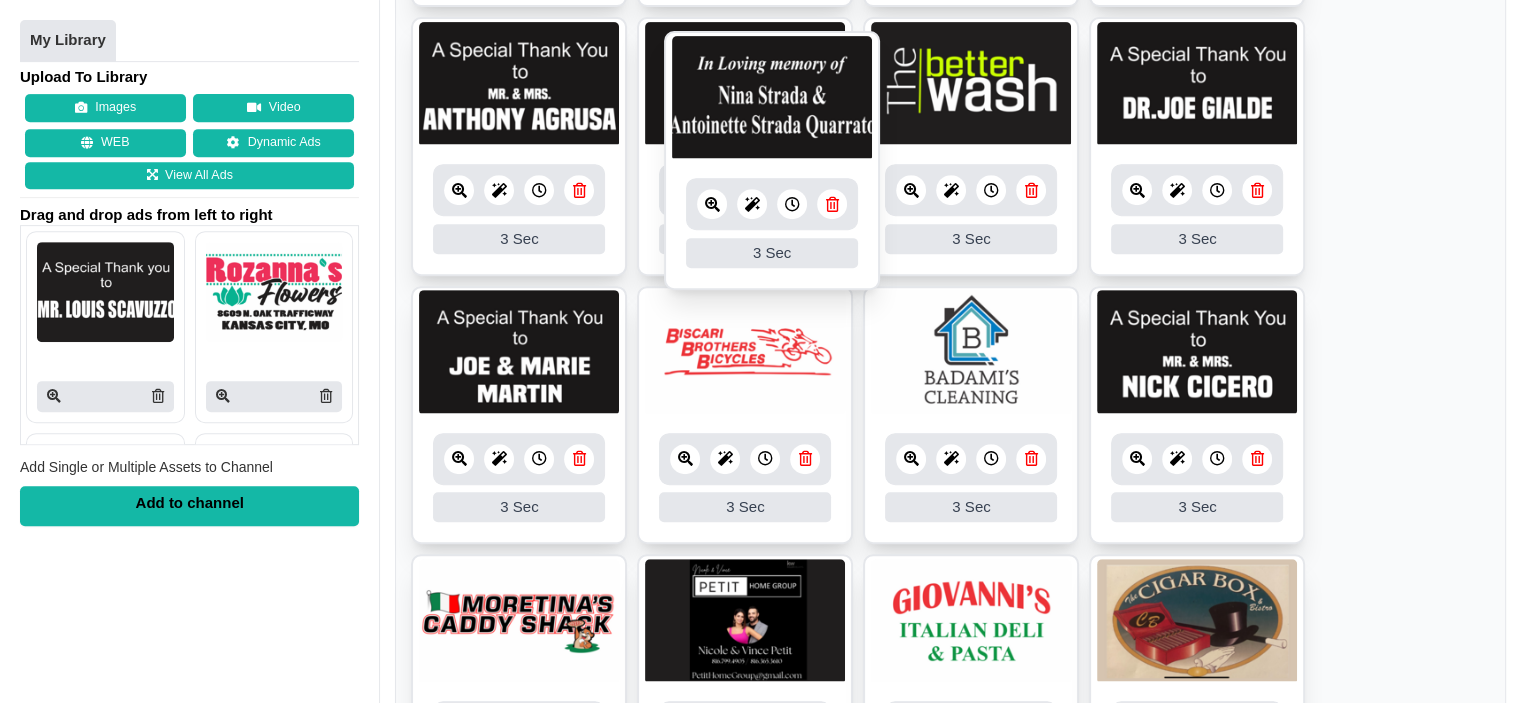 drag, startPoint x: 920, startPoint y: 552, endPoint x: 717, endPoint y: 127, distance: 470.99255 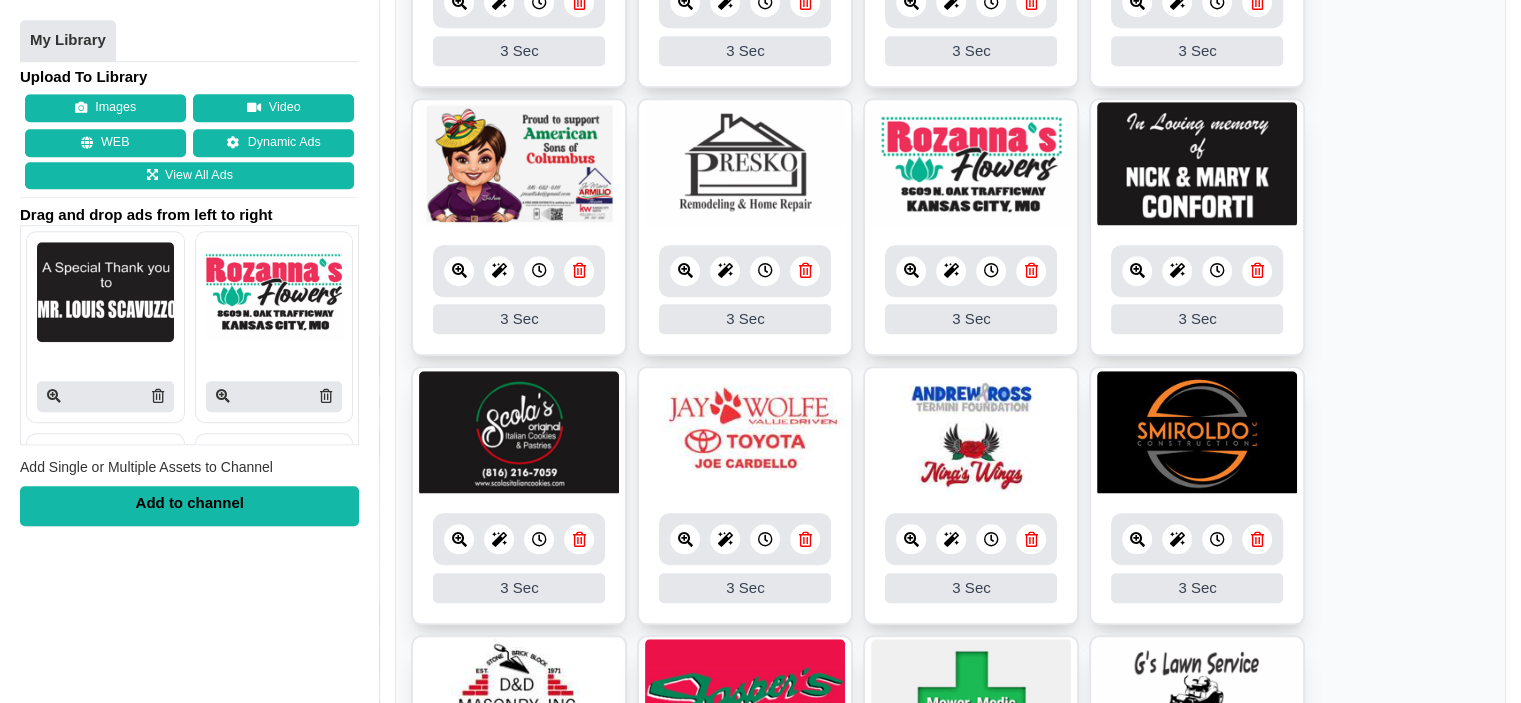 scroll, scrollTop: 1429, scrollLeft: 0, axis: vertical 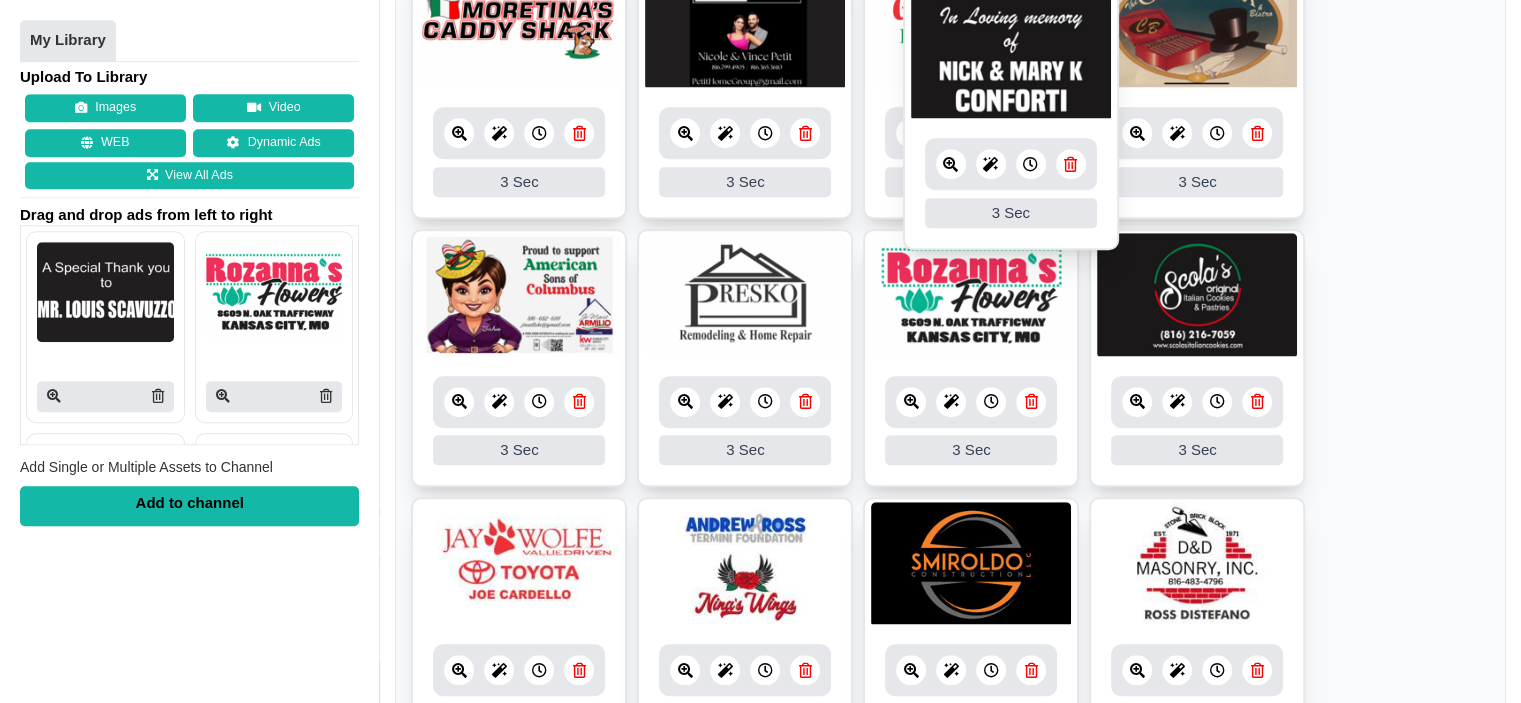 drag, startPoint x: 1182, startPoint y: 302, endPoint x: 999, endPoint y: 68, distance: 297.0606 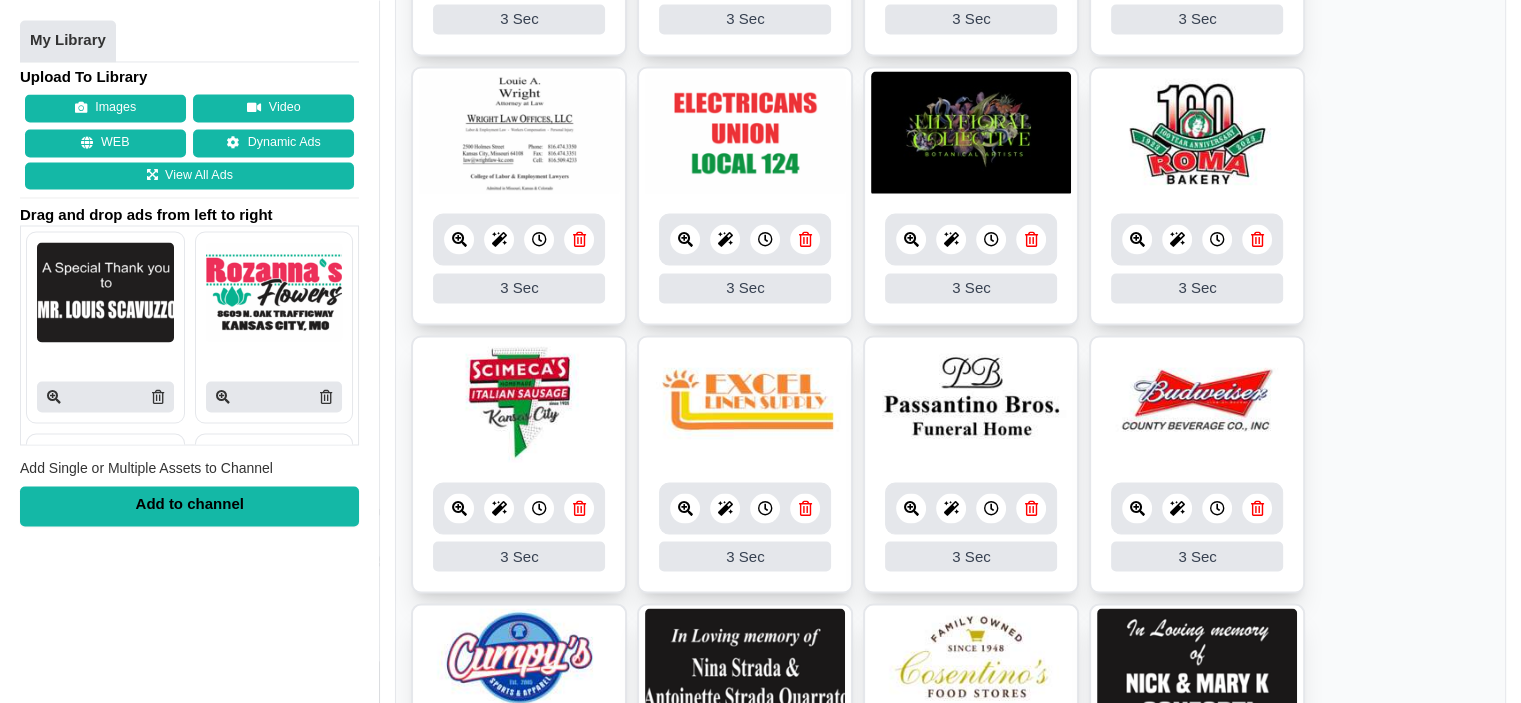 scroll, scrollTop: 3629, scrollLeft: 0, axis: vertical 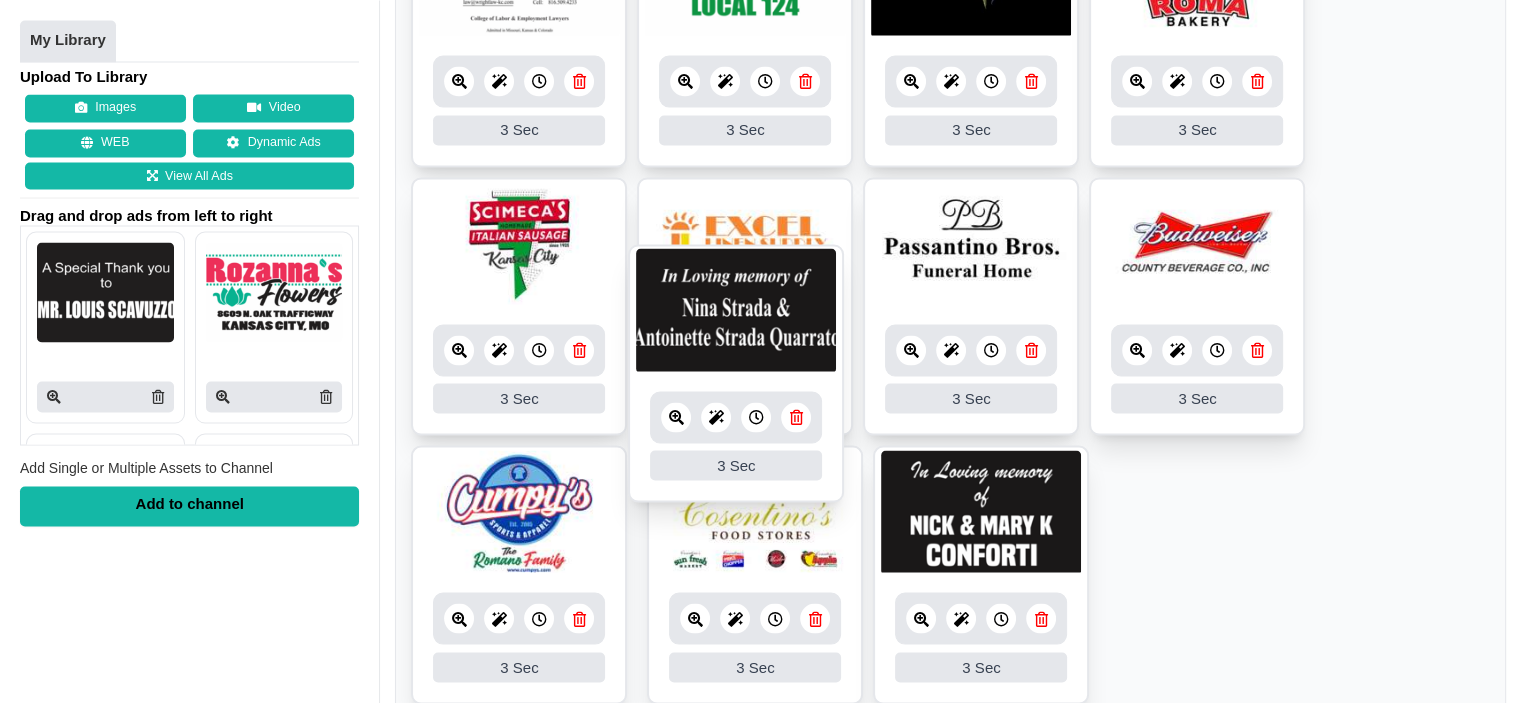 drag, startPoint x: 792, startPoint y: 511, endPoint x: 794, endPoint y: 227, distance: 284.00705 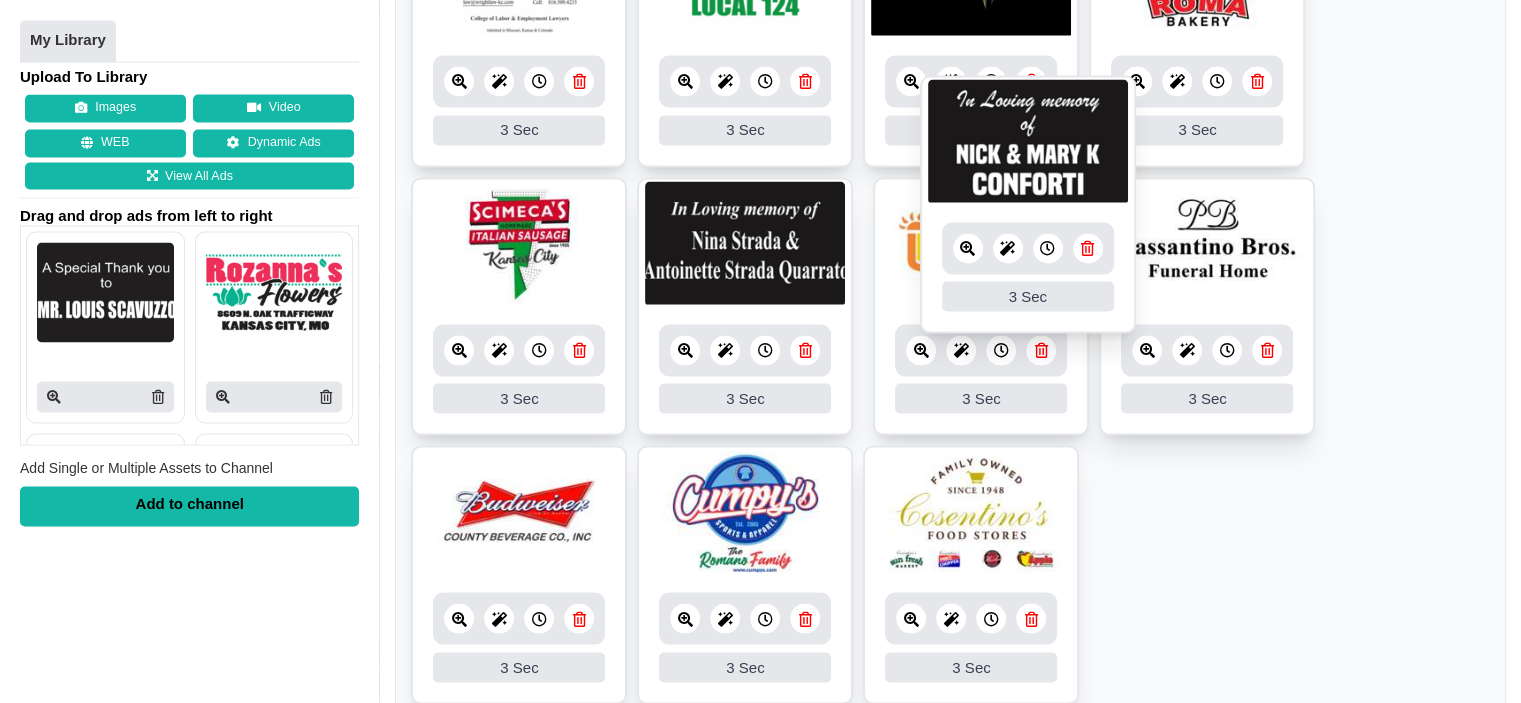 drag, startPoint x: 1214, startPoint y: 492, endPoint x: 1048, endPoint y: 131, distance: 397.3374 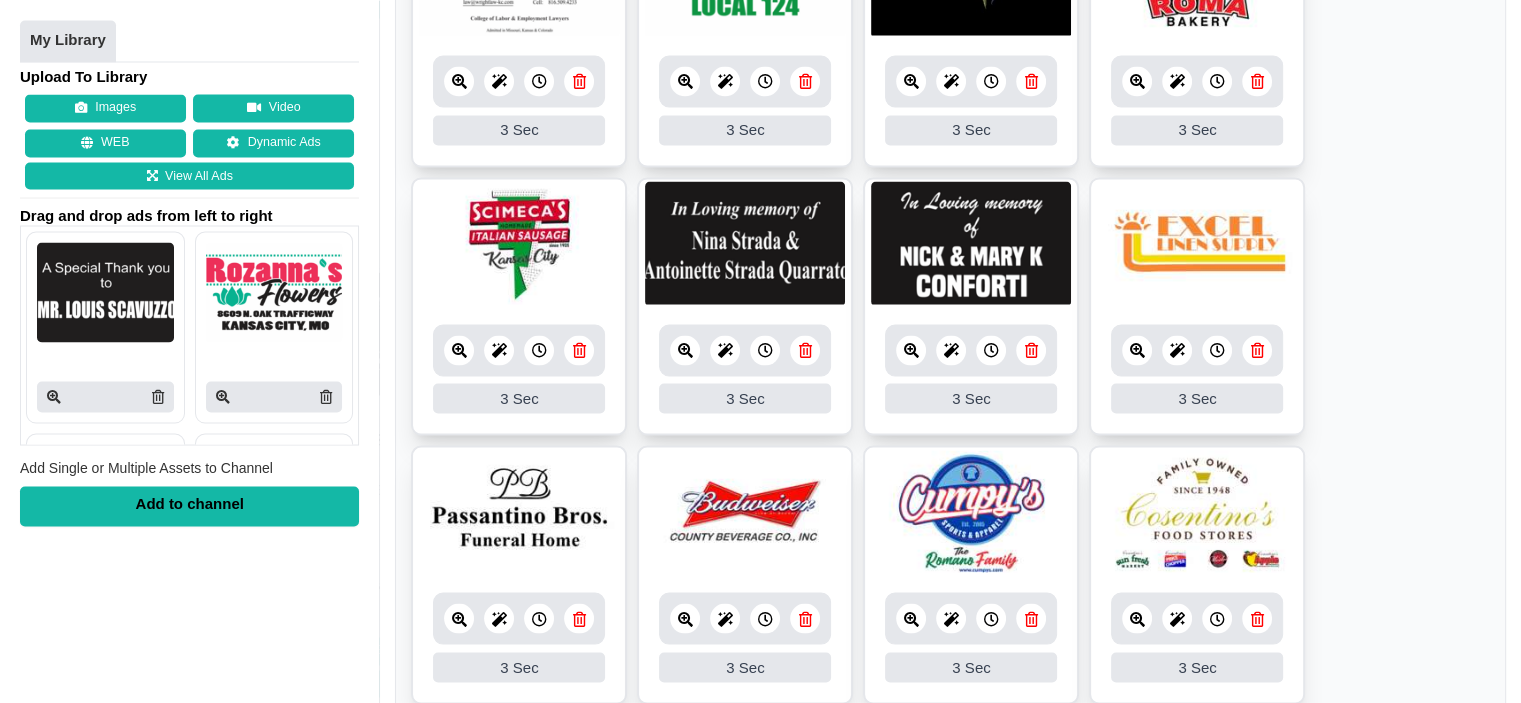 drag, startPoint x: 1058, startPoint y: 131, endPoint x: 1065, endPoint y: 264, distance: 133.18408 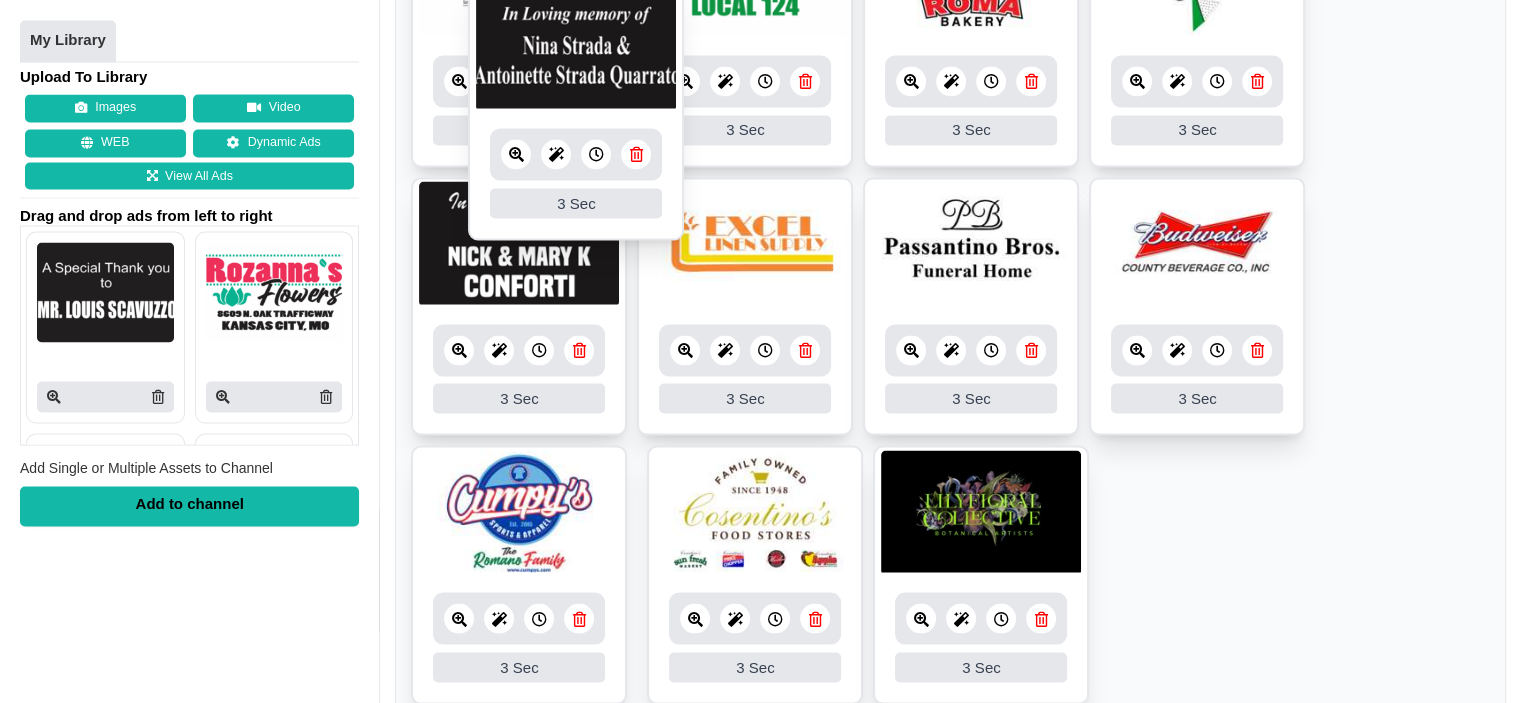 drag, startPoint x: 552, startPoint y: 218, endPoint x: 578, endPoint y: 14, distance: 205.65019 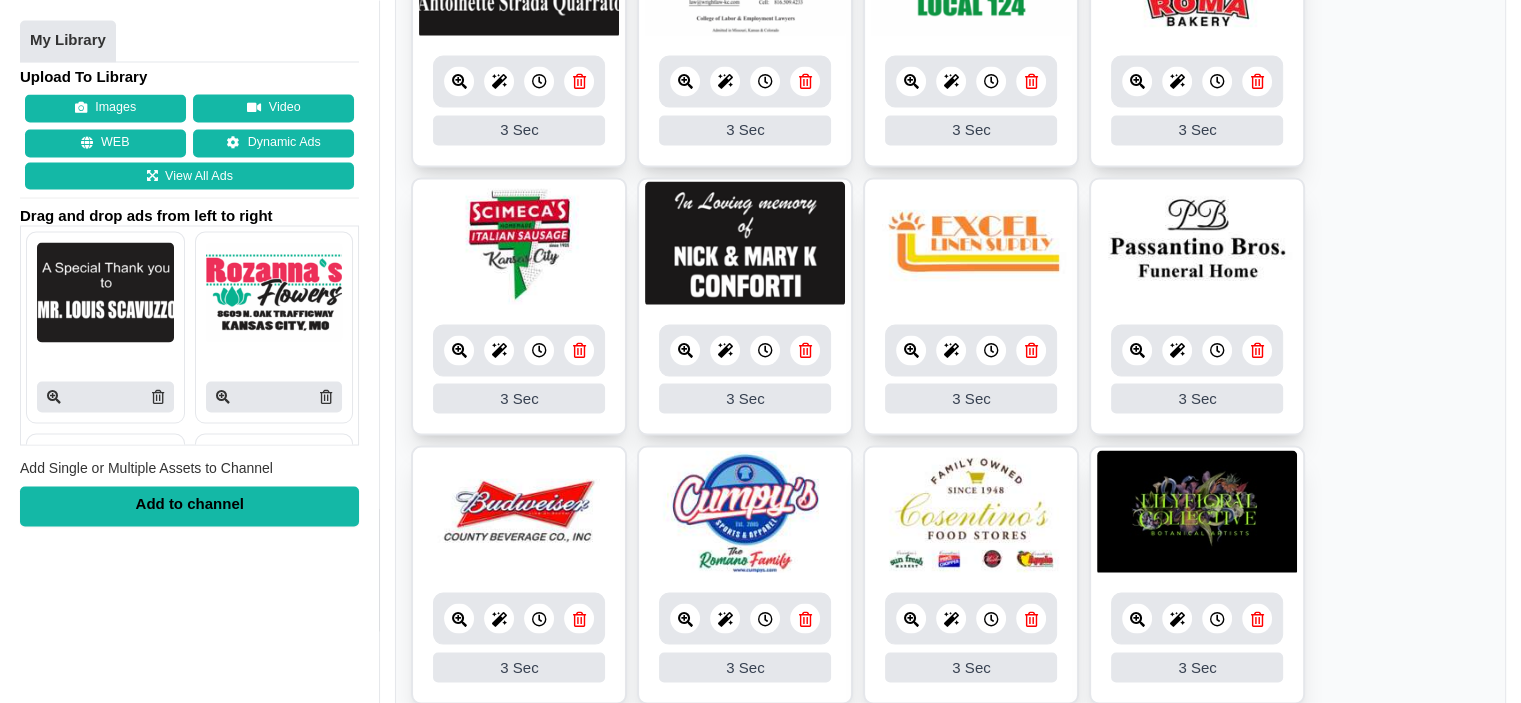 scroll, scrollTop: 3589, scrollLeft: 0, axis: vertical 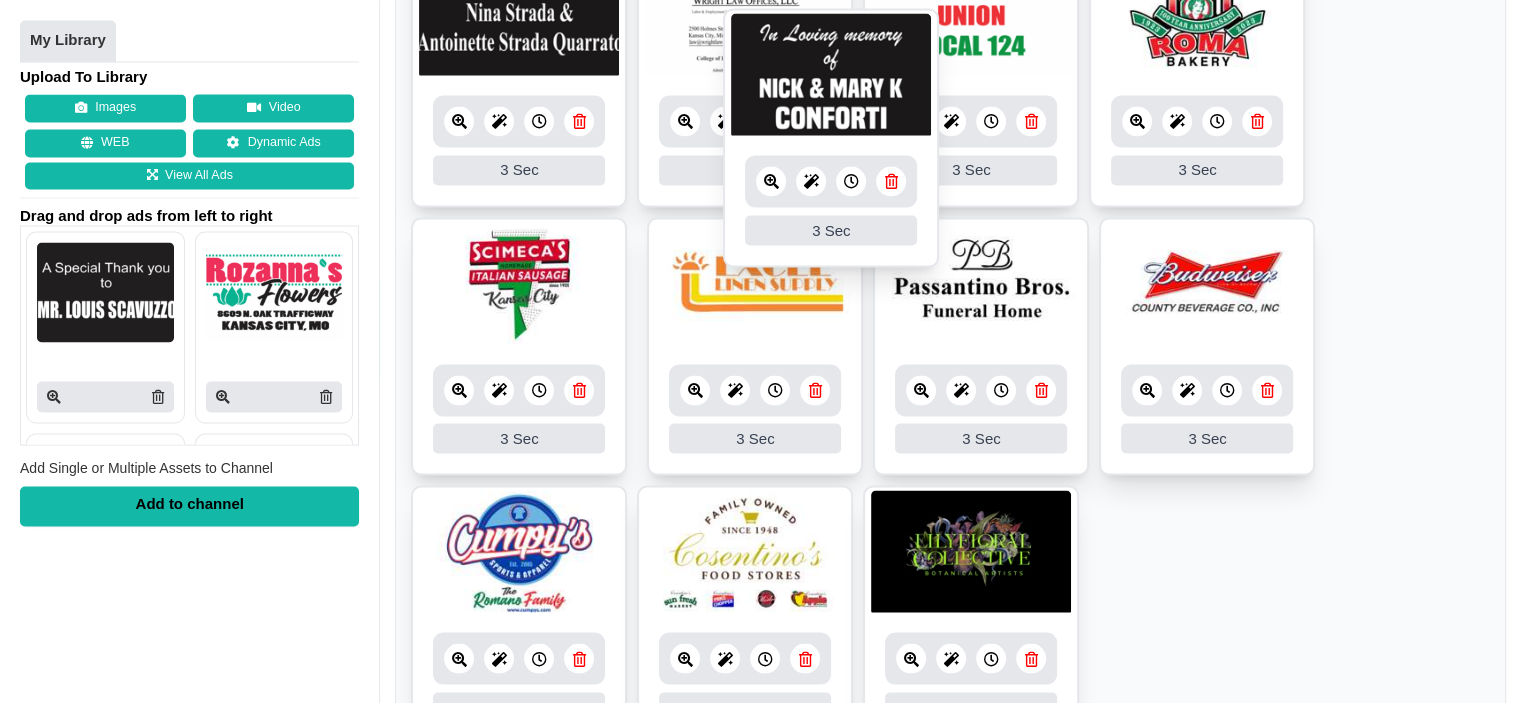 drag, startPoint x: 764, startPoint y: 315, endPoint x: 788, endPoint y: -4, distance: 319.90155 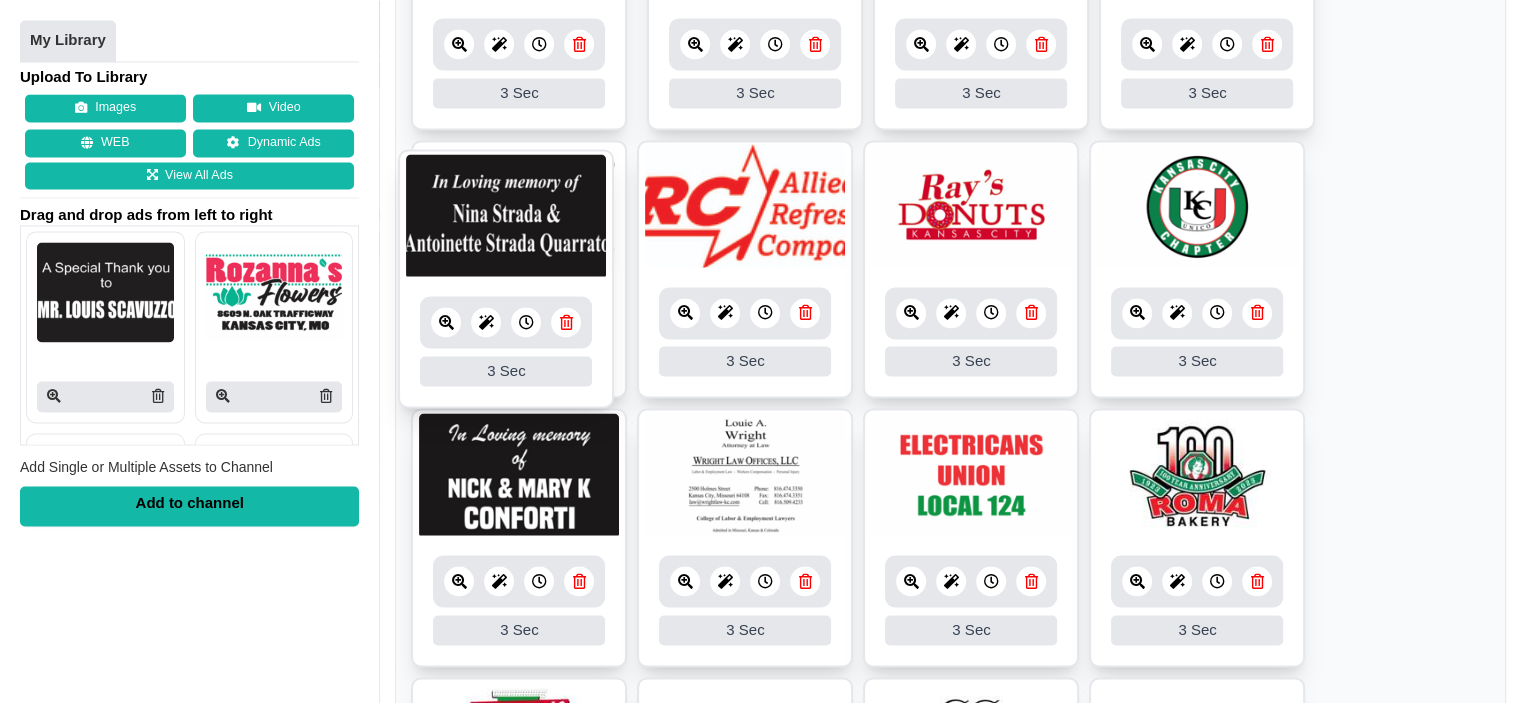 scroll, scrollTop: 3069, scrollLeft: 0, axis: vertical 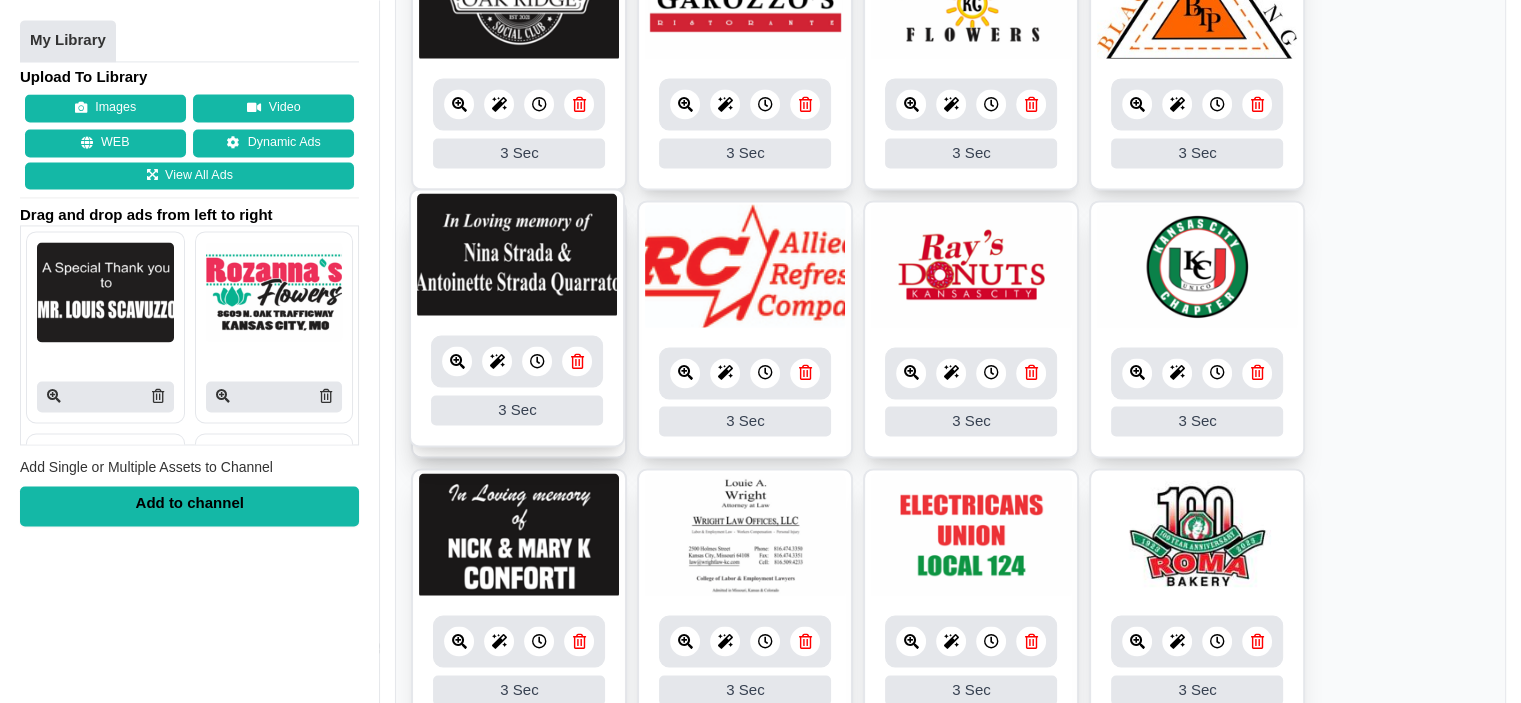 drag, startPoint x: 552, startPoint y: 303, endPoint x: 513, endPoint y: 211, distance: 99.92497 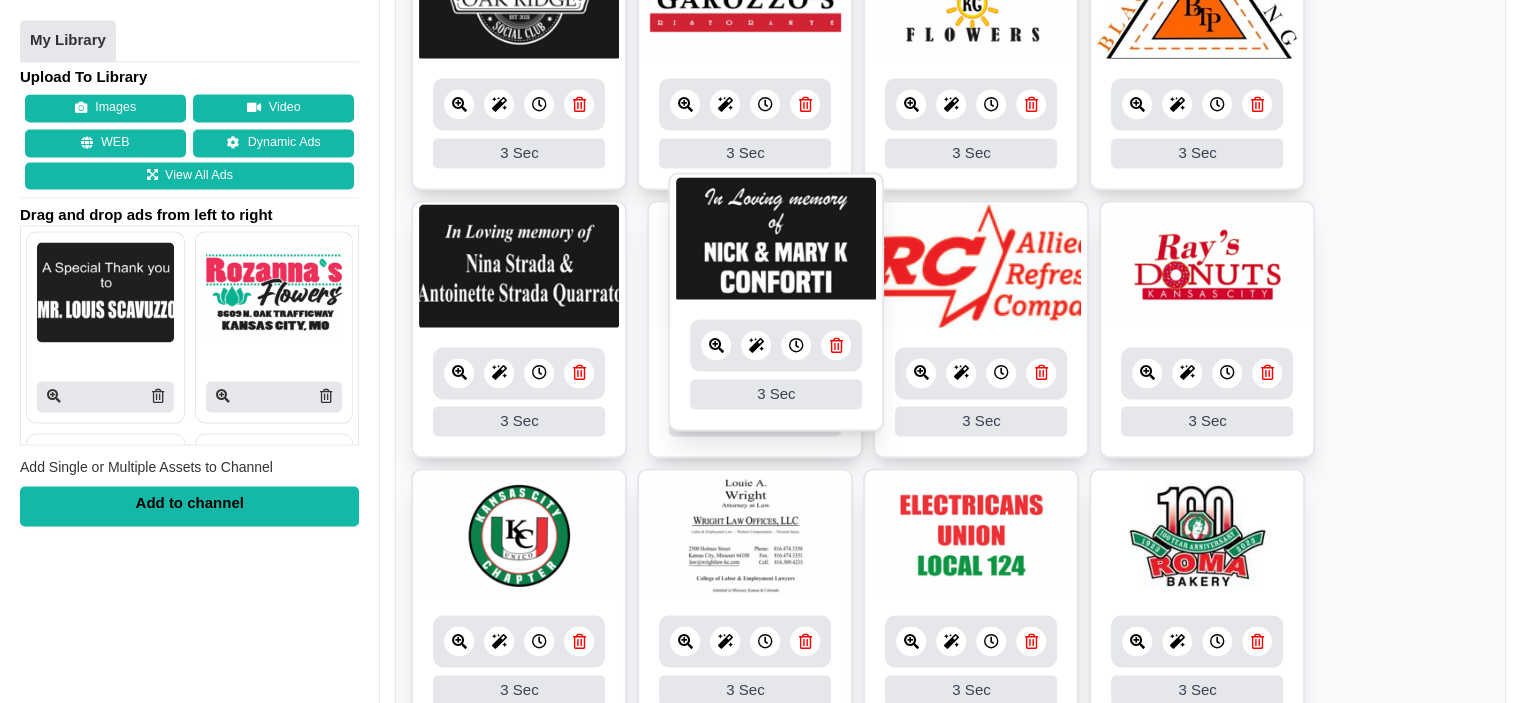 drag, startPoint x: 748, startPoint y: 405, endPoint x: 727, endPoint y: 234, distance: 172.28465 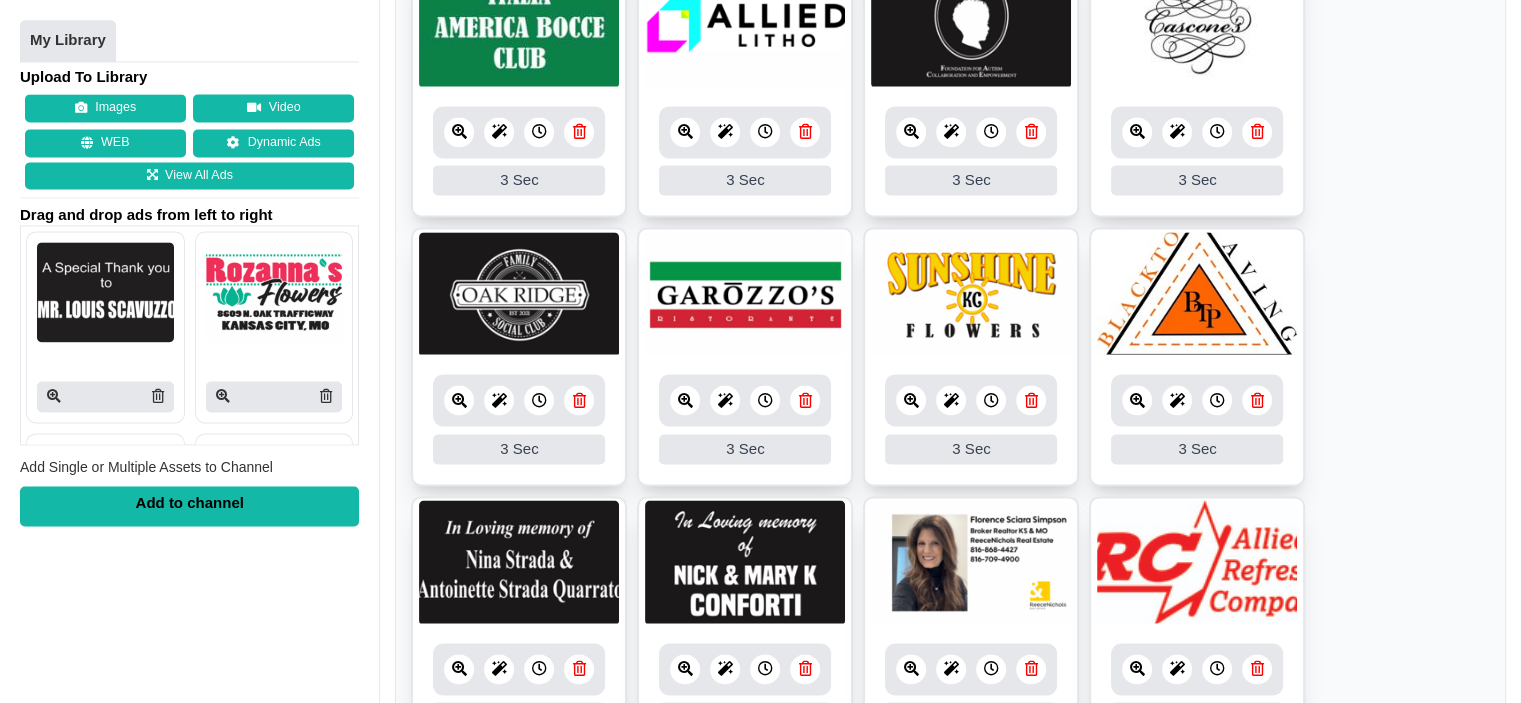 scroll, scrollTop: 2769, scrollLeft: 0, axis: vertical 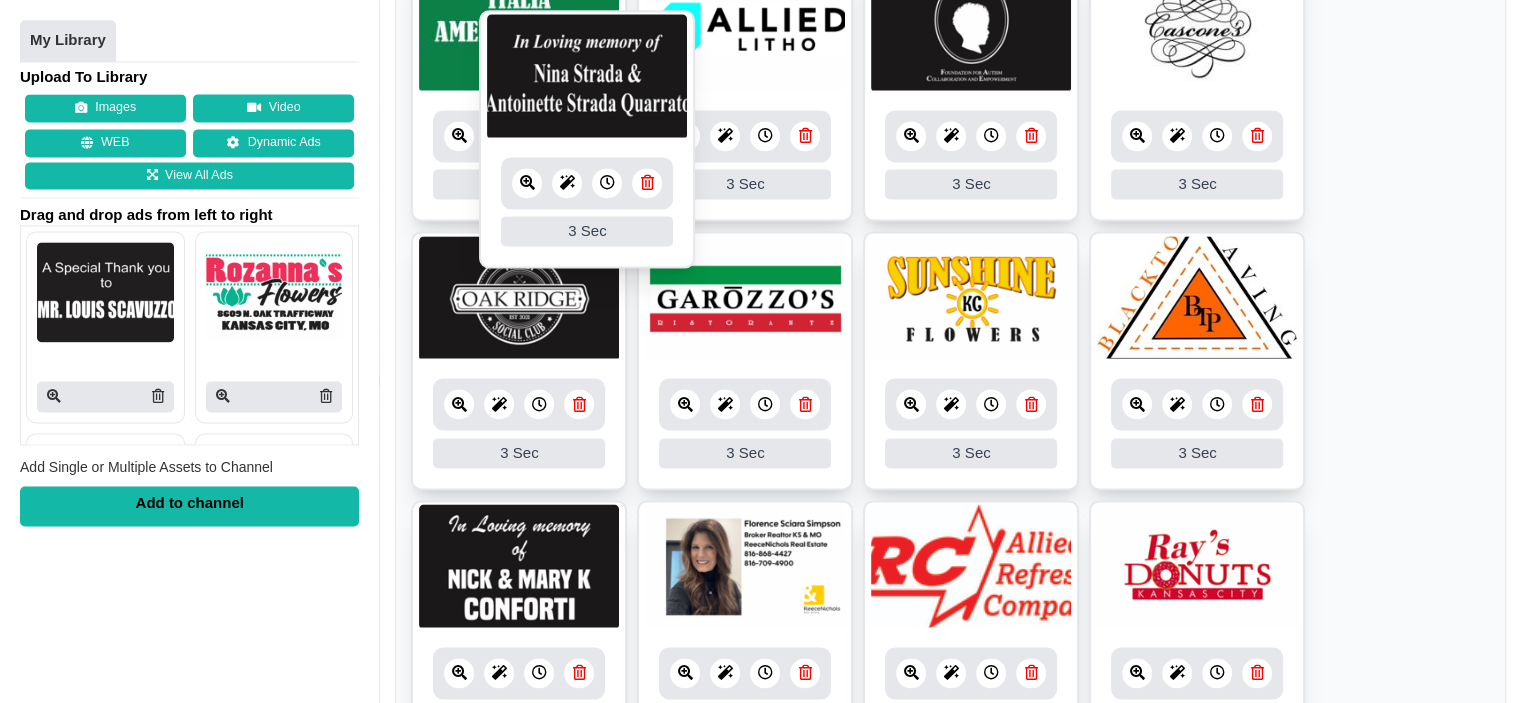 drag, startPoint x: 503, startPoint y: 547, endPoint x: 571, endPoint y: 70, distance: 481.82257 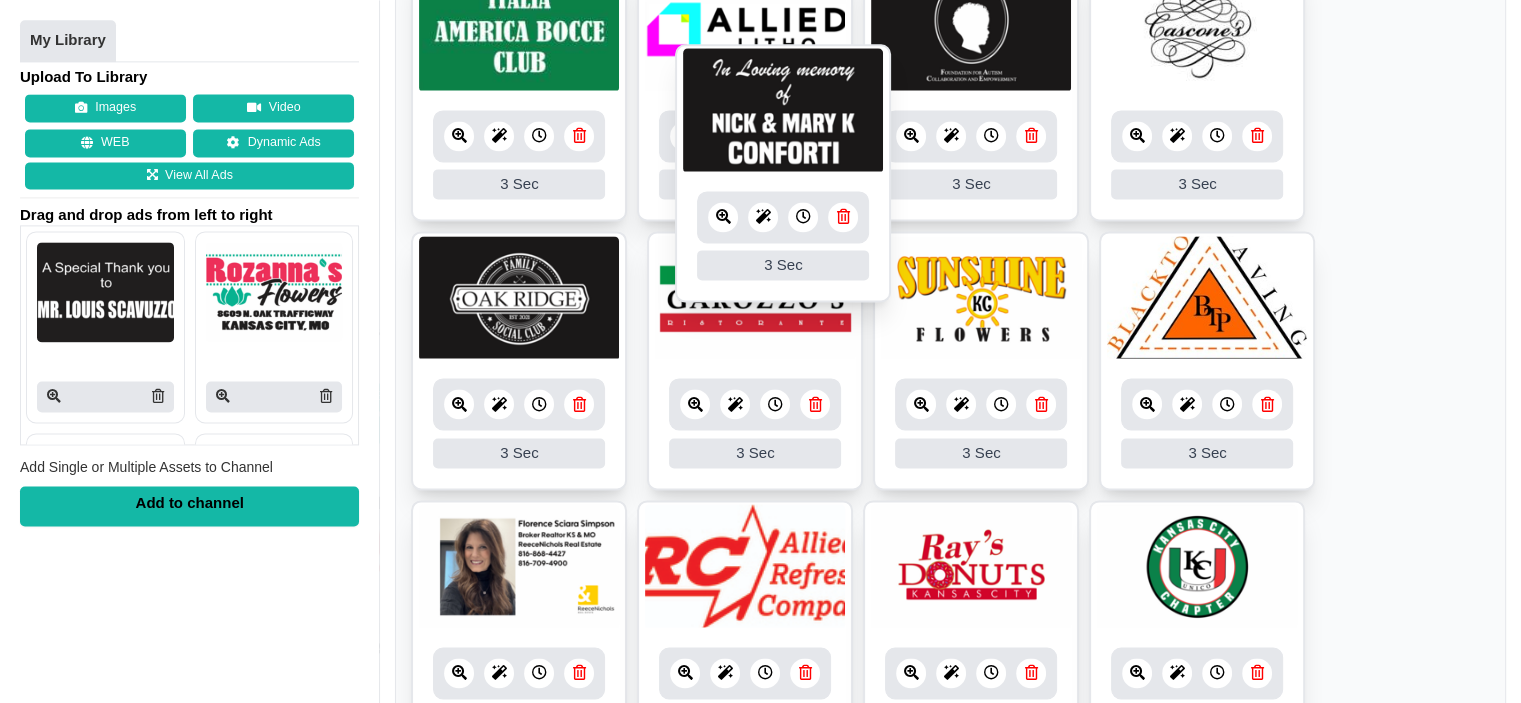 drag, startPoint x: 574, startPoint y: 558, endPoint x: 856, endPoint y: 45, distance: 585.39984 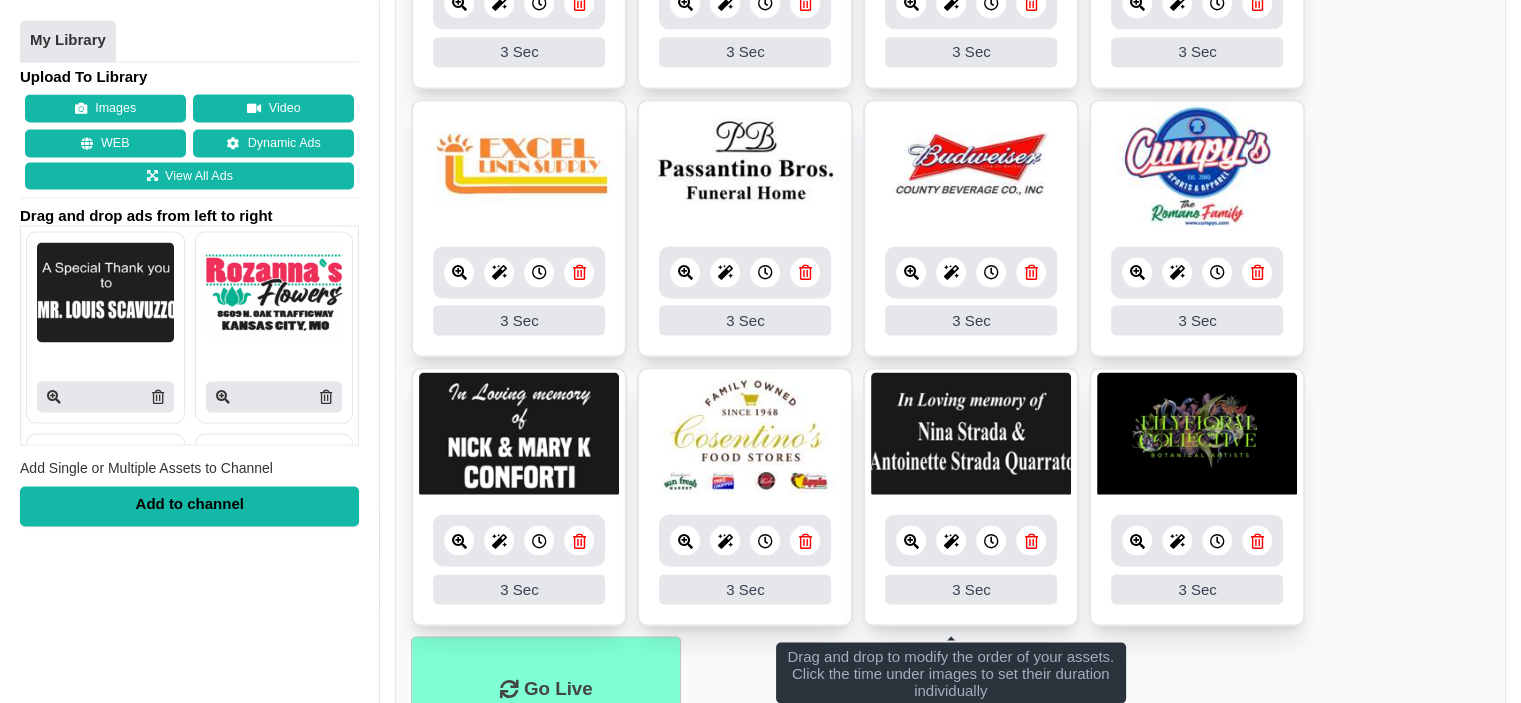scroll, scrollTop: 3789, scrollLeft: 0, axis: vertical 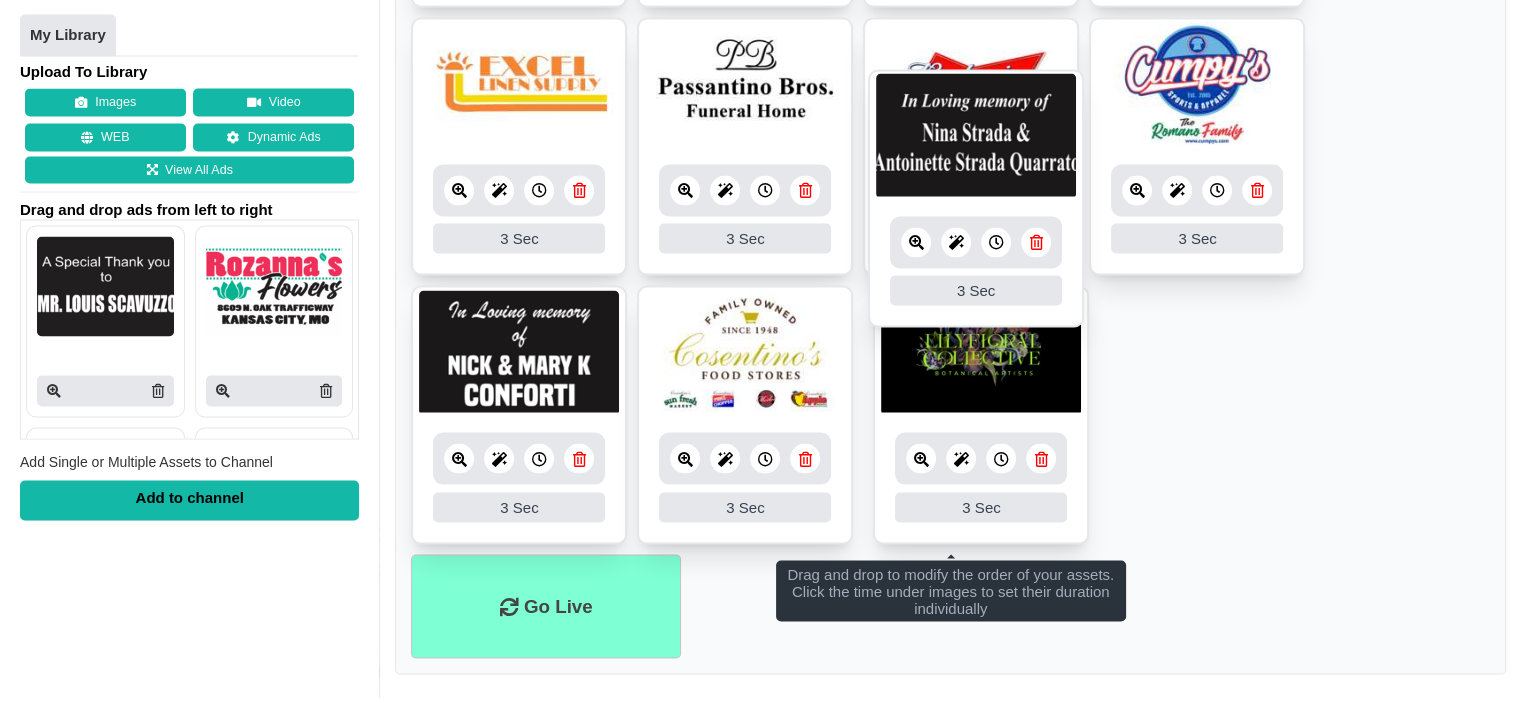 drag, startPoint x: 984, startPoint y: 343, endPoint x: 992, endPoint y: 118, distance: 225.14218 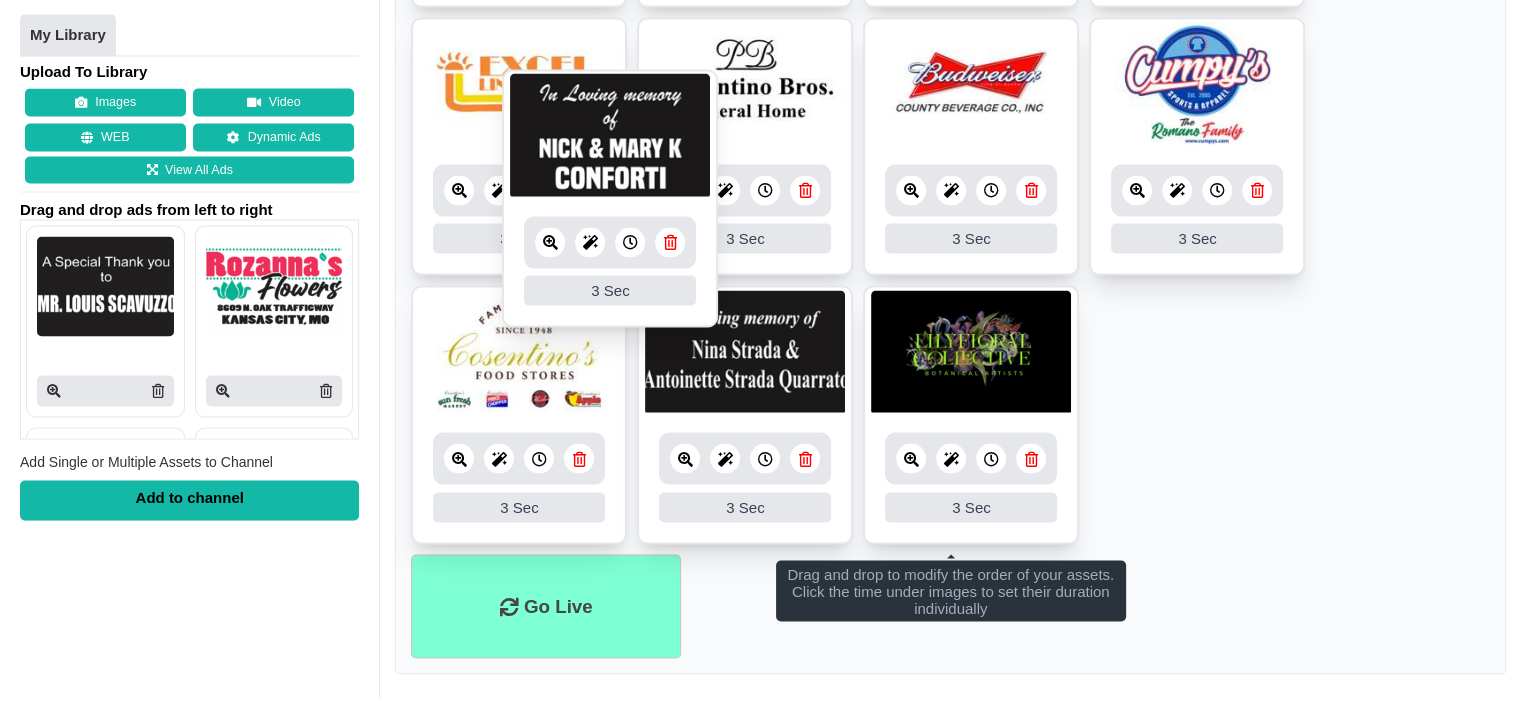 drag, startPoint x: 459, startPoint y: 339, endPoint x: 515, endPoint y: 77, distance: 267.9179 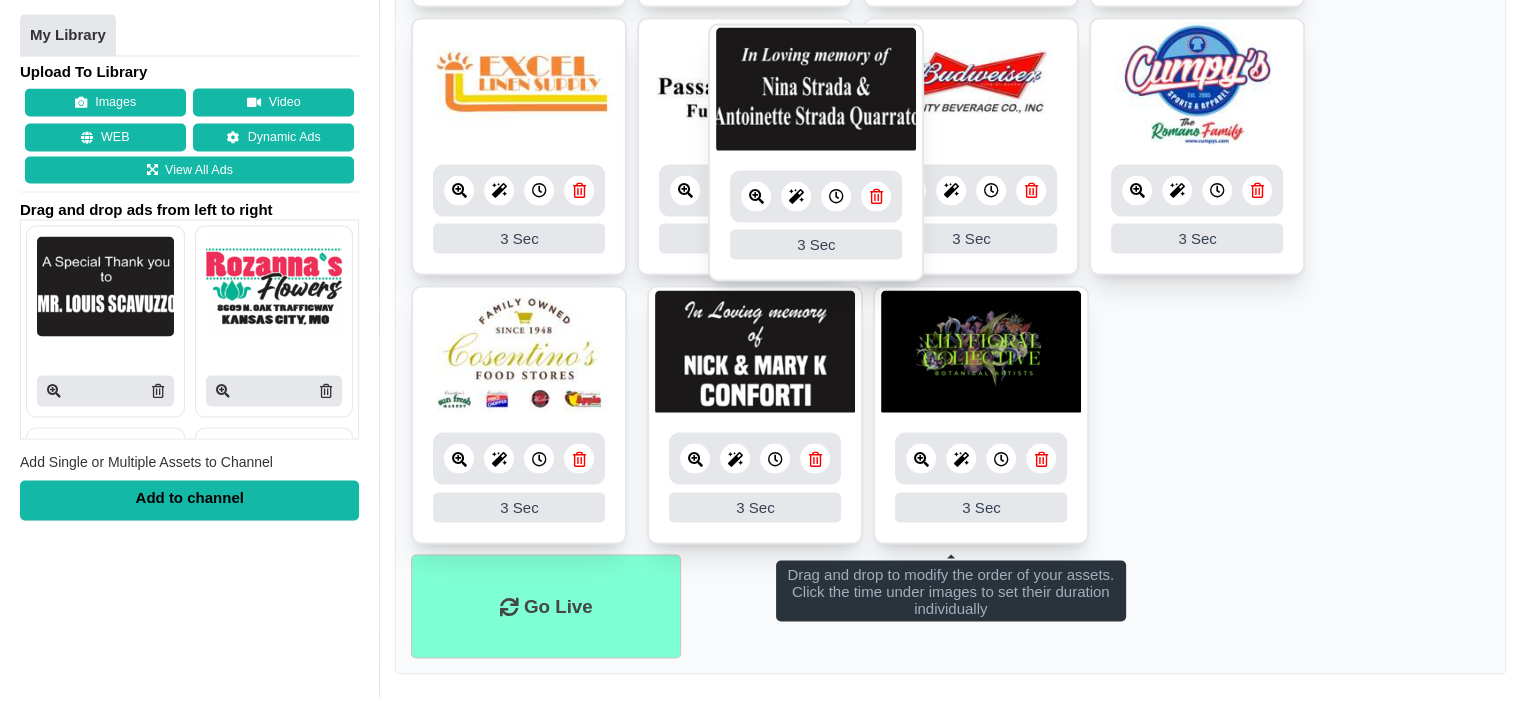drag, startPoint x: 692, startPoint y: 352, endPoint x: 706, endPoint y: 63, distance: 289.3389 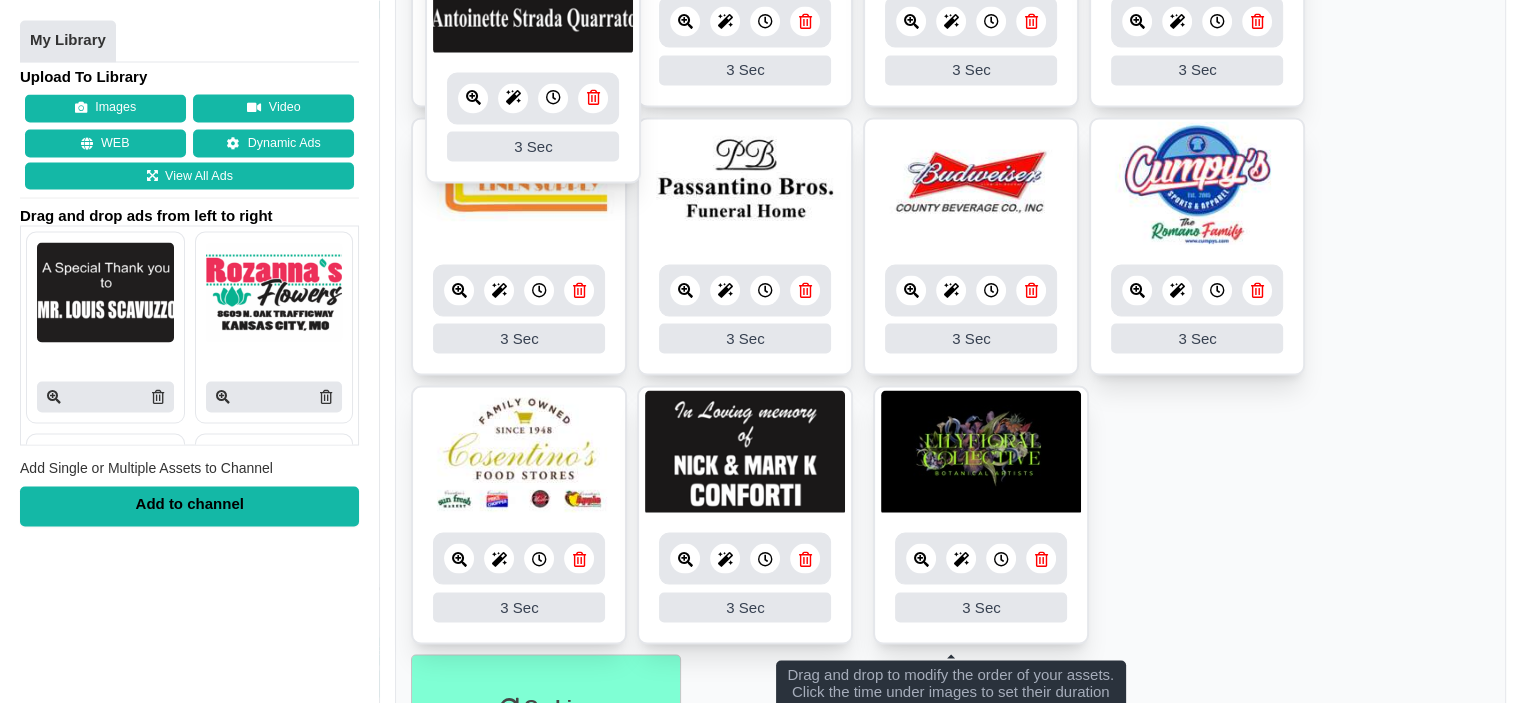 scroll, scrollTop: 3649, scrollLeft: 0, axis: vertical 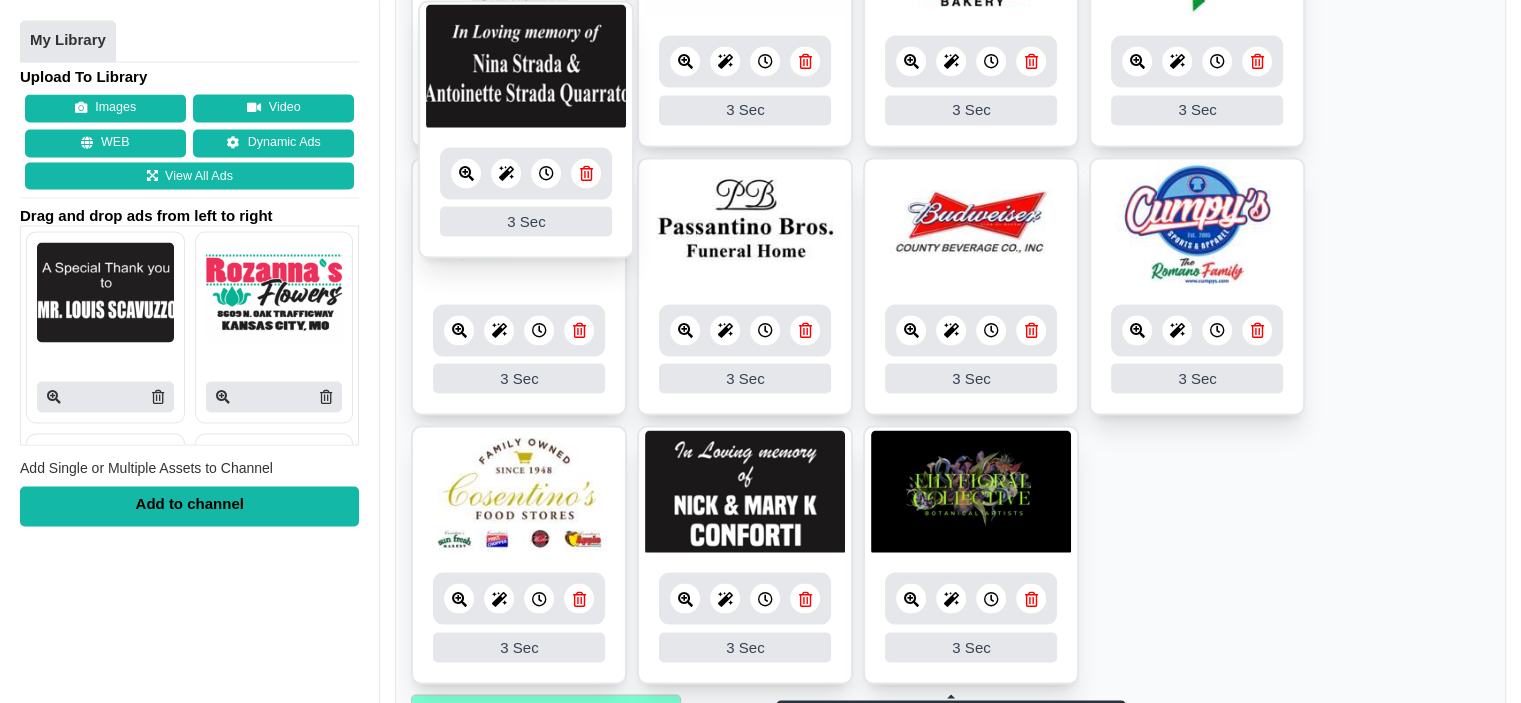 drag, startPoint x: 539, startPoint y: 342, endPoint x: 546, endPoint y: 72, distance: 270.09073 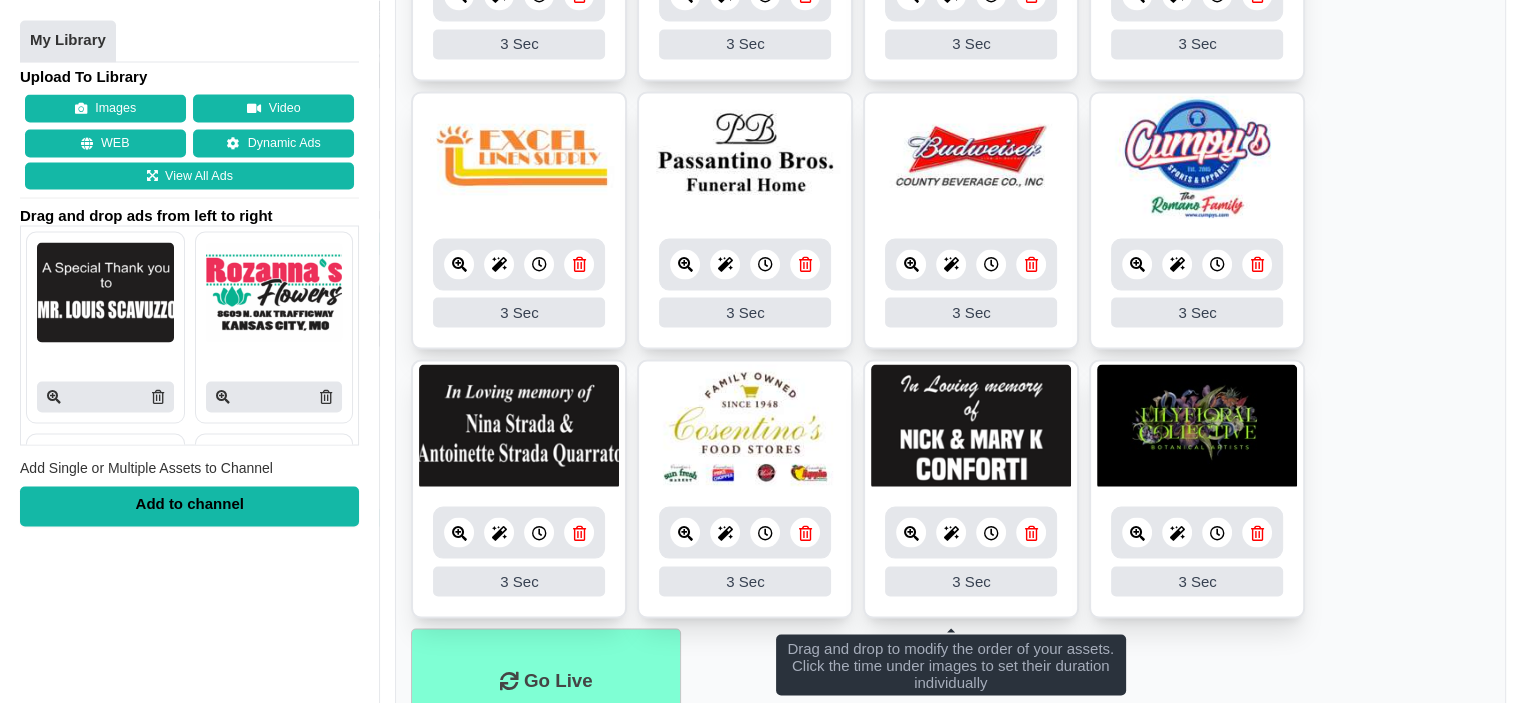 scroll, scrollTop: 3789, scrollLeft: 0, axis: vertical 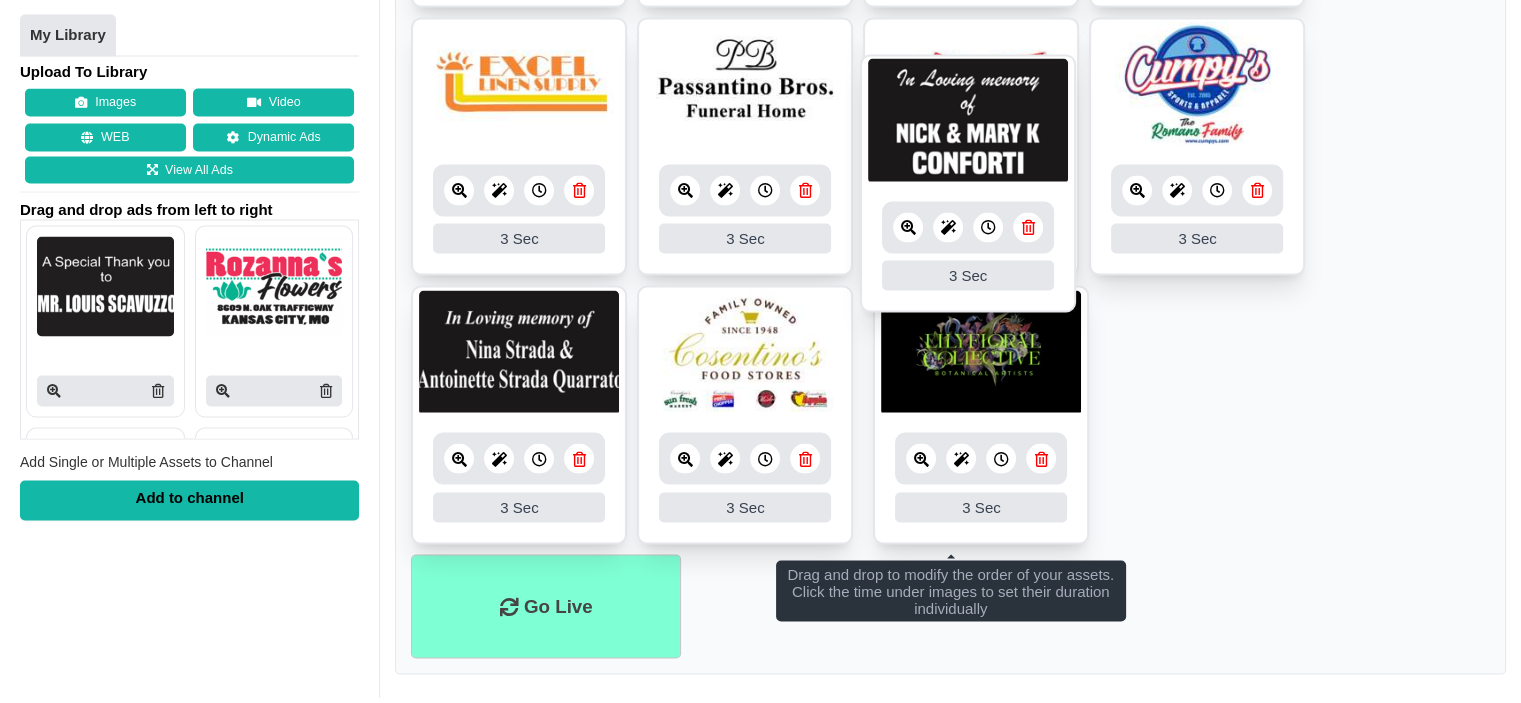 drag, startPoint x: 1013, startPoint y: 343, endPoint x: 1020, endPoint y: 107, distance: 236.10379 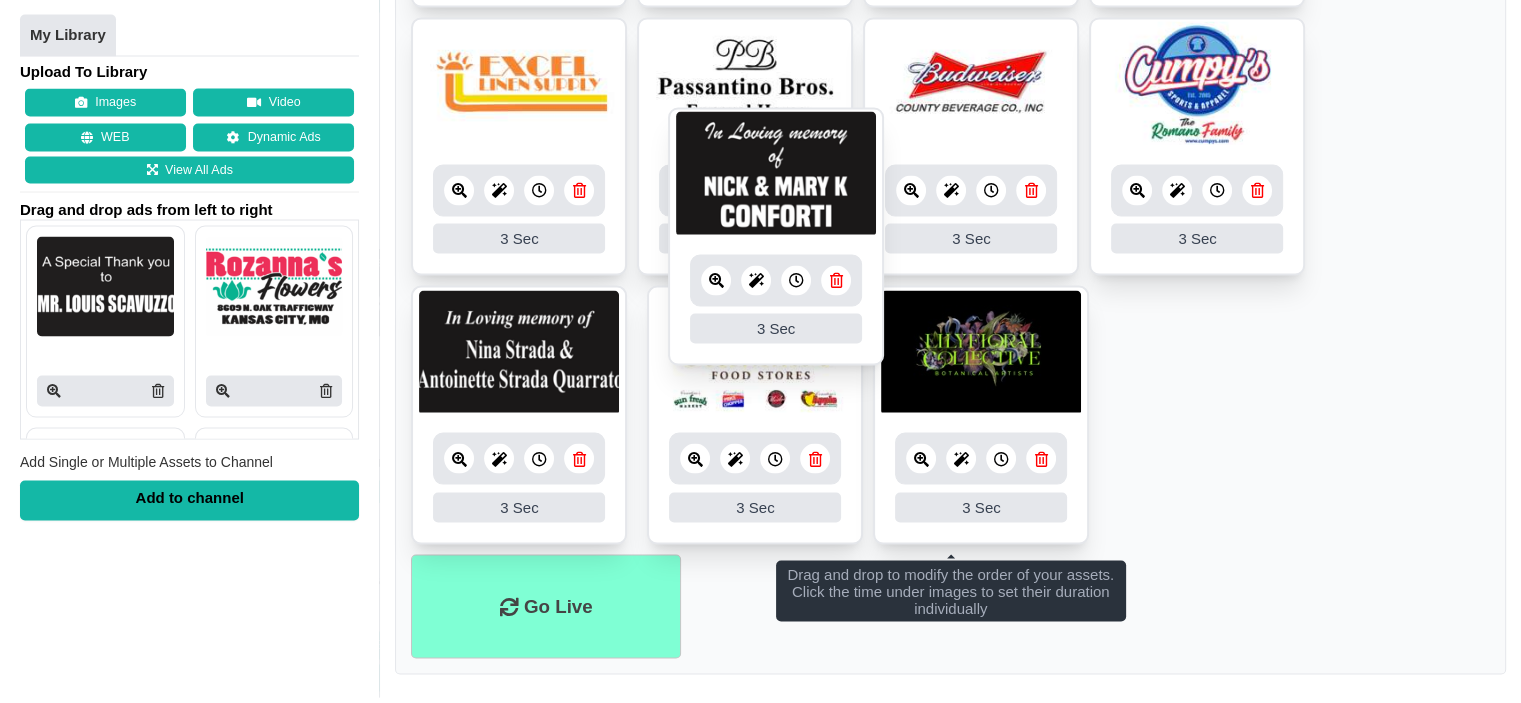 drag, startPoint x: 984, startPoint y: 367, endPoint x: 798, endPoint y: 145, distance: 289.62045 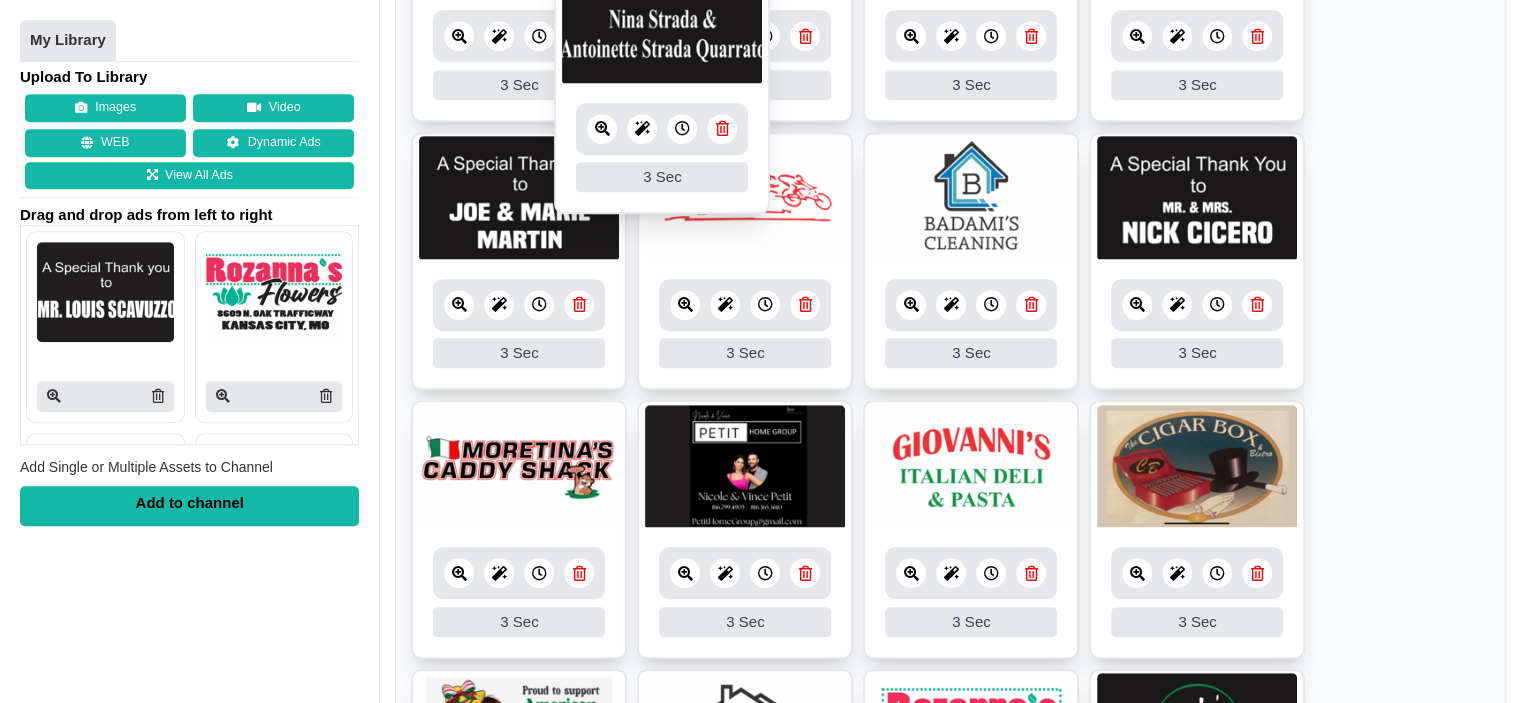 scroll, scrollTop: 969, scrollLeft: 0, axis: vertical 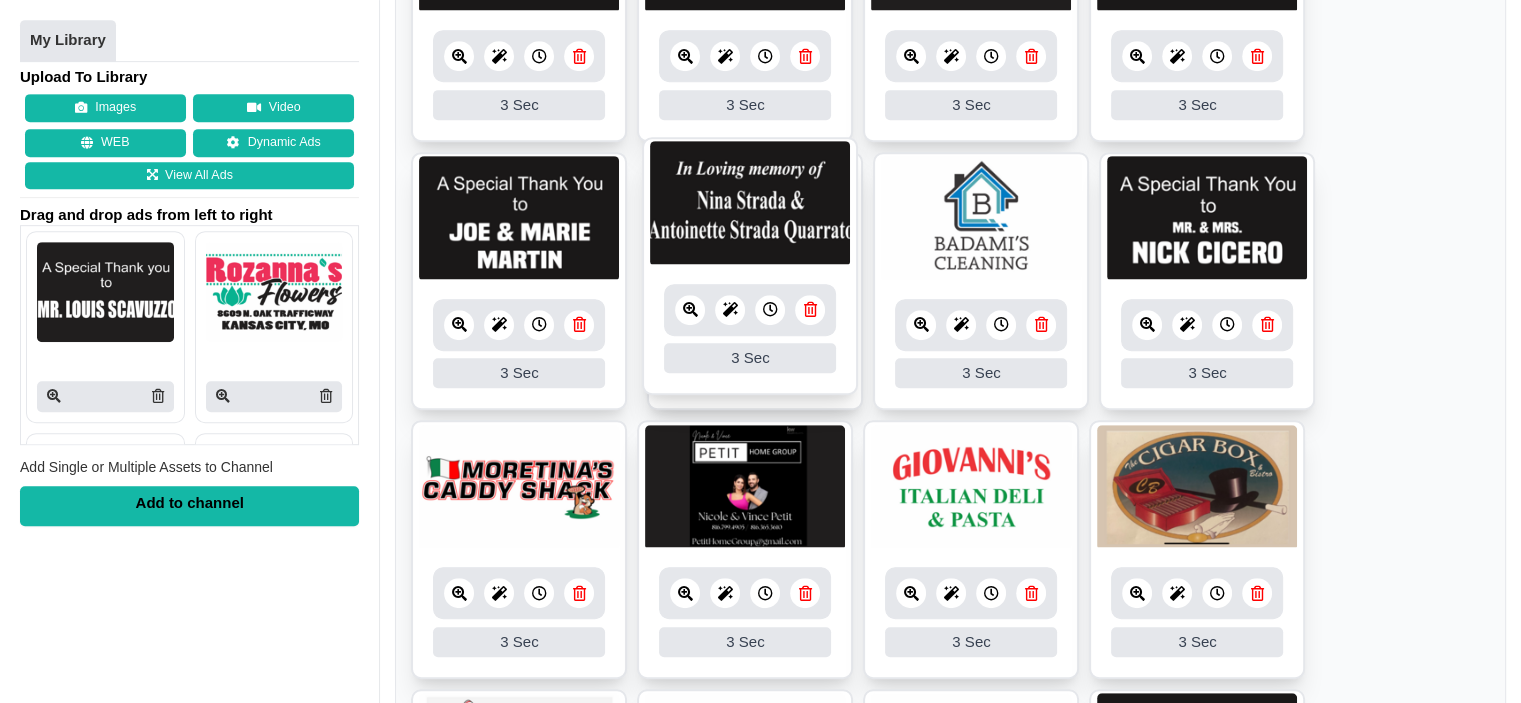 drag, startPoint x: 496, startPoint y: 362, endPoint x: 726, endPoint y: 231, distance: 264.6904 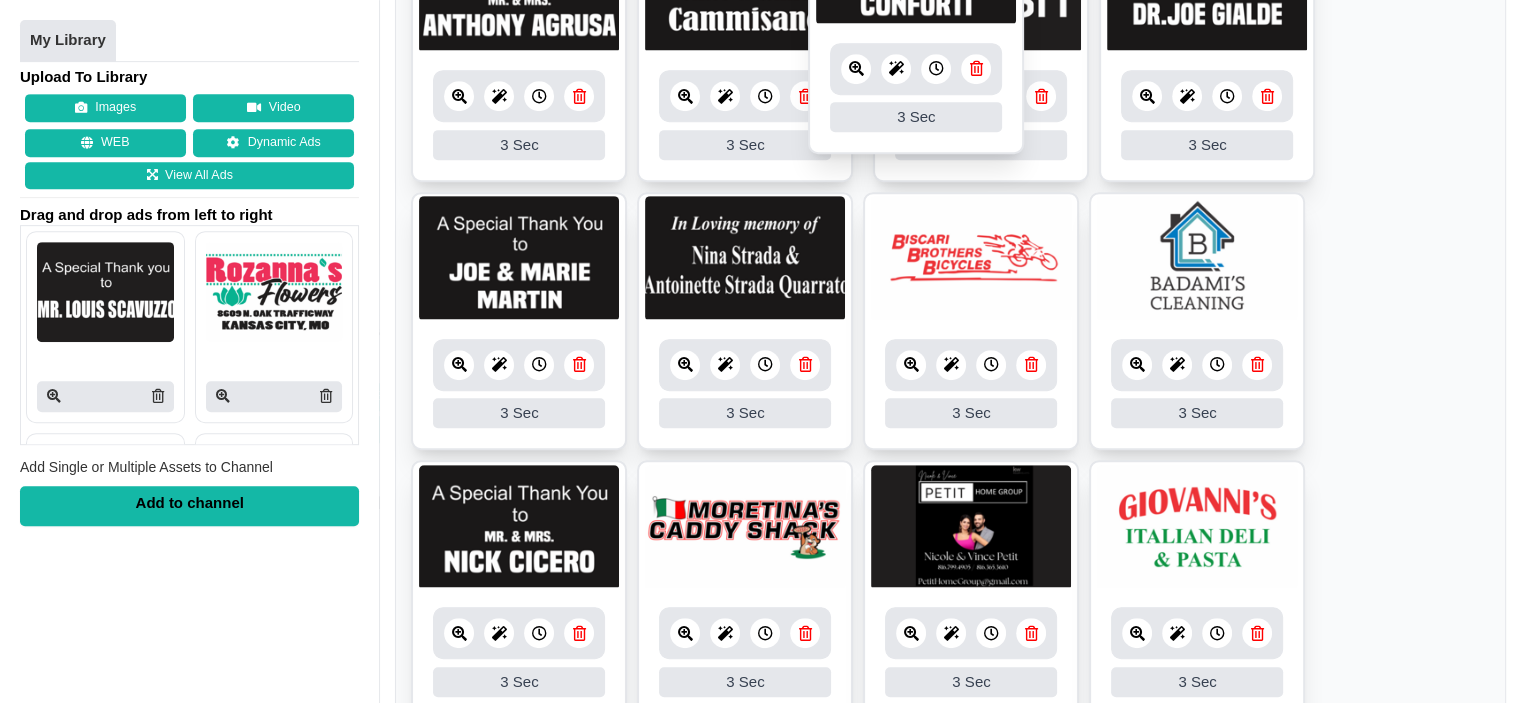 scroll, scrollTop: 869, scrollLeft: 0, axis: vertical 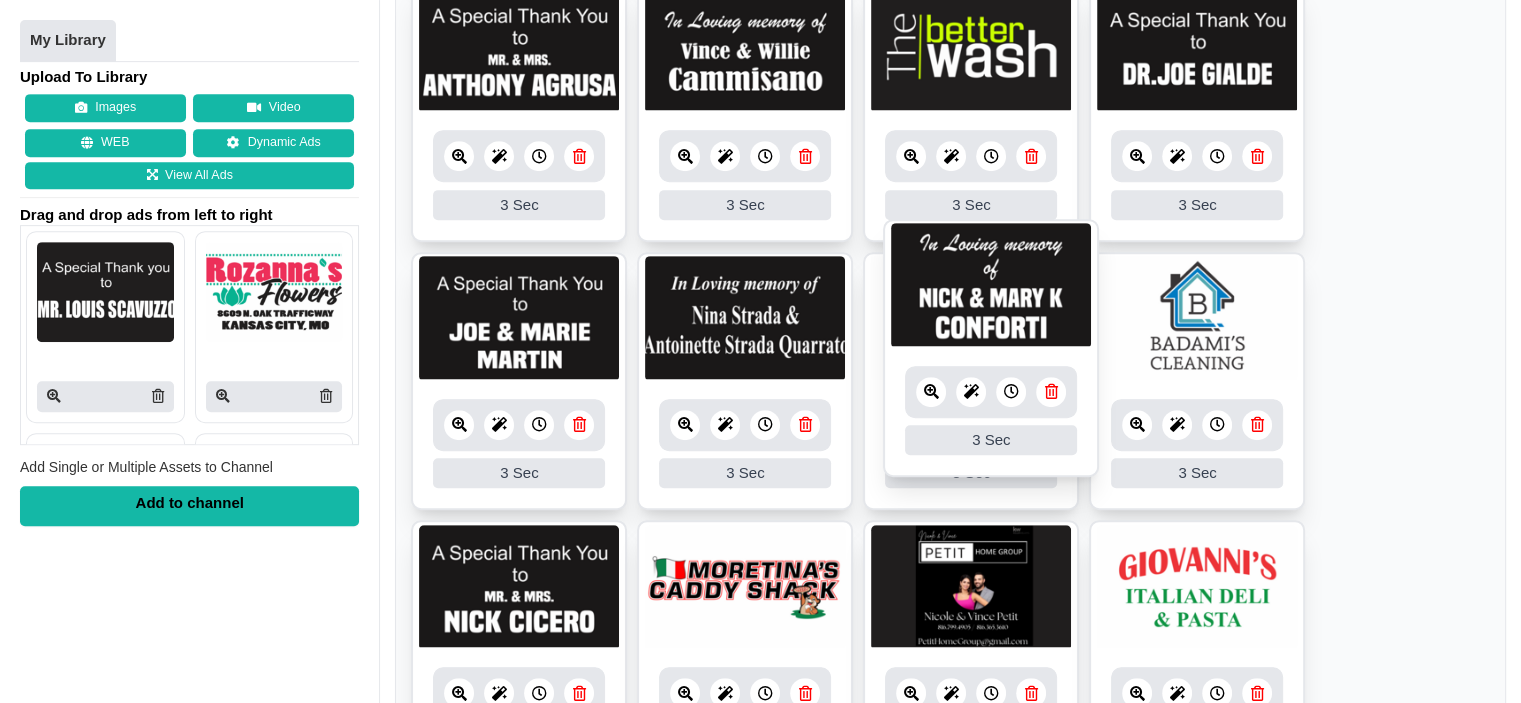 drag, startPoint x: 752, startPoint y: 383, endPoint x: 995, endPoint y: 319, distance: 251.28668 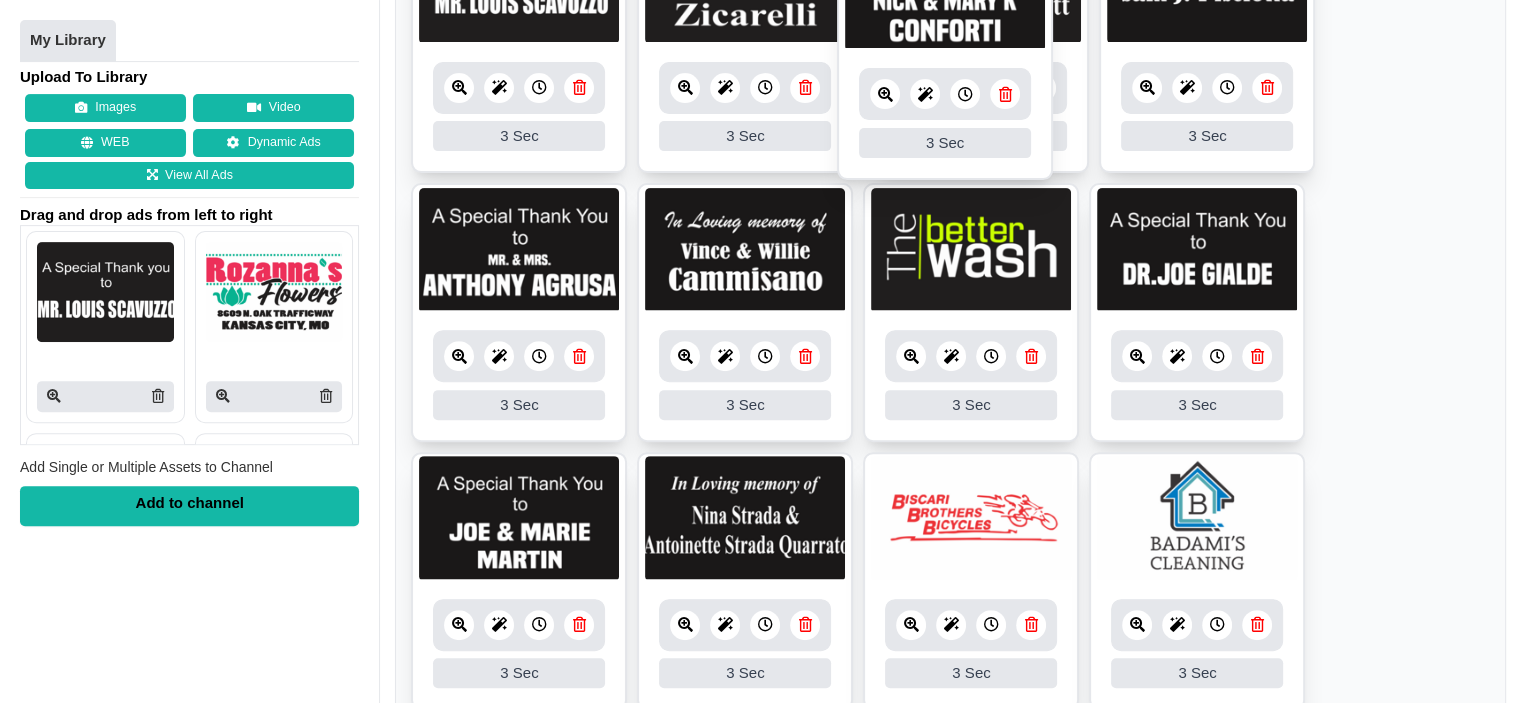 scroll, scrollTop: 569, scrollLeft: 0, axis: vertical 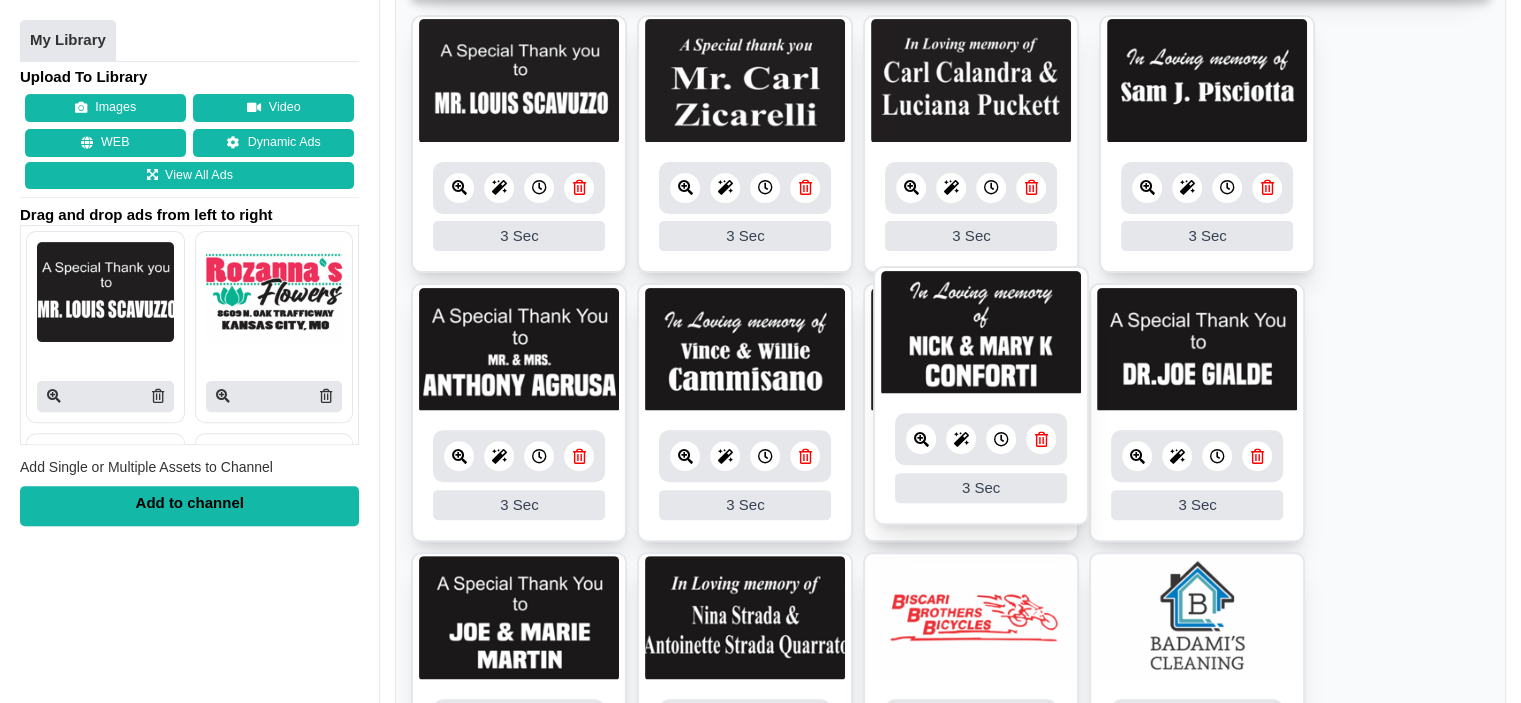 drag, startPoint x: 992, startPoint y: 280, endPoint x: 1004, endPoint y: 295, distance: 19.209373 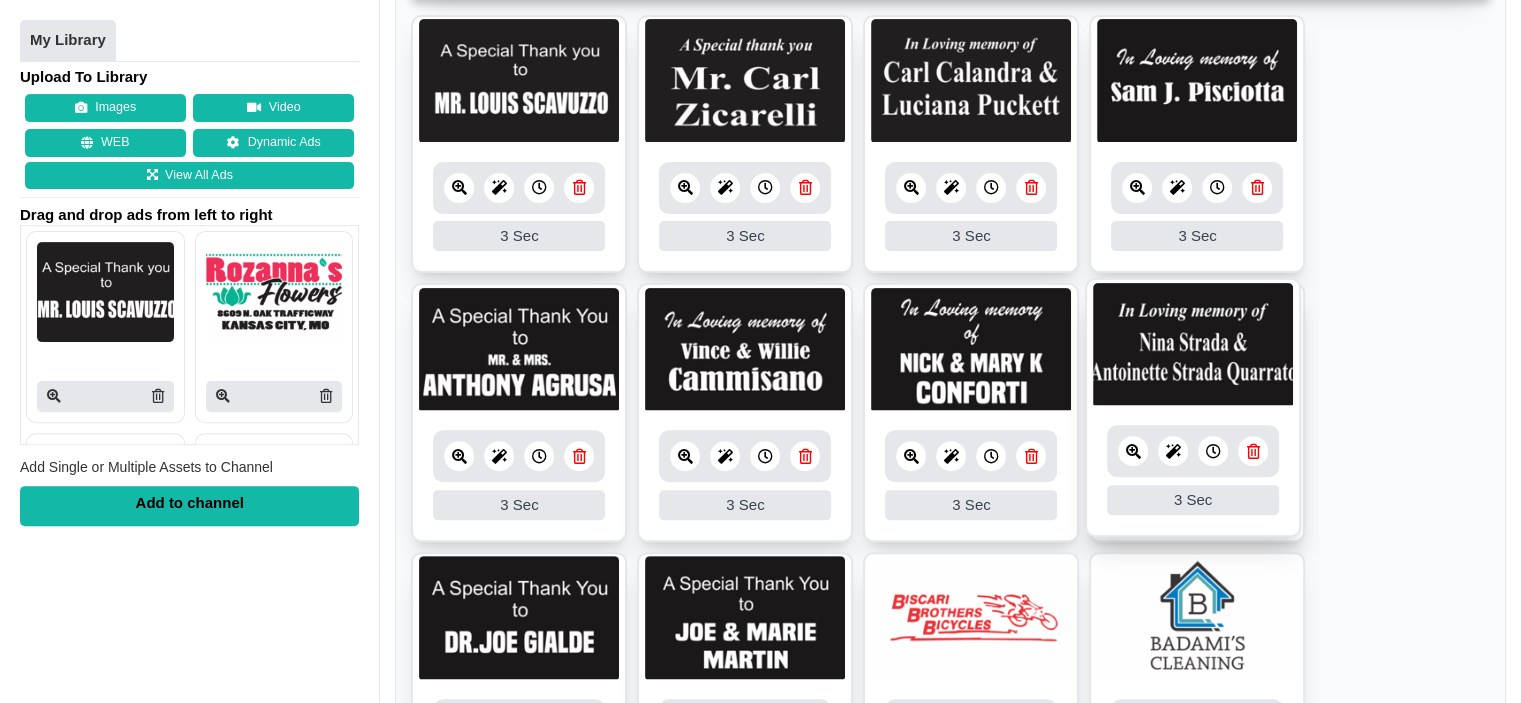 drag, startPoint x: 1031, startPoint y: 499, endPoint x: 1171, endPoint y: 343, distance: 209.60916 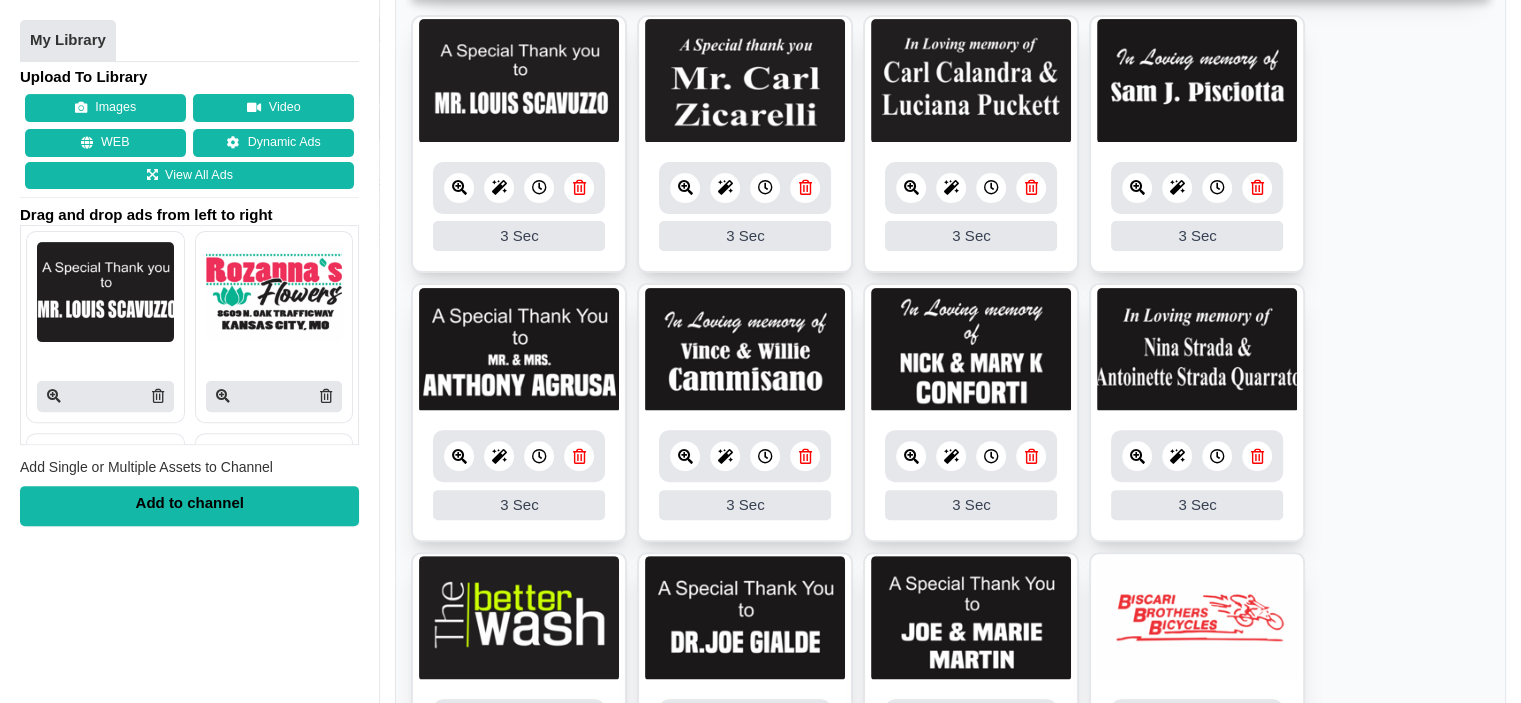 scroll, scrollTop: 669, scrollLeft: 0, axis: vertical 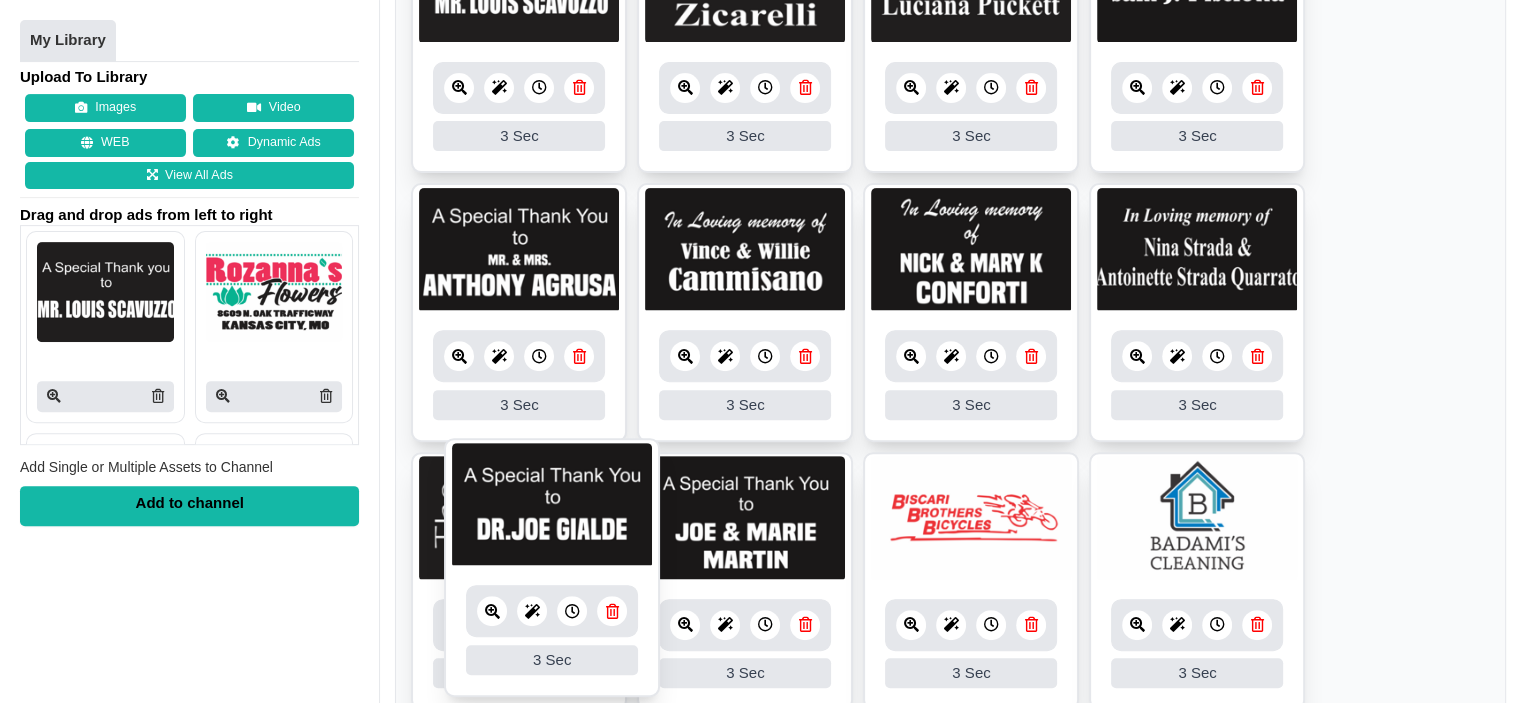 drag, startPoint x: 689, startPoint y: 499, endPoint x: 493, endPoint y: 487, distance: 196.367 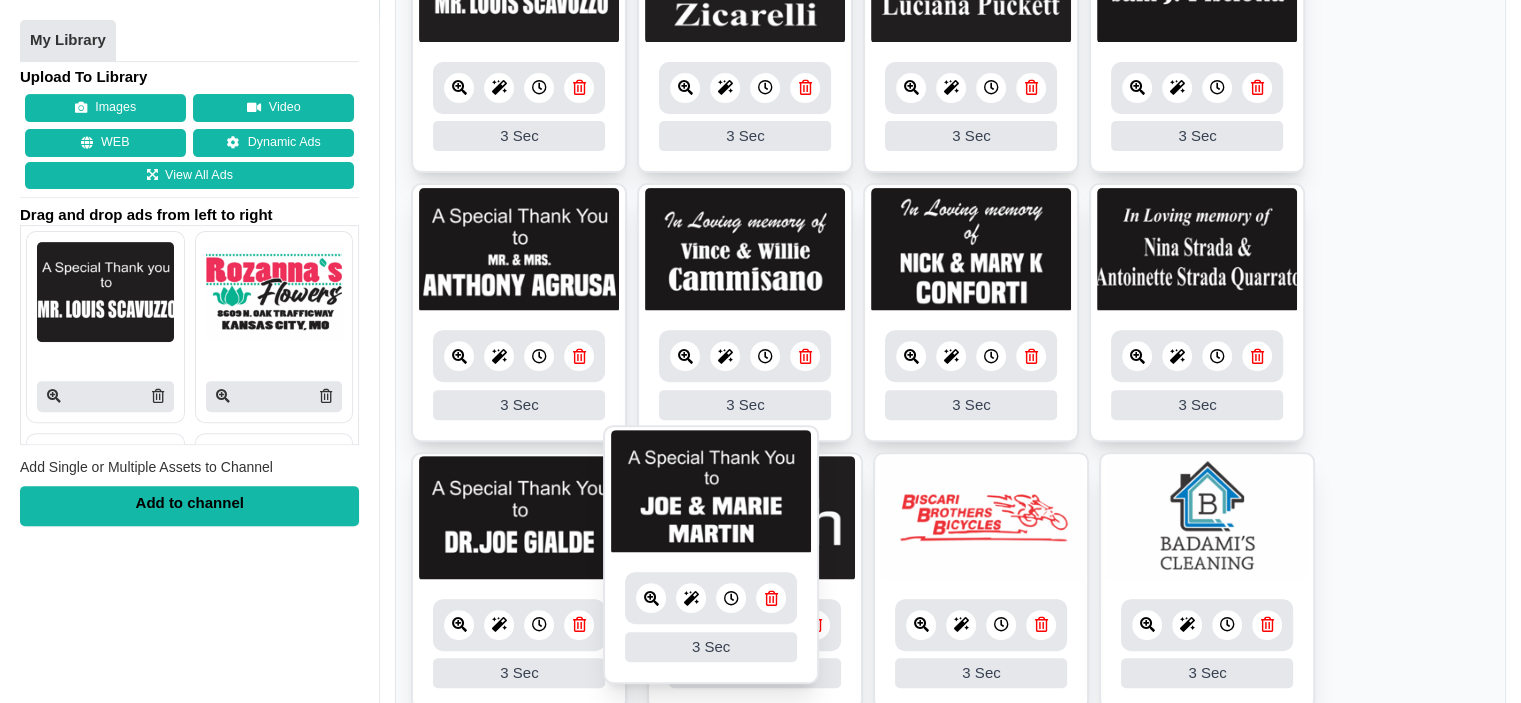 drag, startPoint x: 989, startPoint y: 547, endPoint x: 742, endPoint y: 531, distance: 247.51767 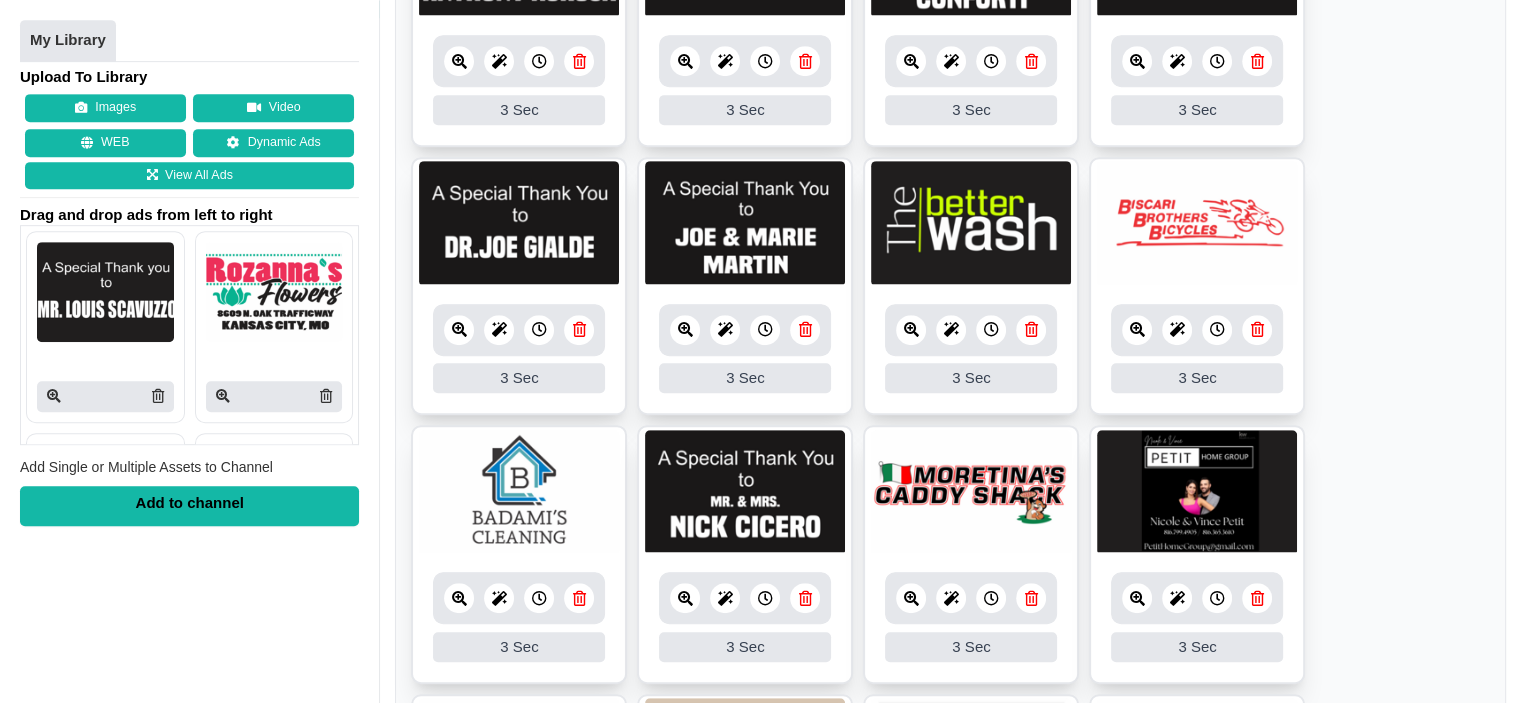 scroll, scrollTop: 969, scrollLeft: 0, axis: vertical 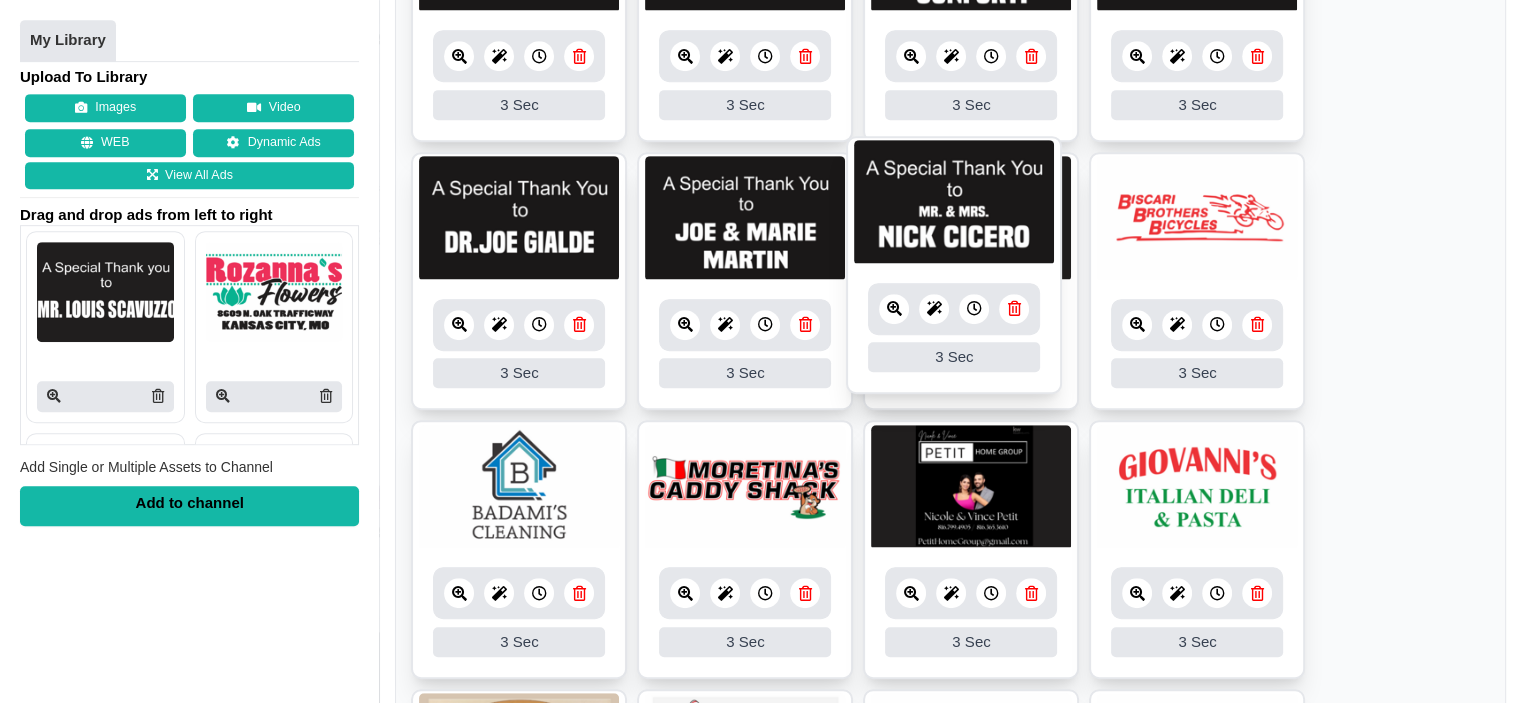 drag, startPoint x: 731, startPoint y: 428, endPoint x: 939, endPoint y: 147, distance: 349.60693 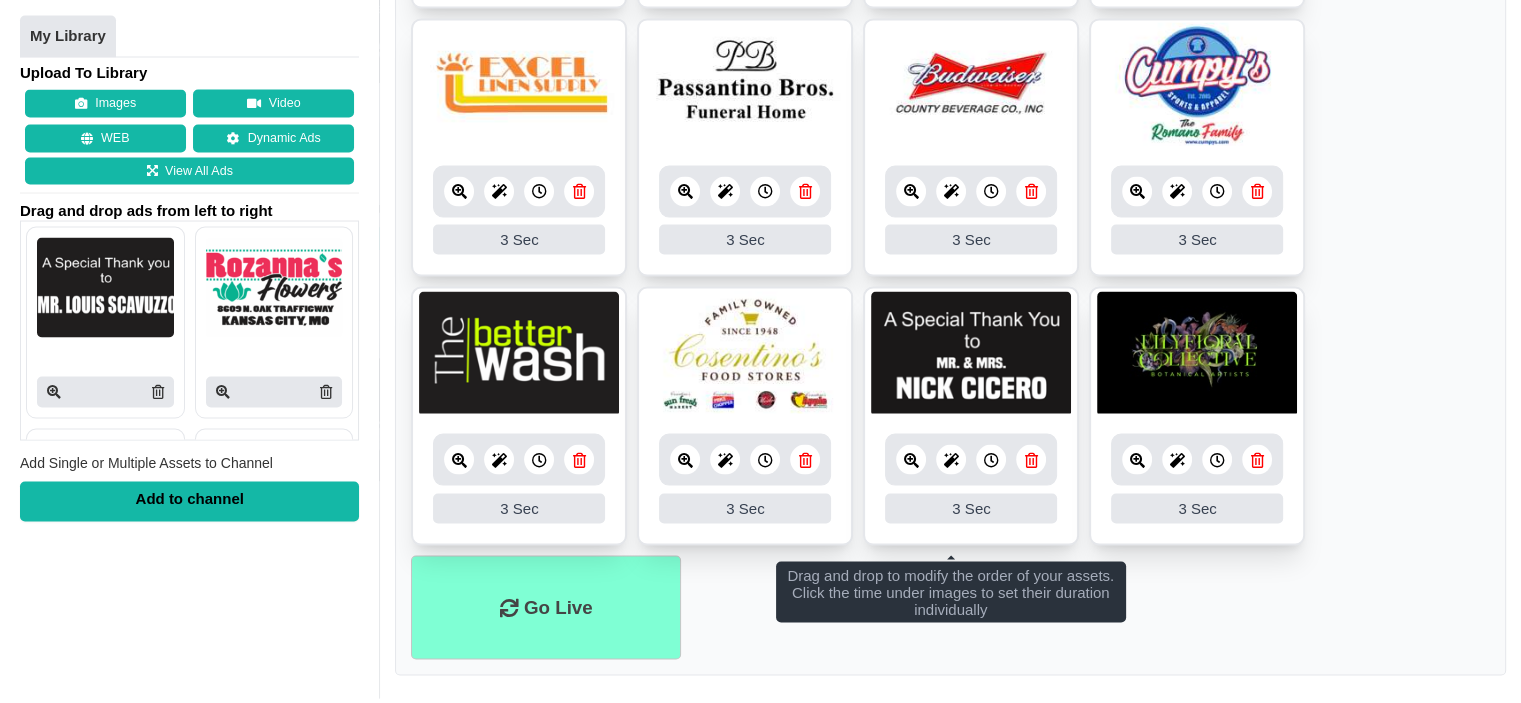 scroll, scrollTop: 3789, scrollLeft: 0, axis: vertical 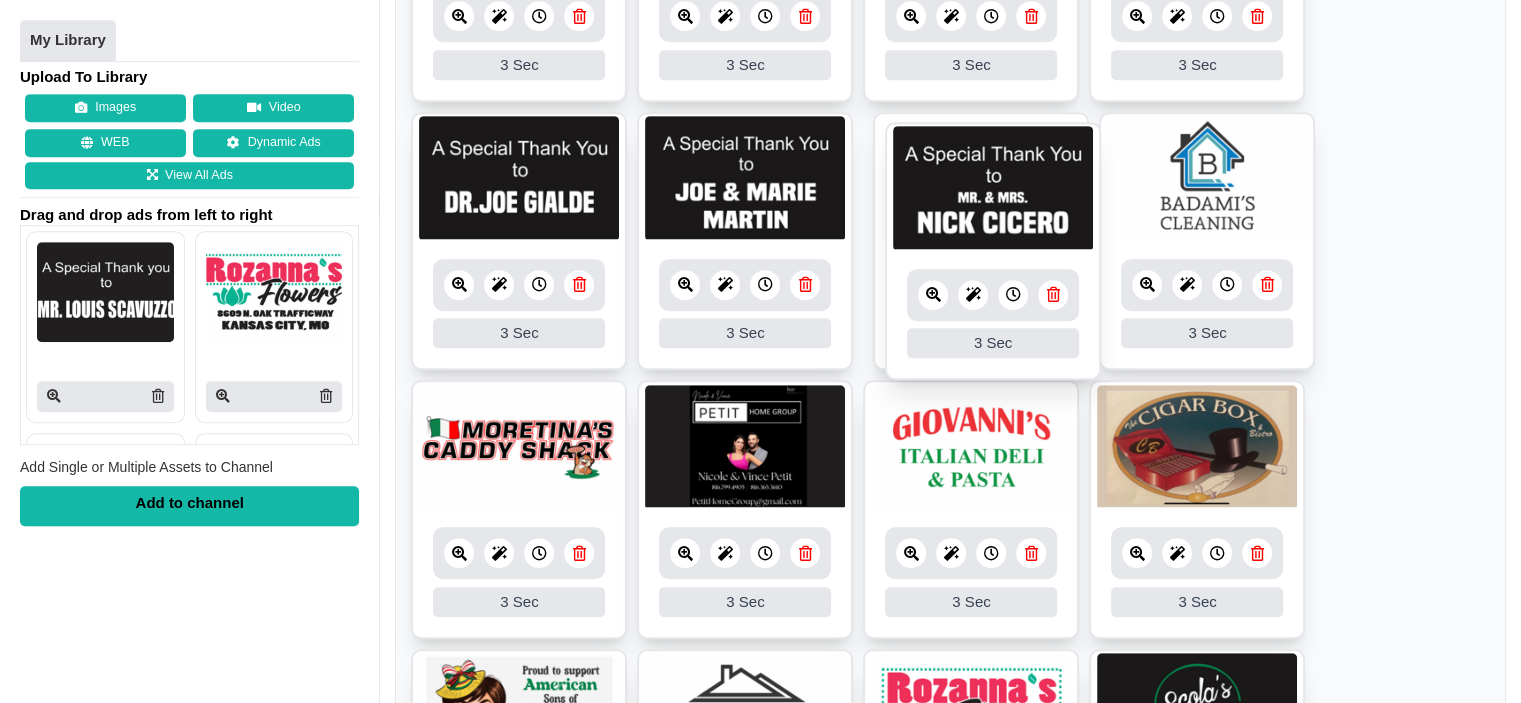 drag, startPoint x: 931, startPoint y: 344, endPoint x: 955, endPoint y: 197, distance: 148.9463 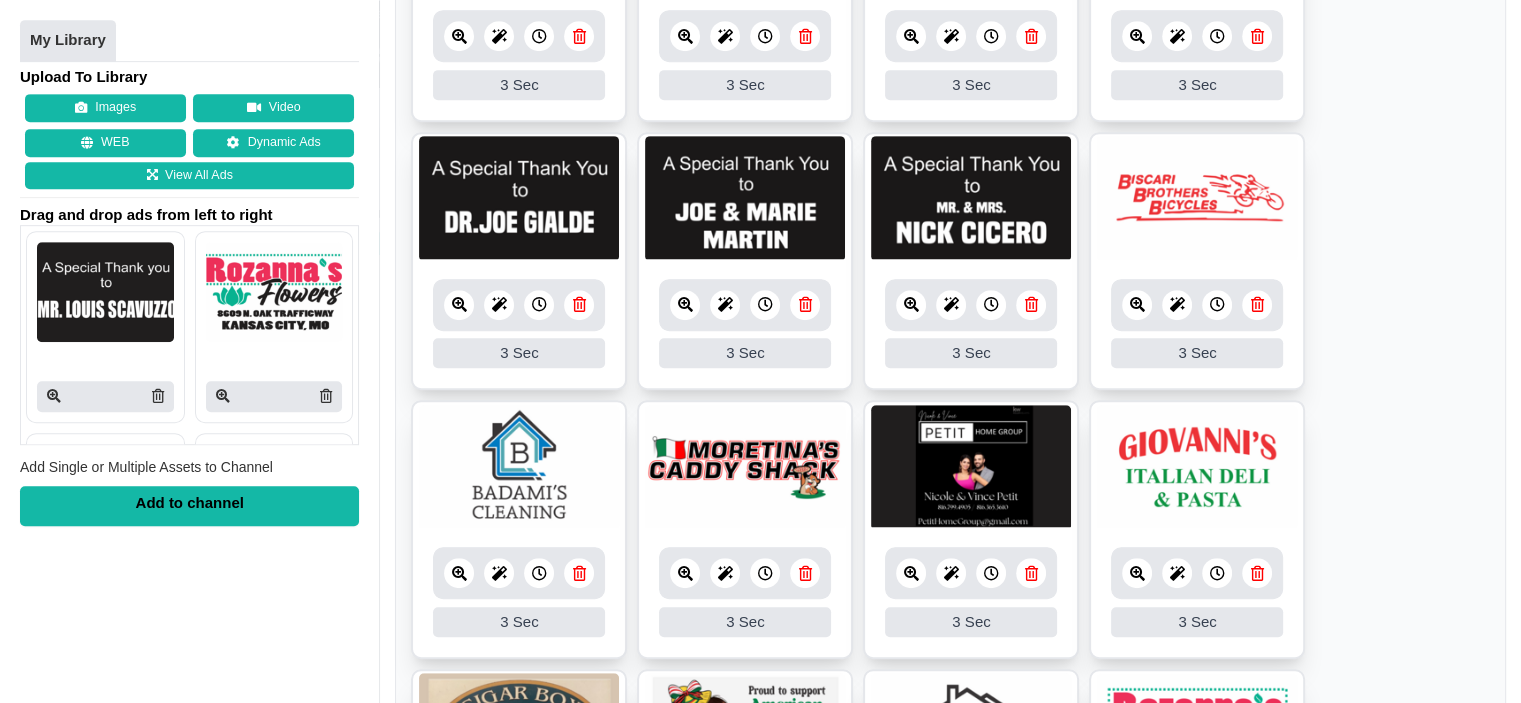 scroll, scrollTop: 1089, scrollLeft: 0, axis: vertical 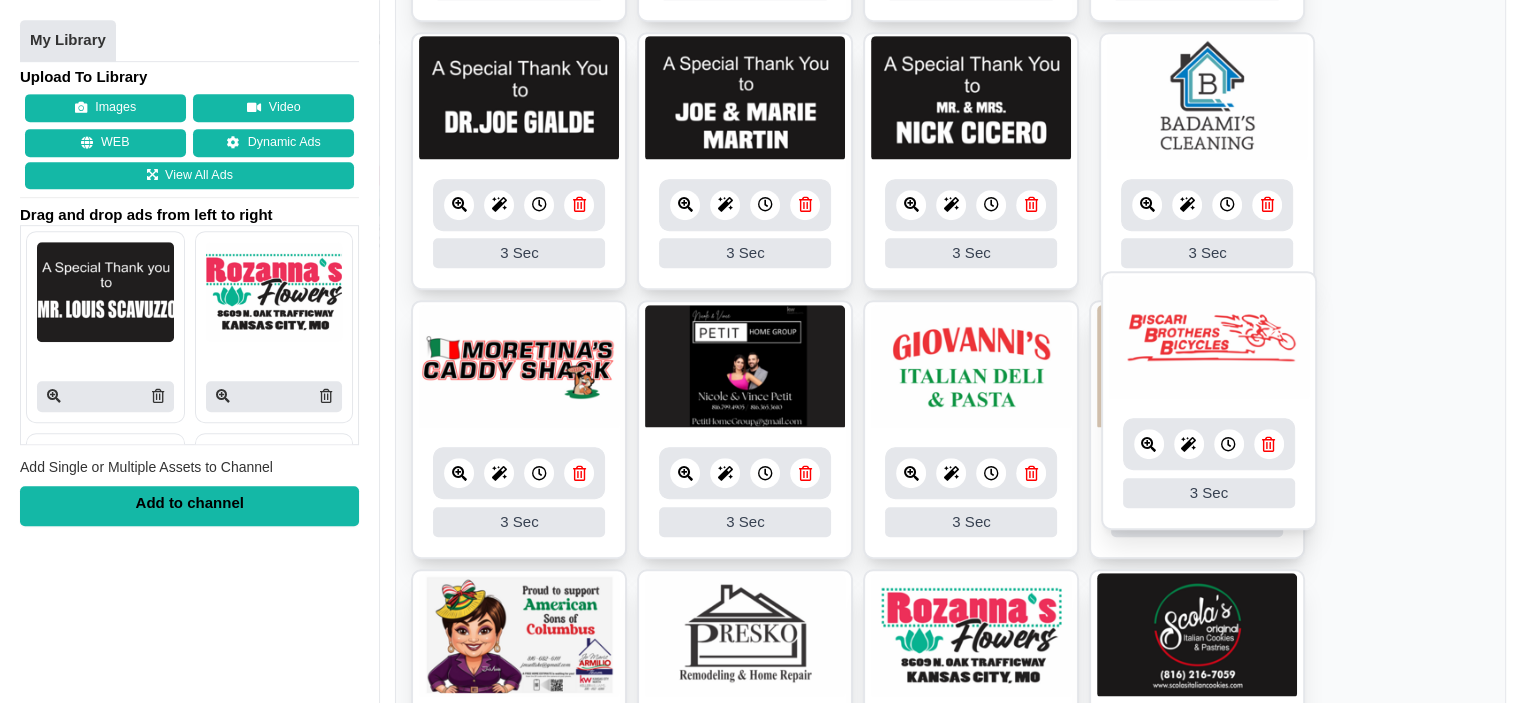 drag, startPoint x: 1213, startPoint y: 119, endPoint x: 1227, endPoint y: 366, distance: 247.39644 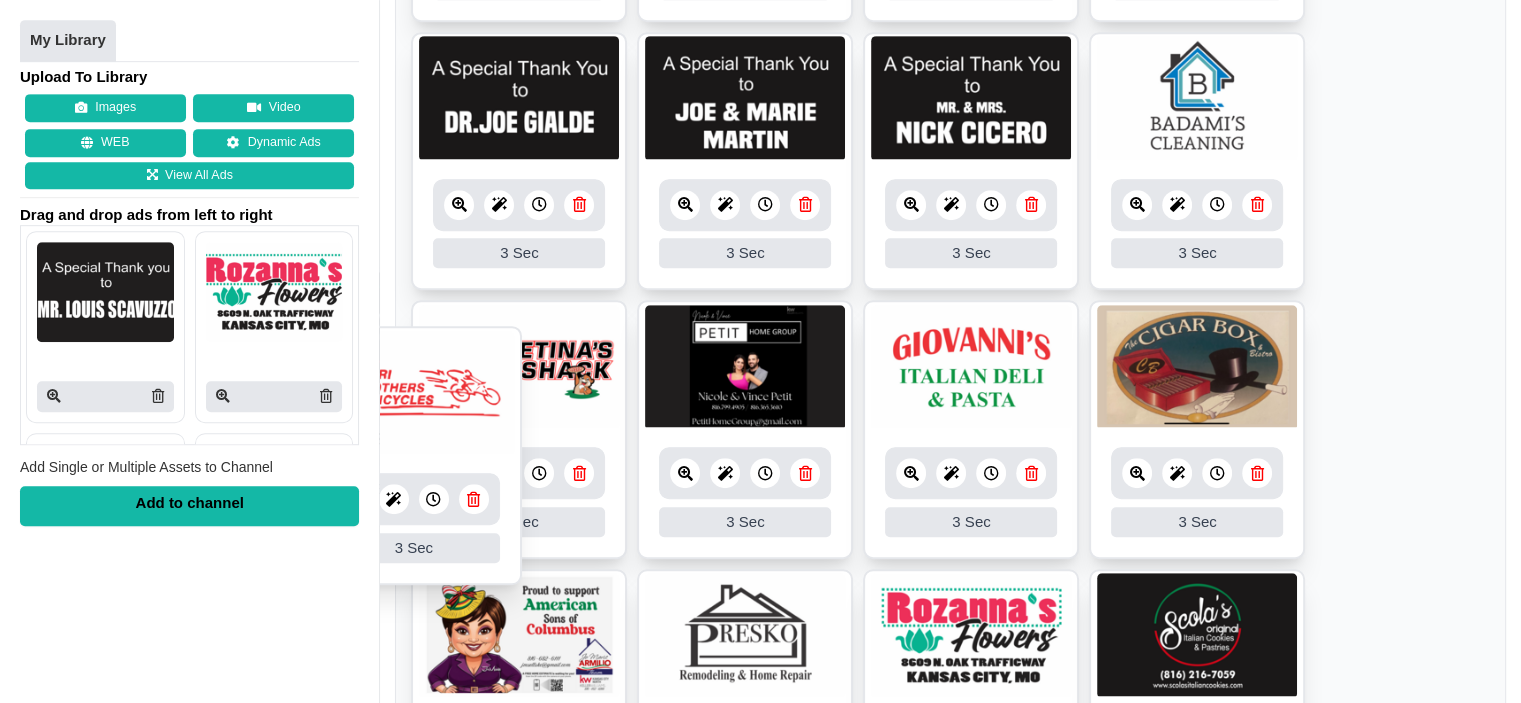 drag, startPoint x: 1203, startPoint y: 122, endPoint x: 478, endPoint y: 419, distance: 783.4756 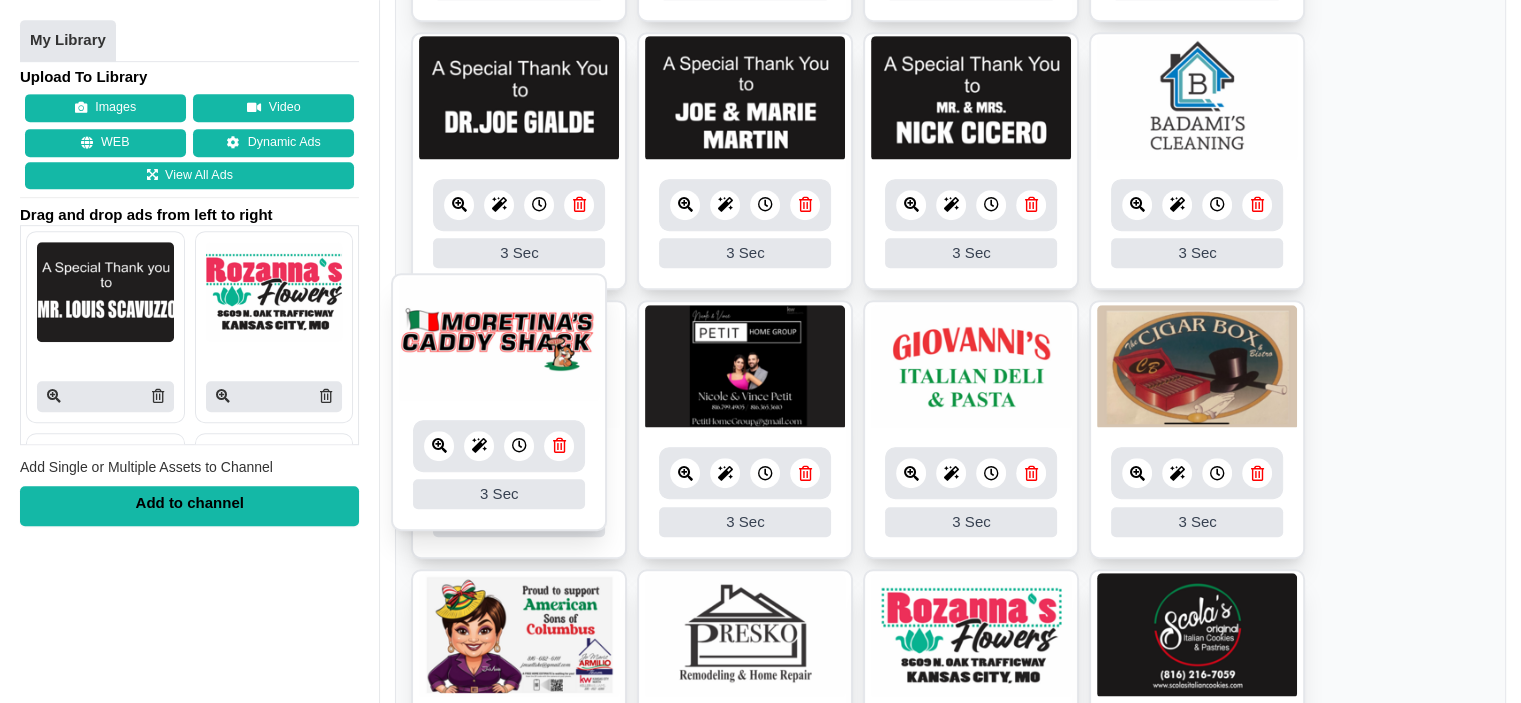 drag, startPoint x: 765, startPoint y: 419, endPoint x: 514, endPoint y: 392, distance: 252.44801 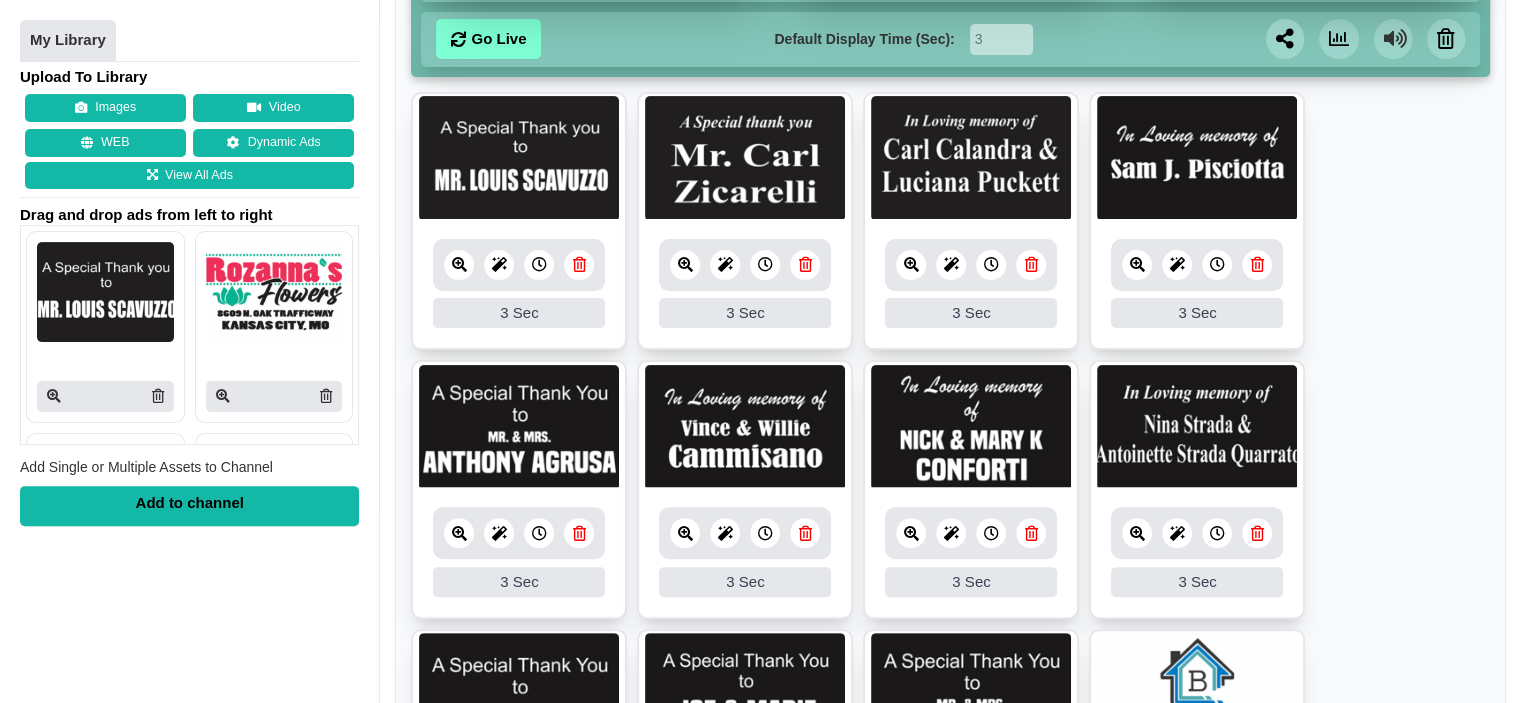 scroll, scrollTop: 489, scrollLeft: 0, axis: vertical 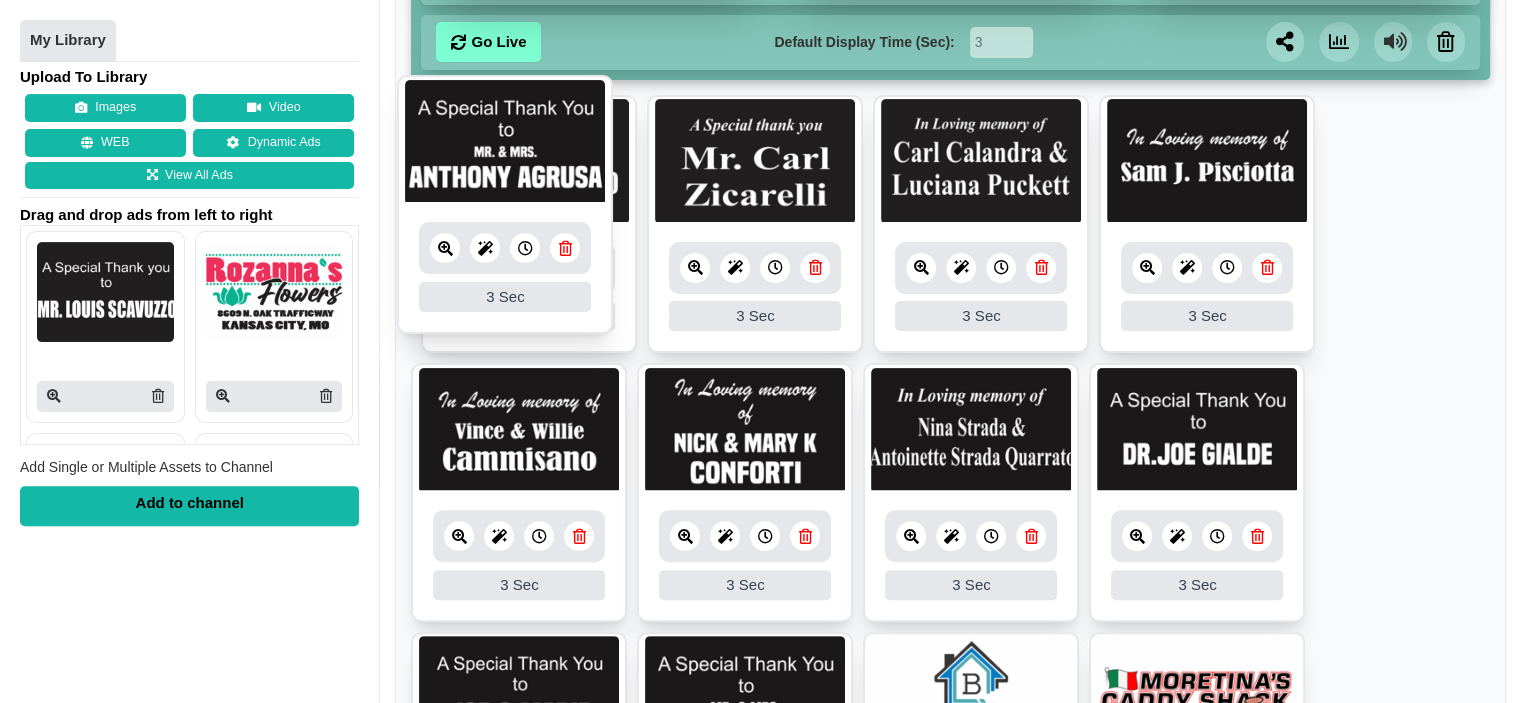 drag, startPoint x: 516, startPoint y: 412, endPoint x: 502, endPoint y: 126, distance: 286.34244 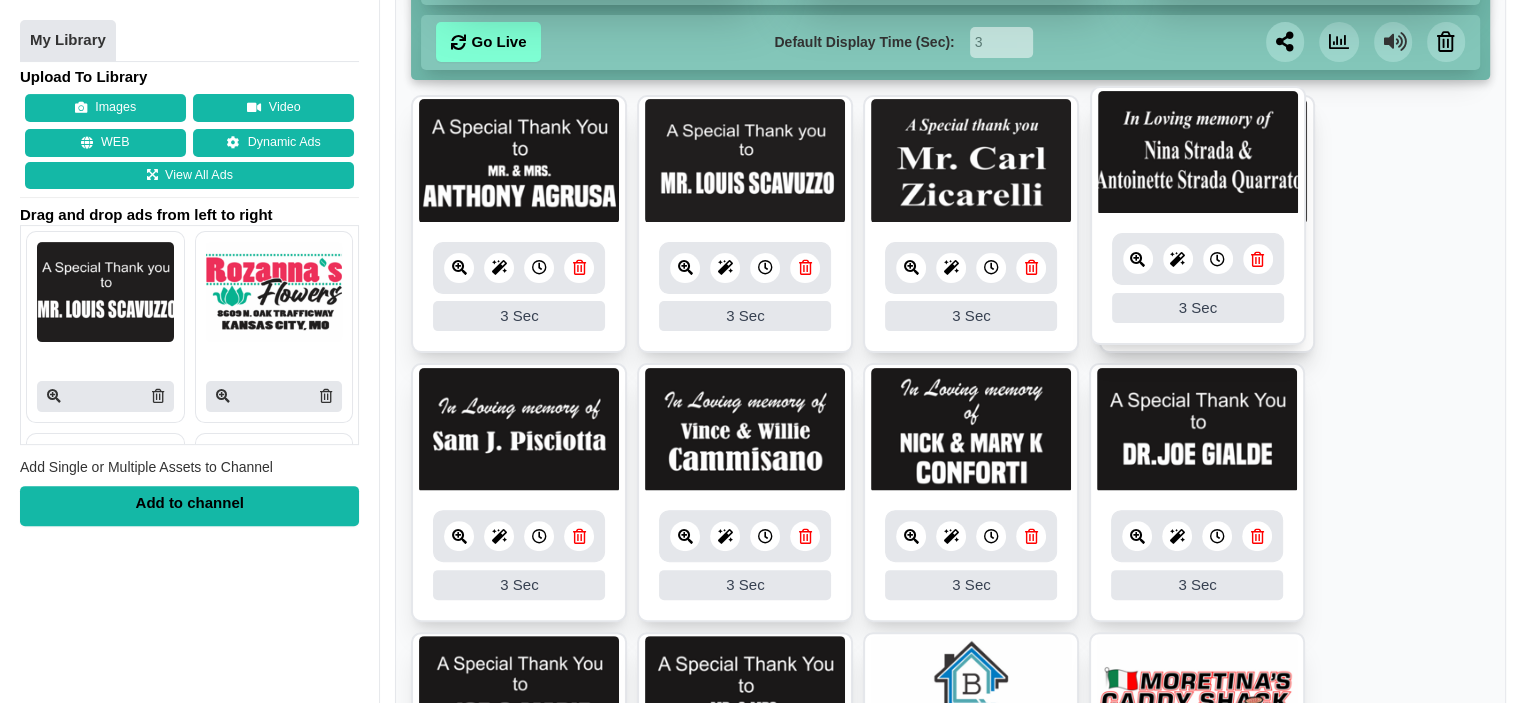 drag, startPoint x: 1151, startPoint y: 421, endPoint x: 1169, endPoint y: 136, distance: 285.56784 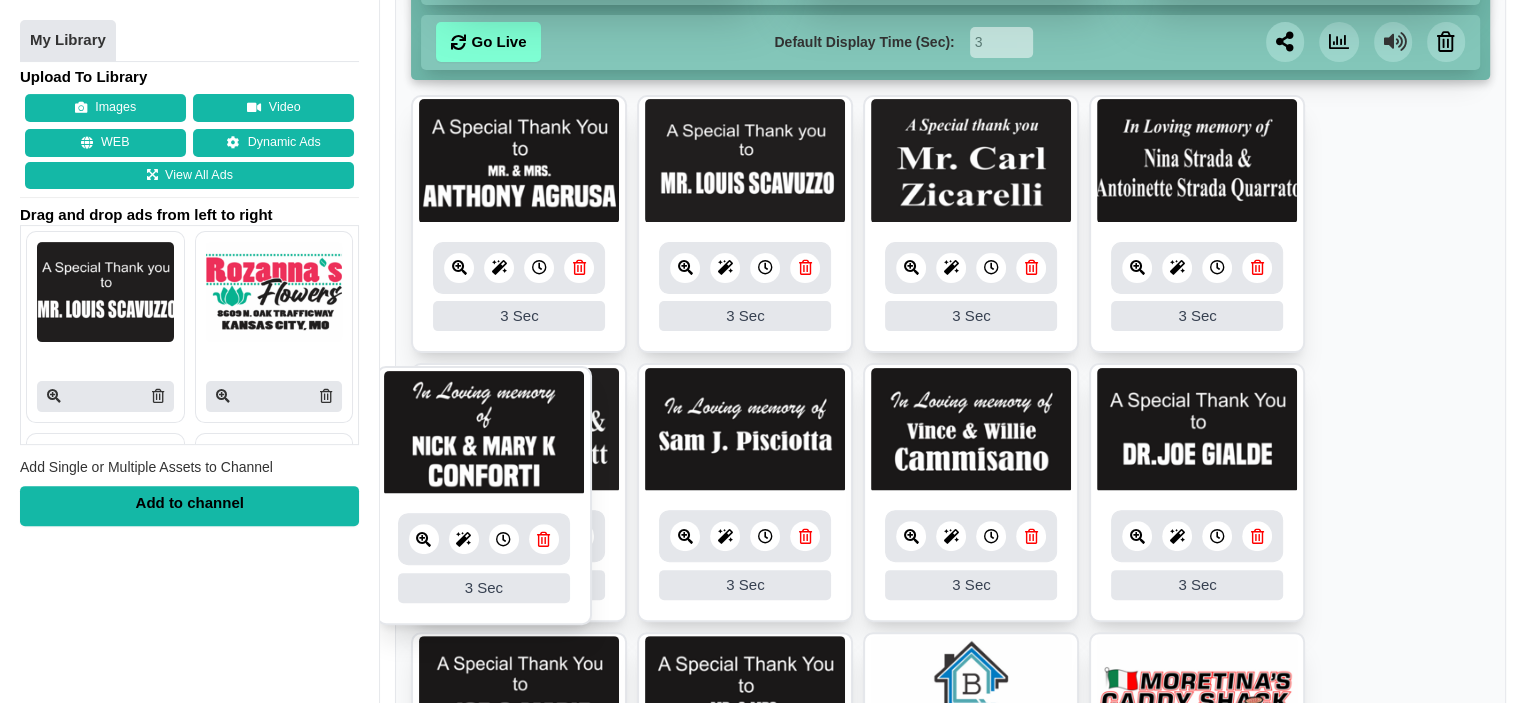 drag, startPoint x: 1168, startPoint y: 429, endPoint x: 458, endPoint y: 423, distance: 710.0253 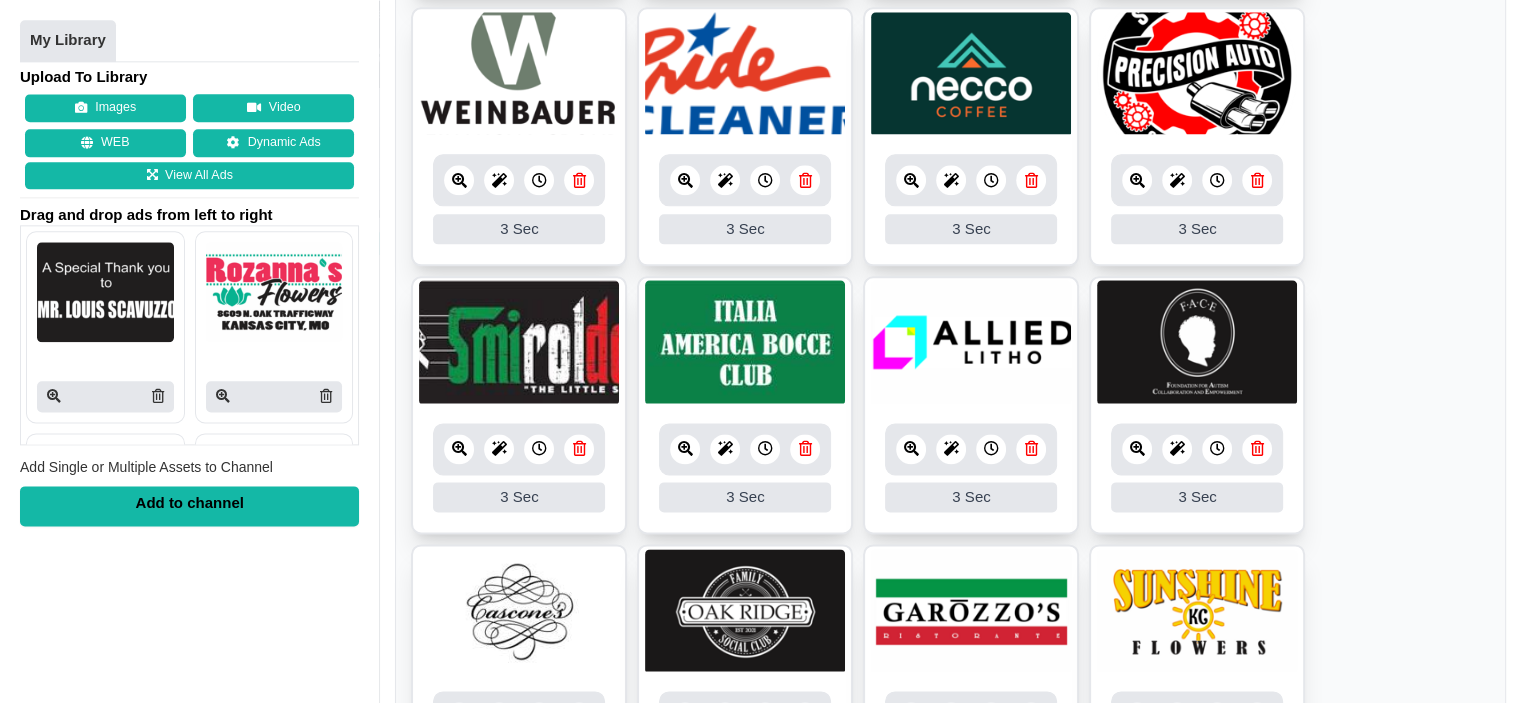 scroll, scrollTop: 2489, scrollLeft: 0, axis: vertical 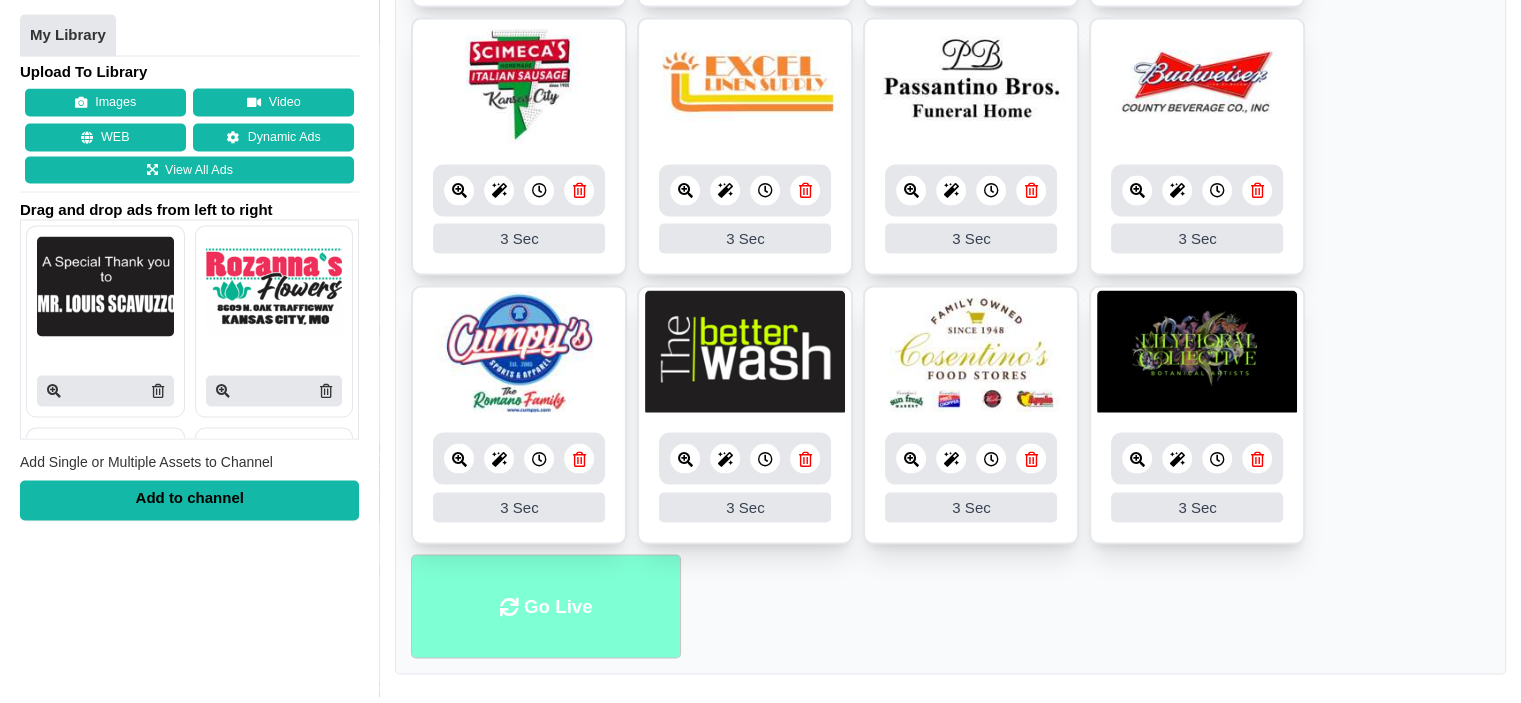 click on "Go Live" at bounding box center [546, 606] 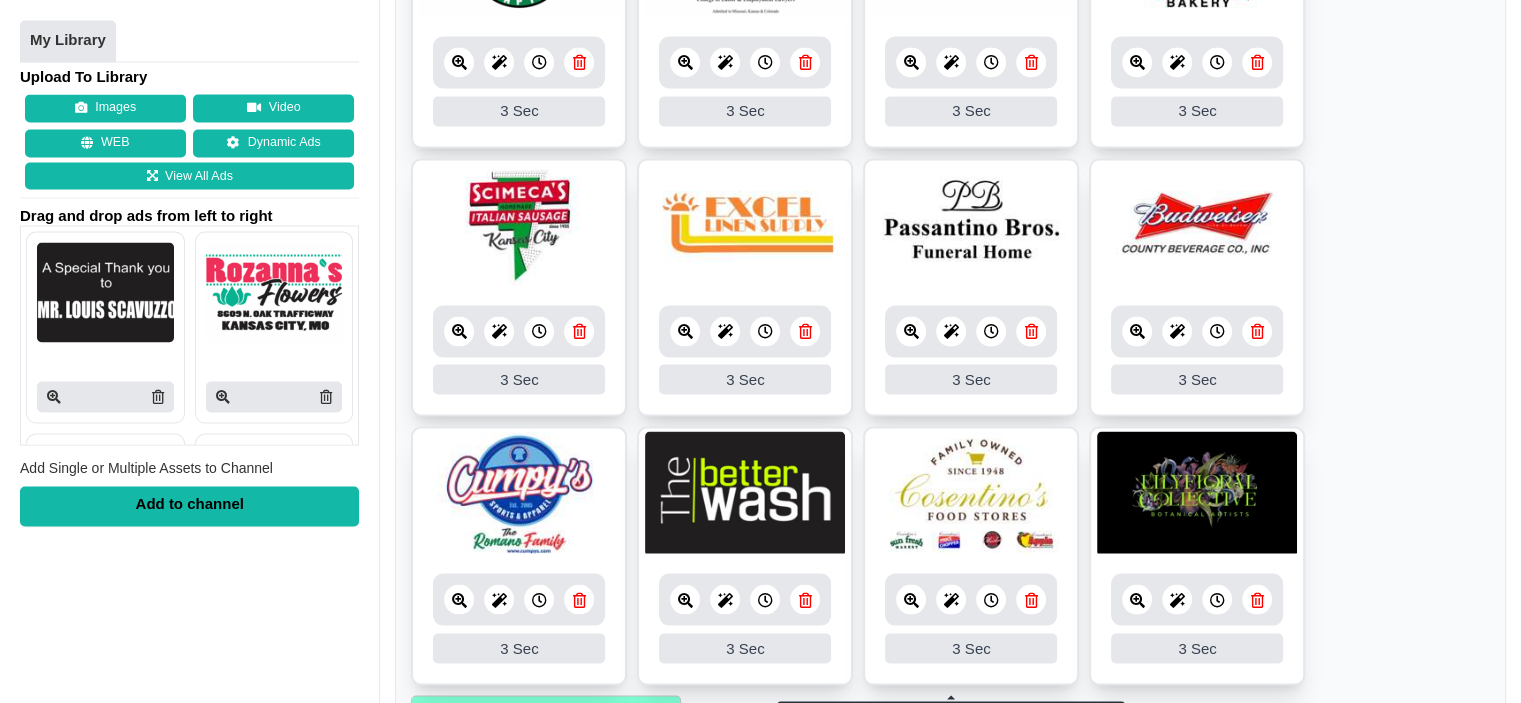 scroll, scrollTop: 3322, scrollLeft: 0, axis: vertical 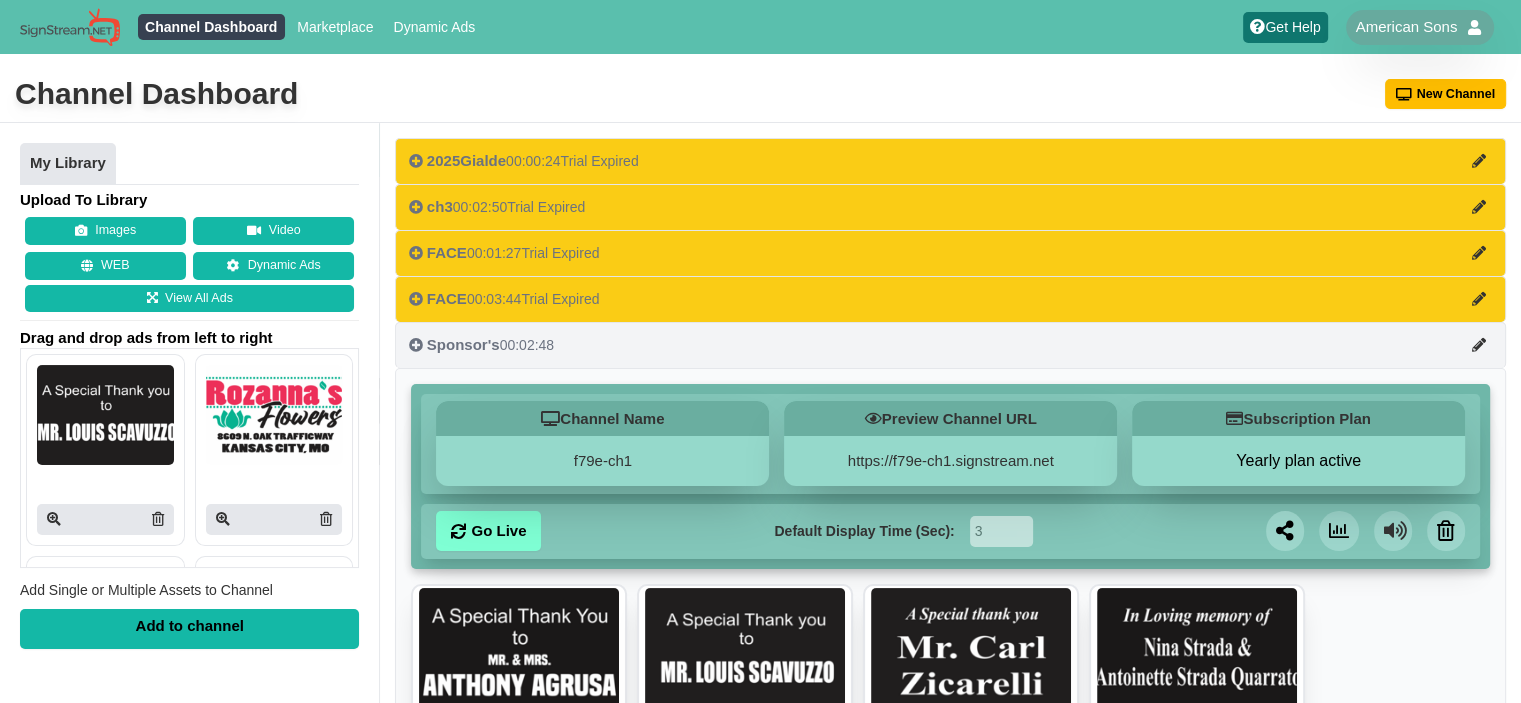 click on "Sponsor's" at bounding box center [463, 344] 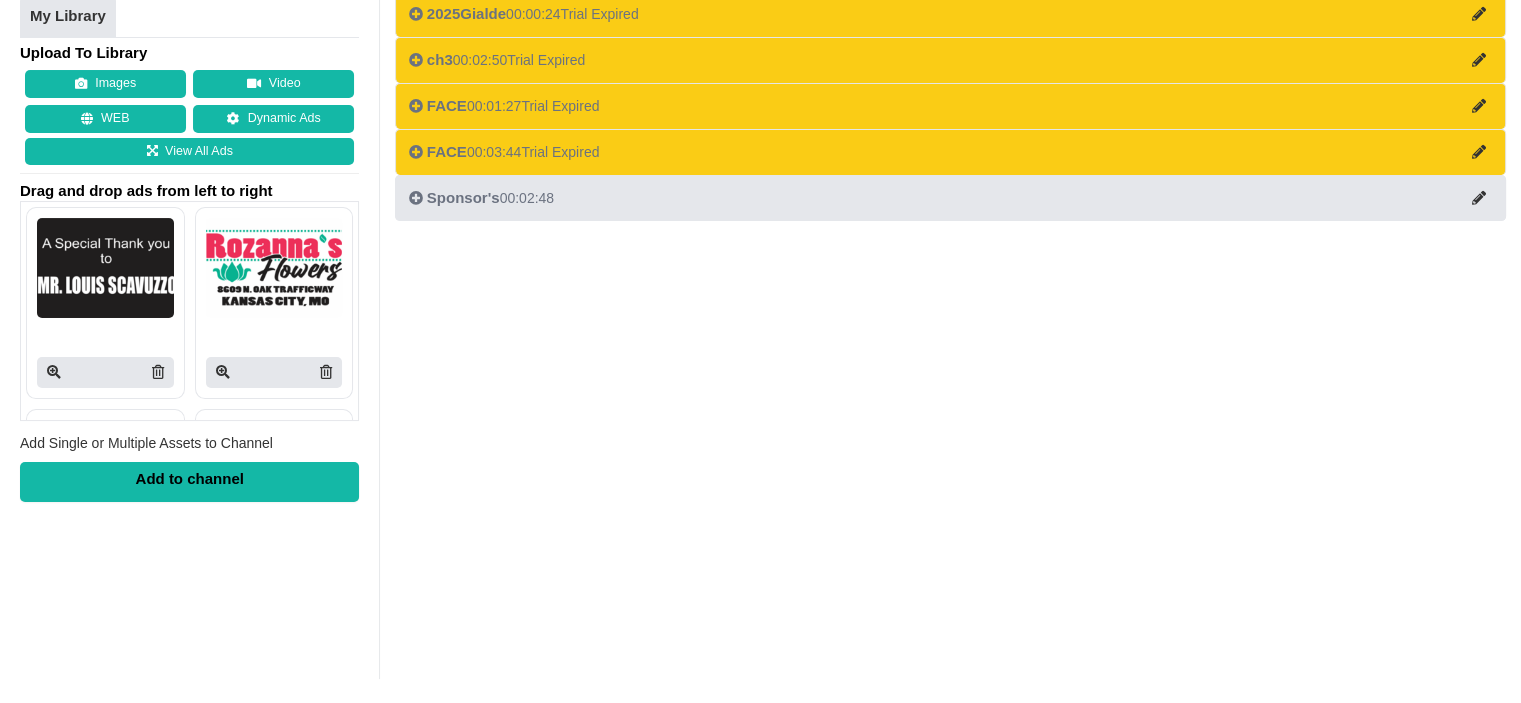 scroll, scrollTop: 148, scrollLeft: 0, axis: vertical 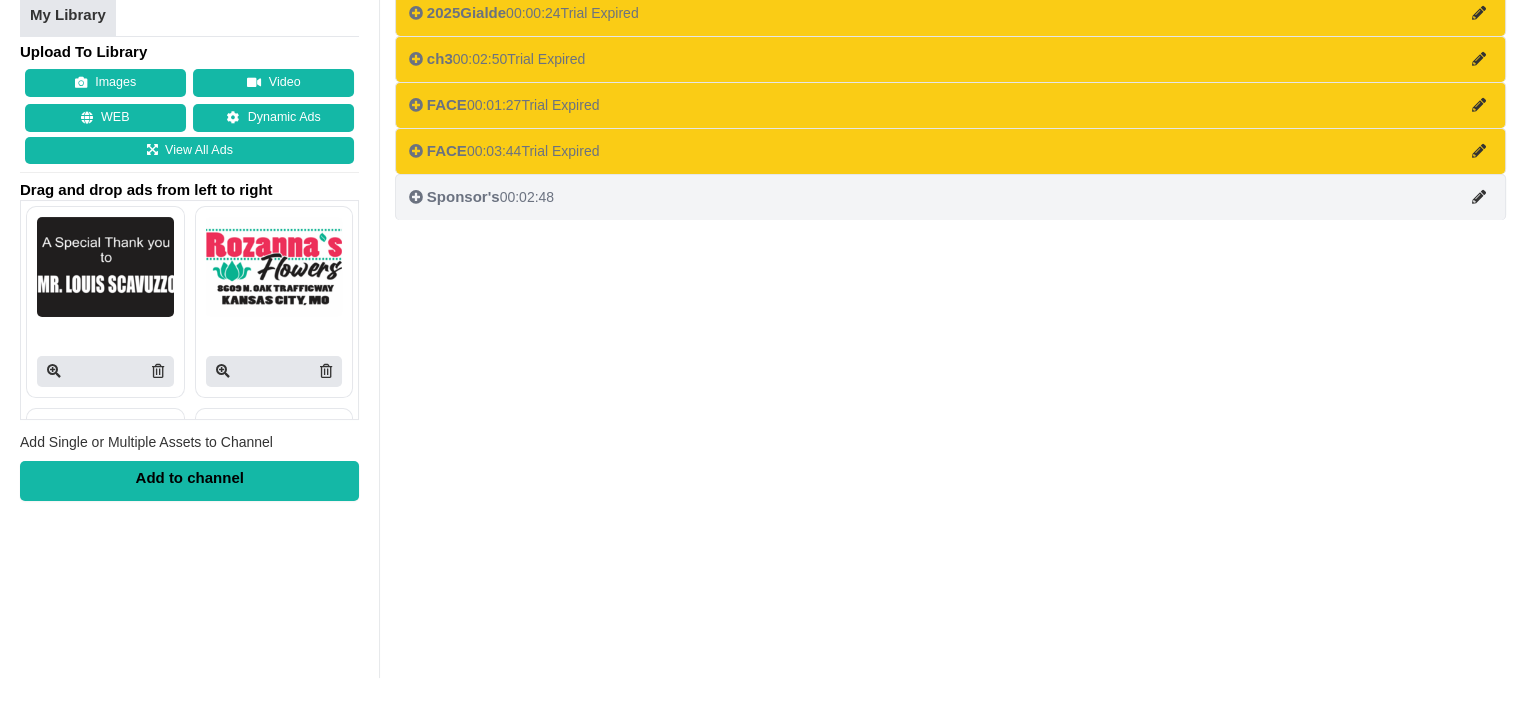 click on "Sponsor's
00:02:48" at bounding box center (950, 197) 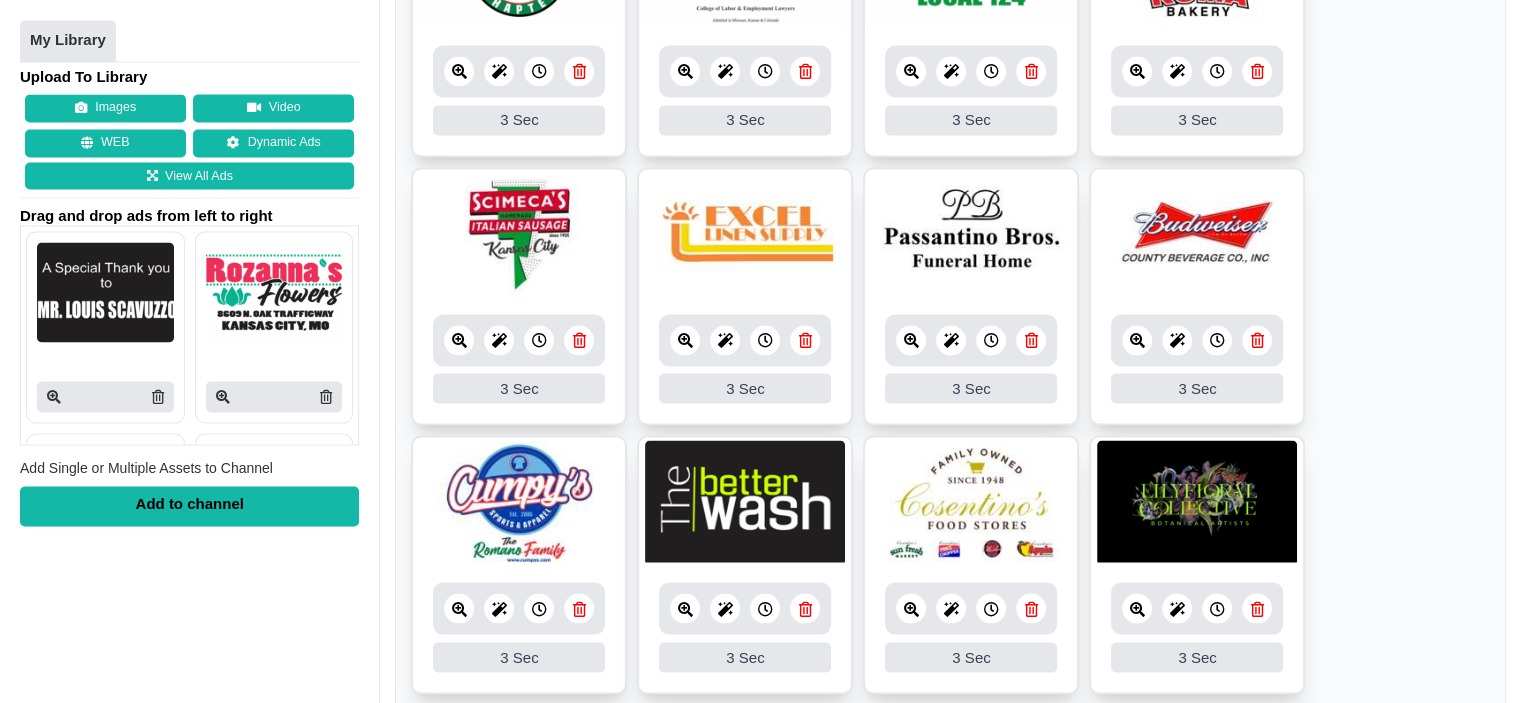 scroll, scrollTop: 3789, scrollLeft: 0, axis: vertical 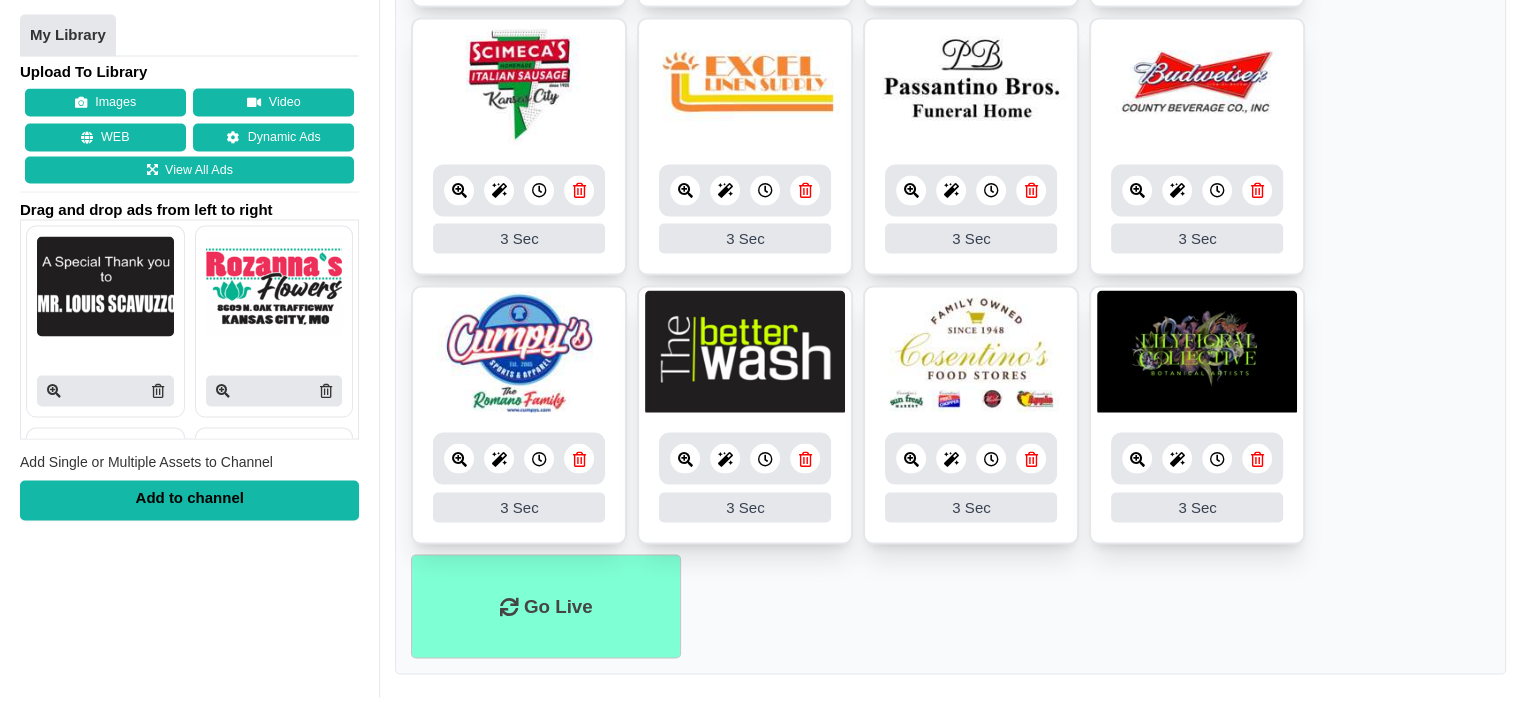 drag, startPoint x: 276, startPoint y: 95, endPoint x: 313, endPoint y: 42, distance: 64.63745 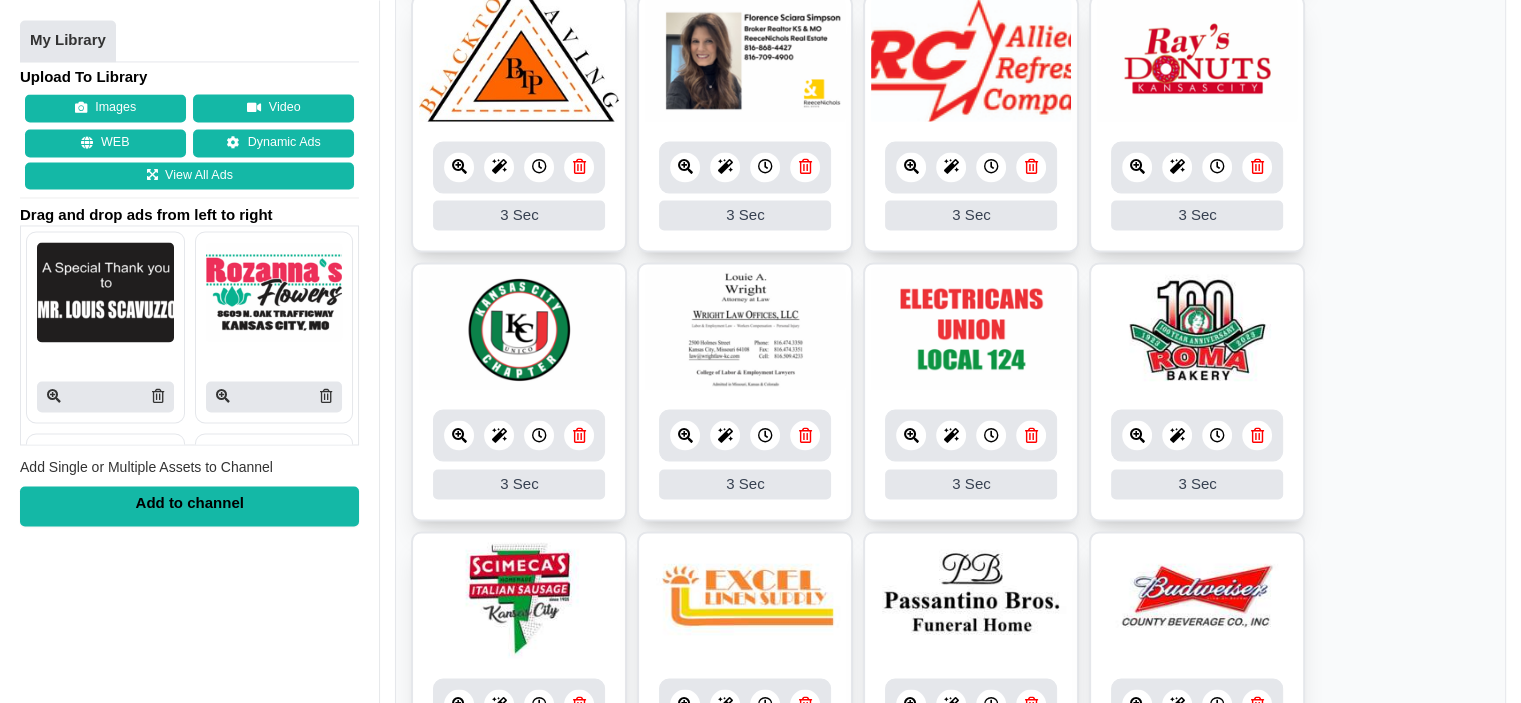 scroll, scrollTop: 3165, scrollLeft: 0, axis: vertical 